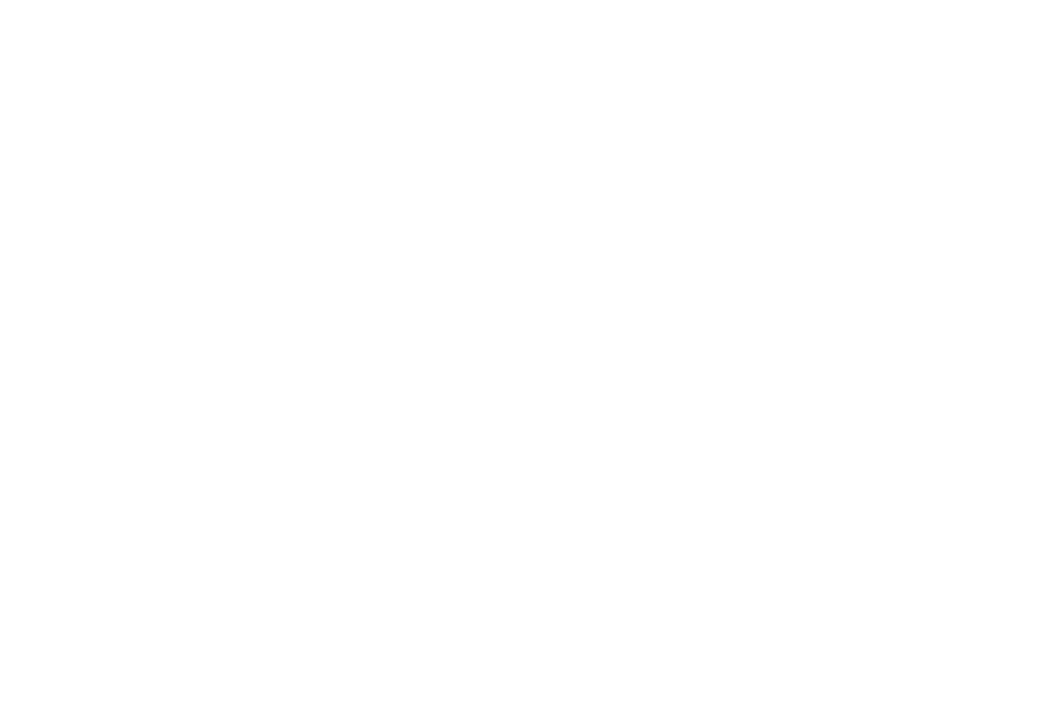 scroll, scrollTop: 0, scrollLeft: 0, axis: both 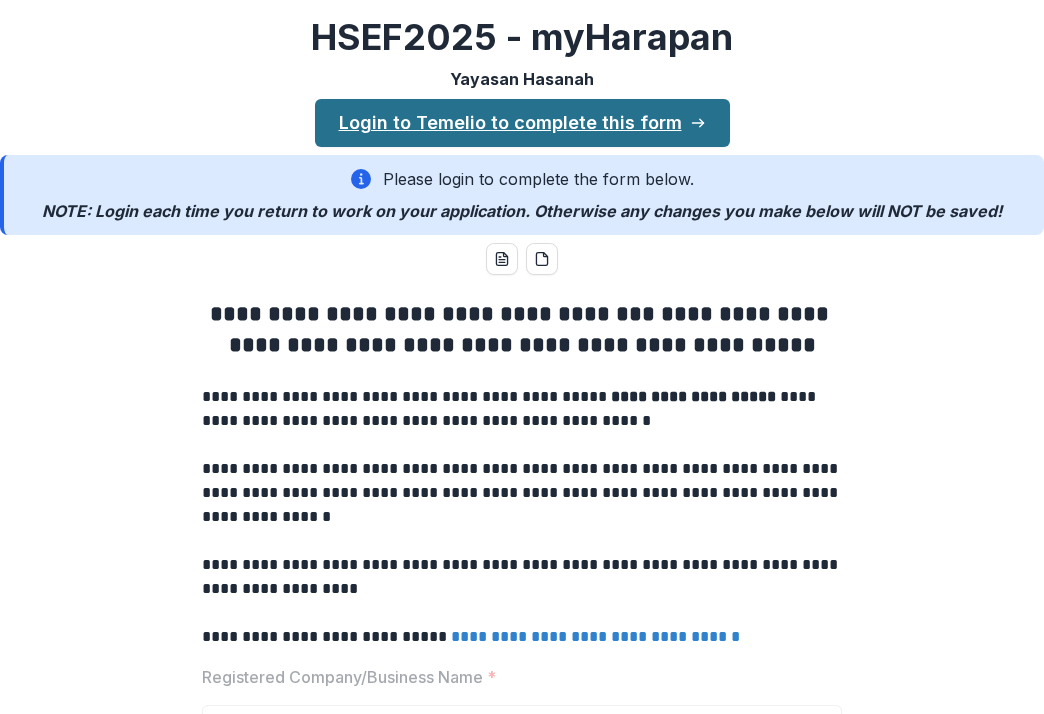 click on "Login to Temelio to complete this form" at bounding box center (522, 123) 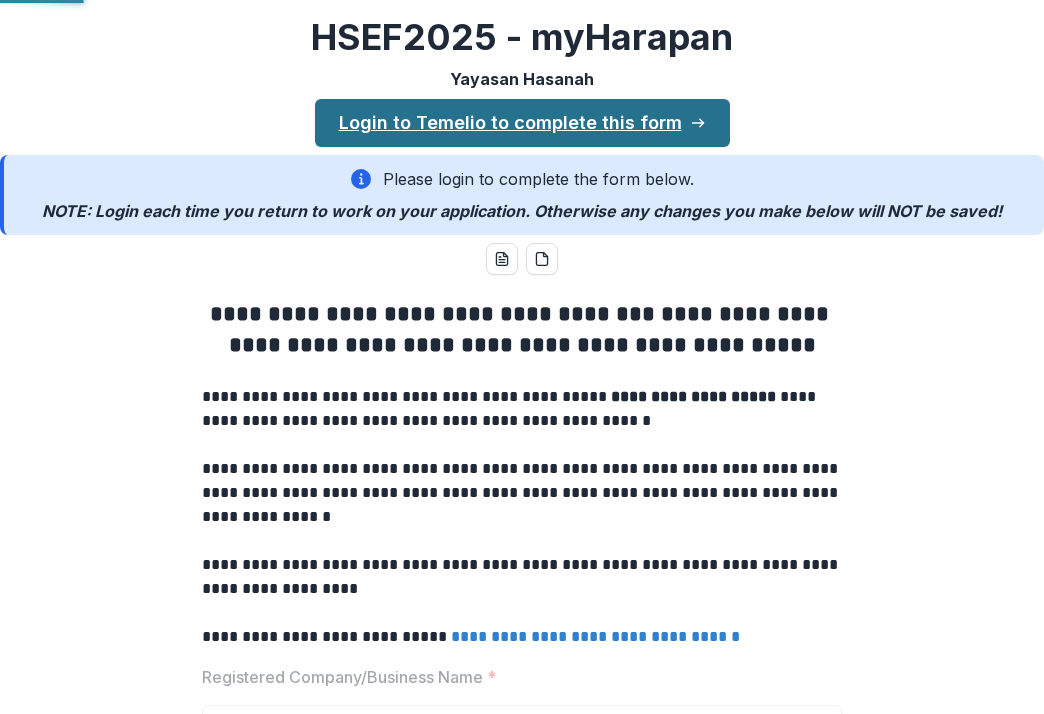 click on "Login to Temelio to complete this form" at bounding box center [522, 123] 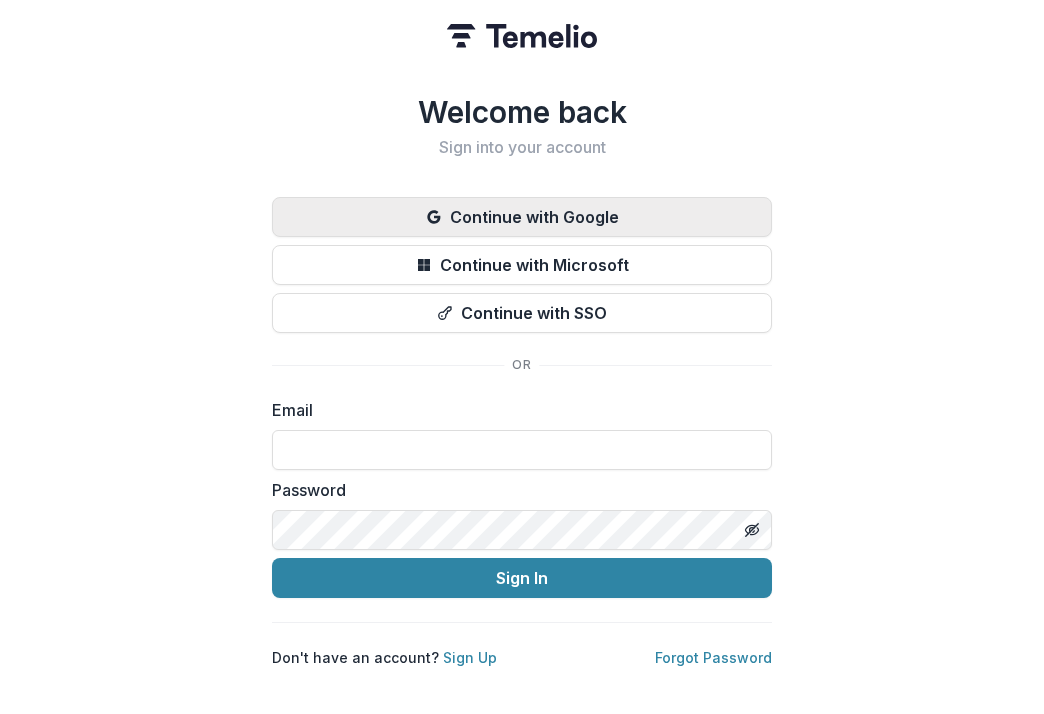 click on "Continue with Google" at bounding box center (522, 217) 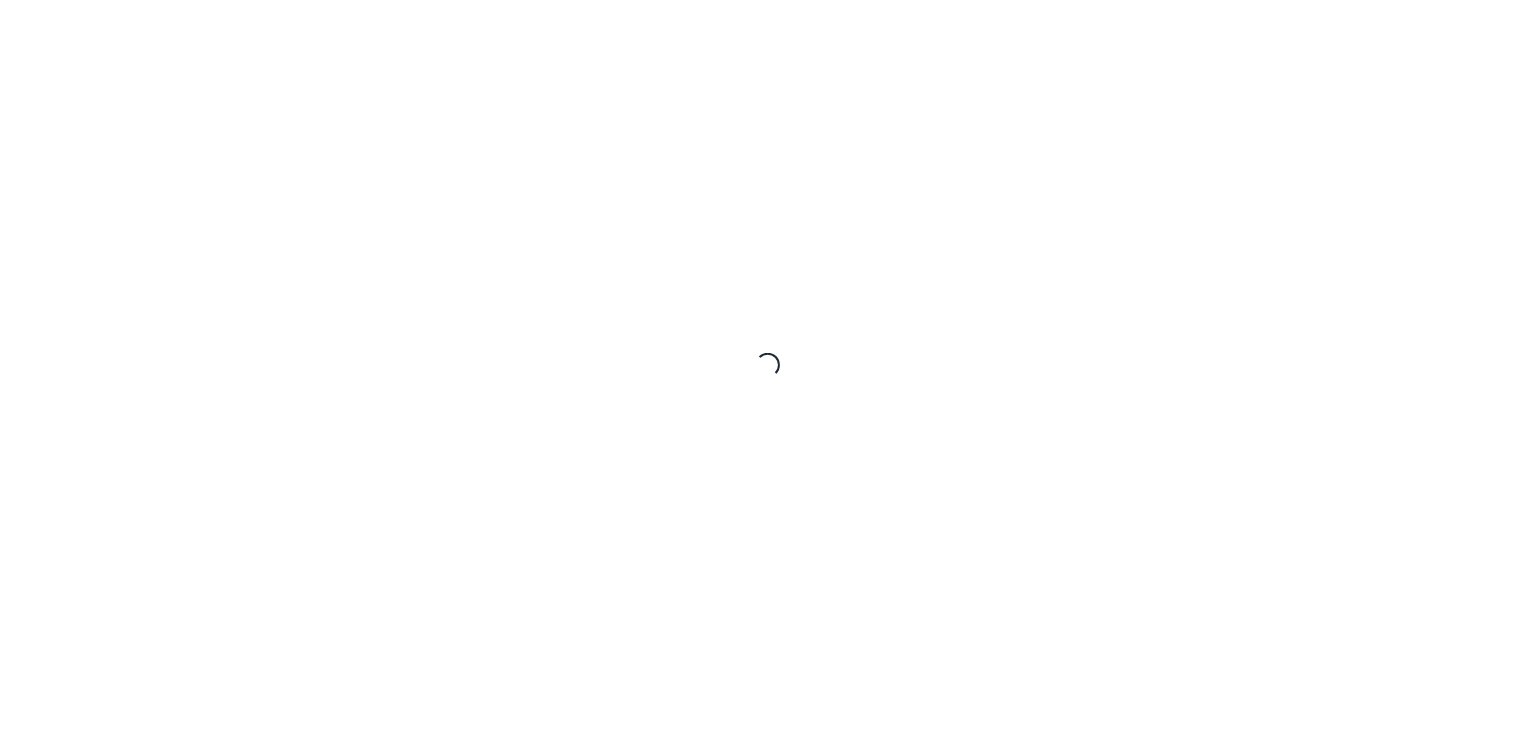 scroll, scrollTop: 0, scrollLeft: 0, axis: both 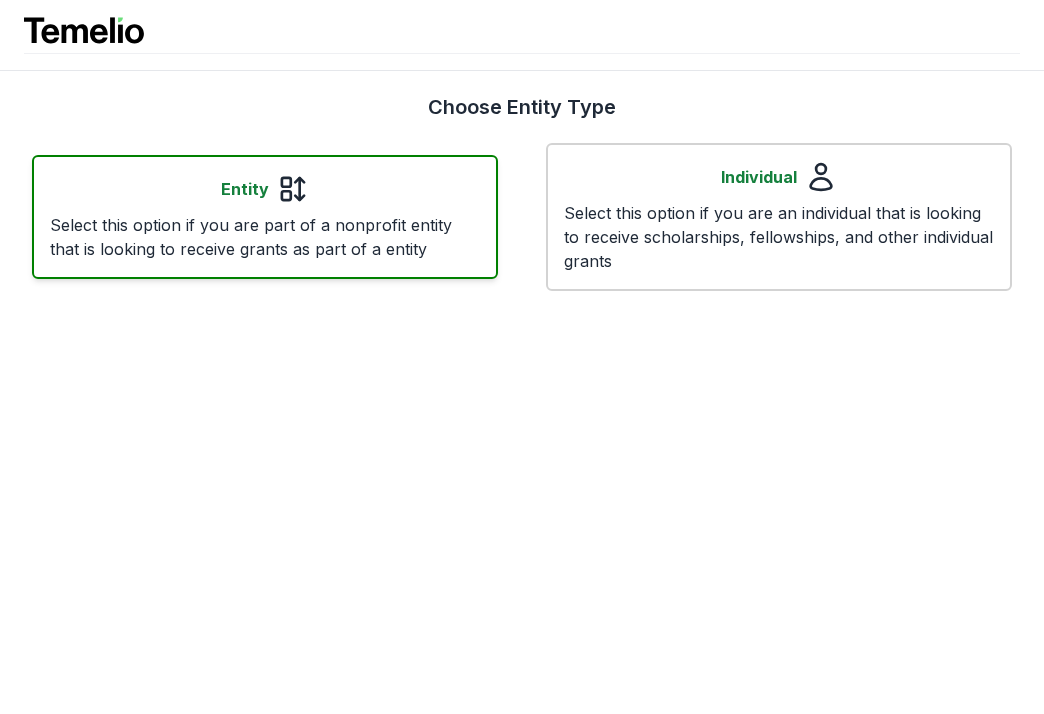 click on "Entity Select this option if you are part of a nonprofit entity that is looking to receive grants as part of a entity" at bounding box center (265, 217) 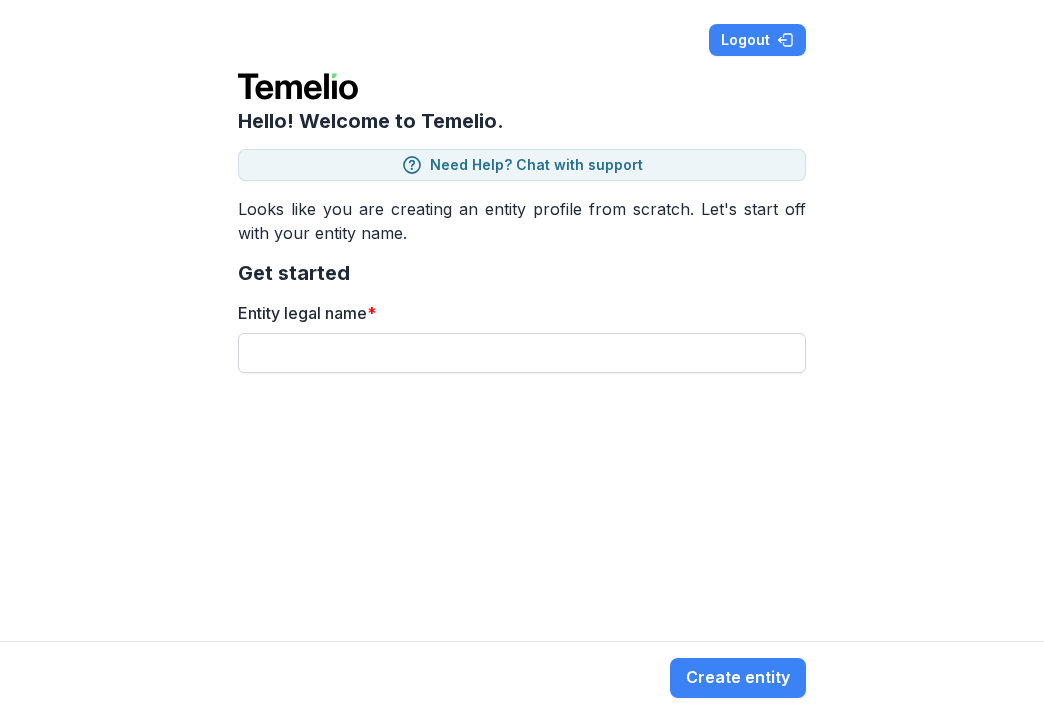 type 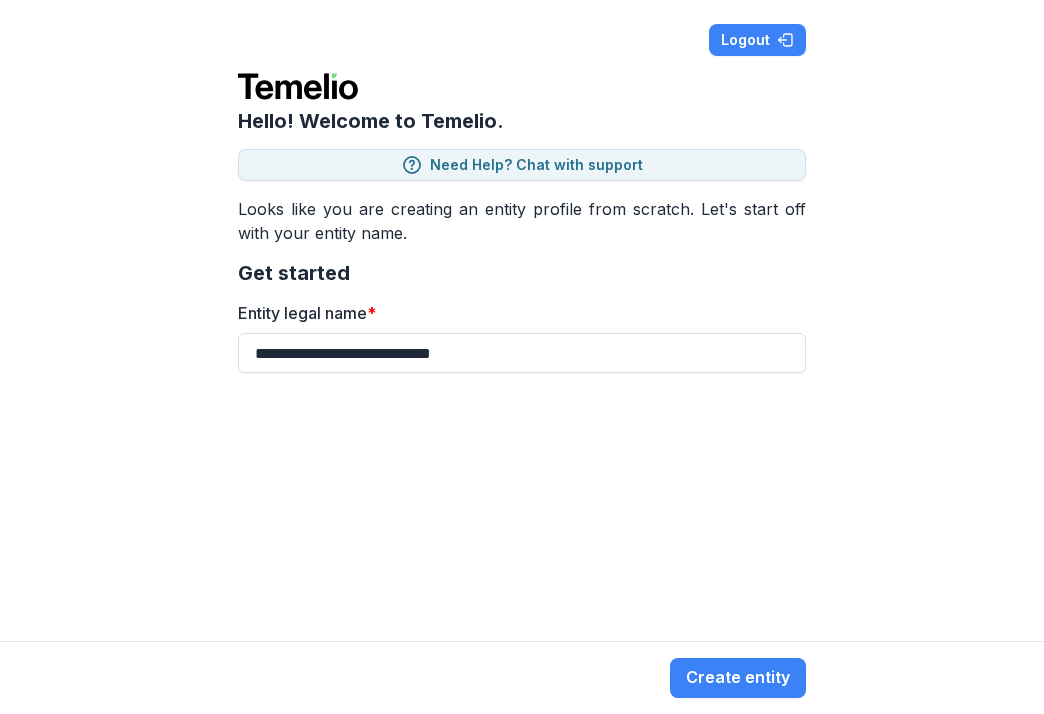 click on "Back Create entity" at bounding box center [522, 677] 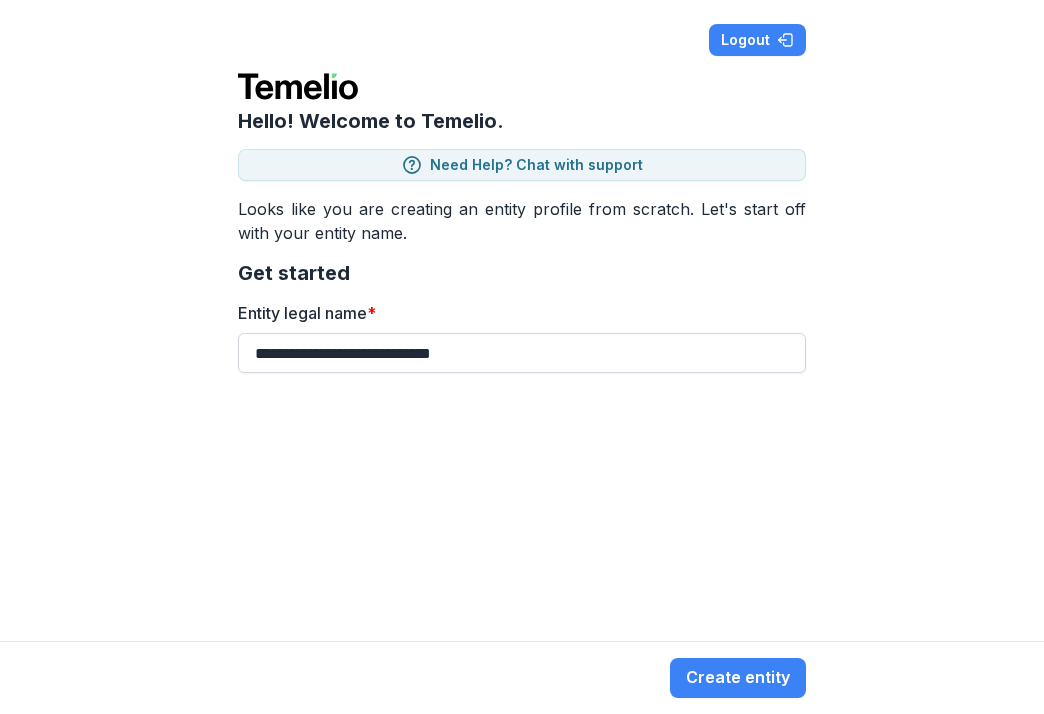 click on "**********" at bounding box center (522, 353) 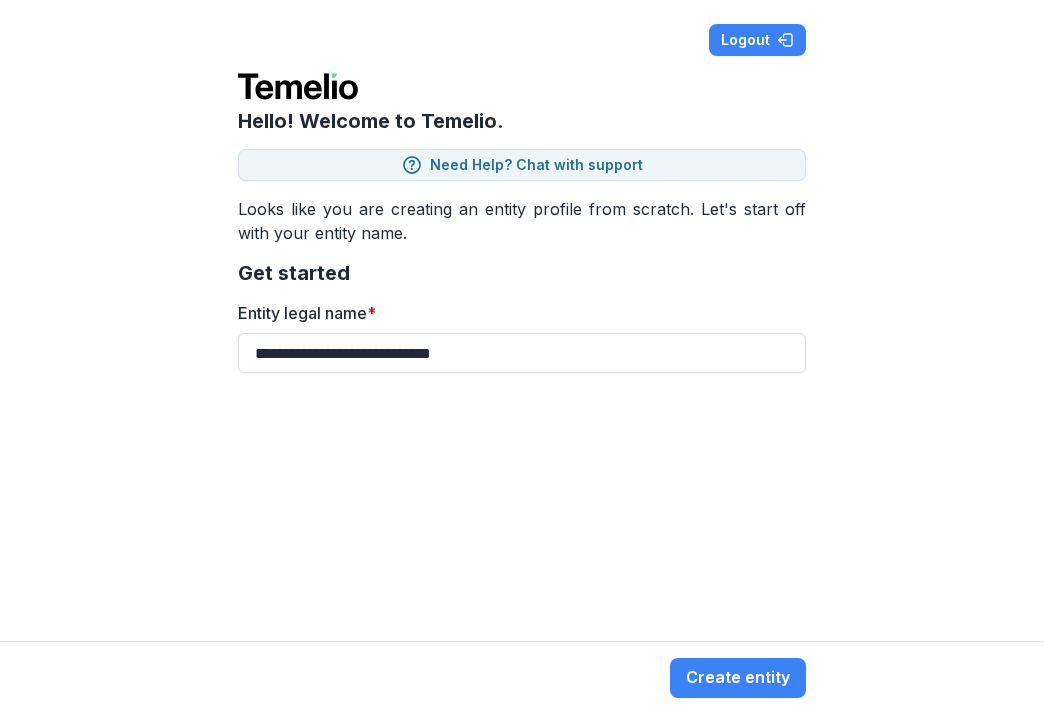 click on "**********" at bounding box center (522, 320) 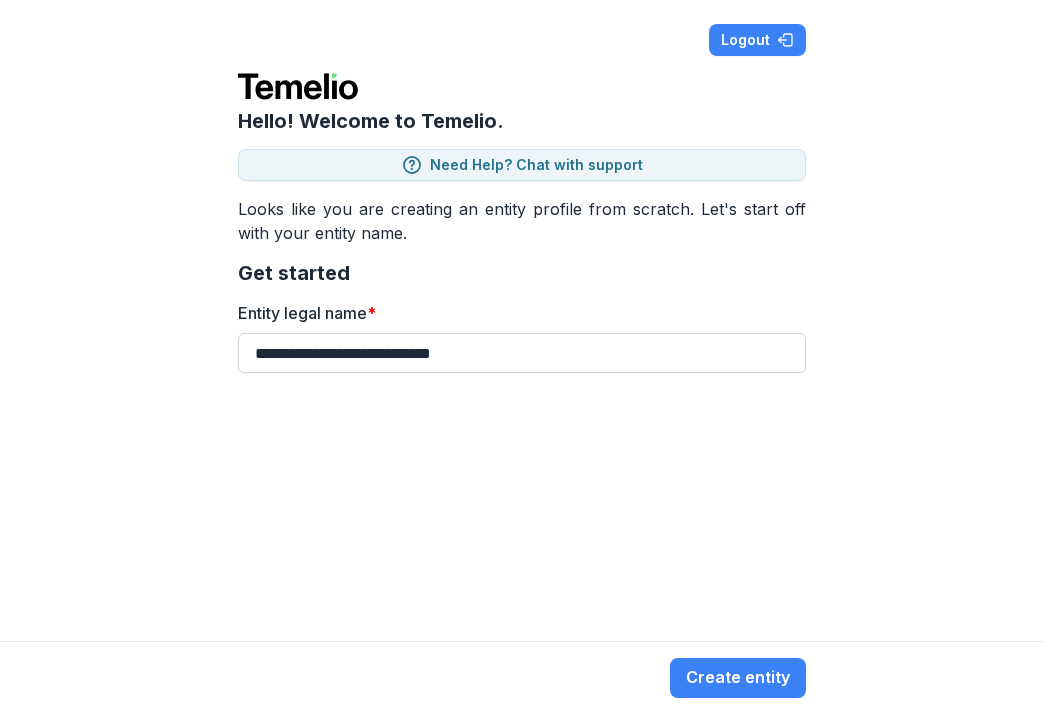 click on "**********" at bounding box center (522, 353) 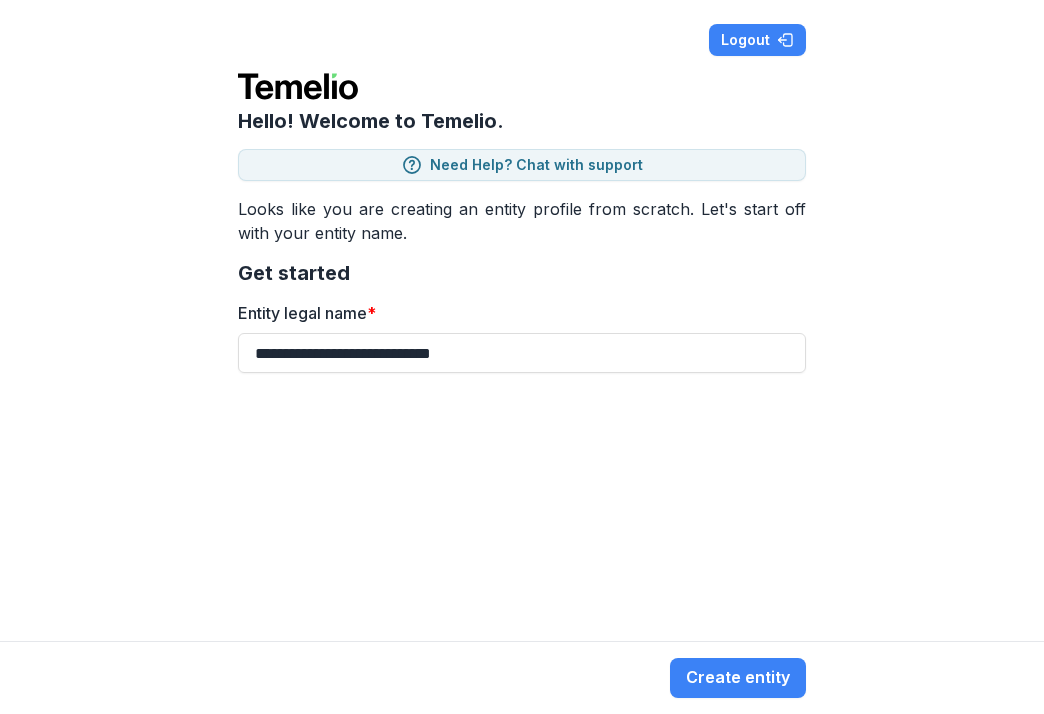 click on "Back Create entity" at bounding box center [522, 677] 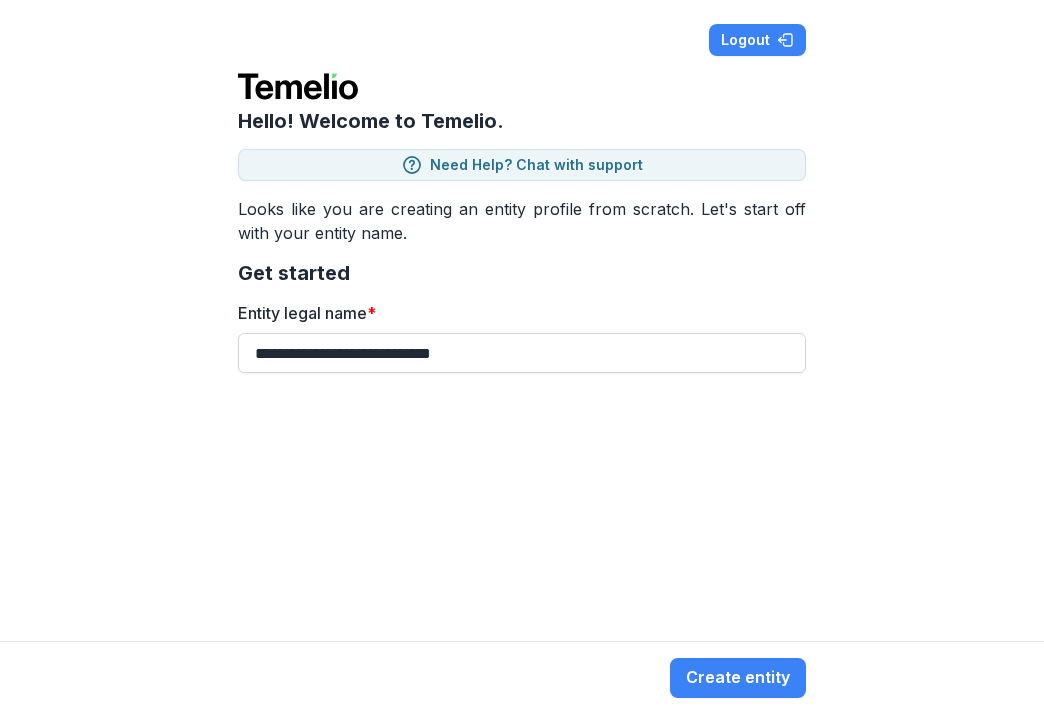 click on "**********" at bounding box center [522, 353] 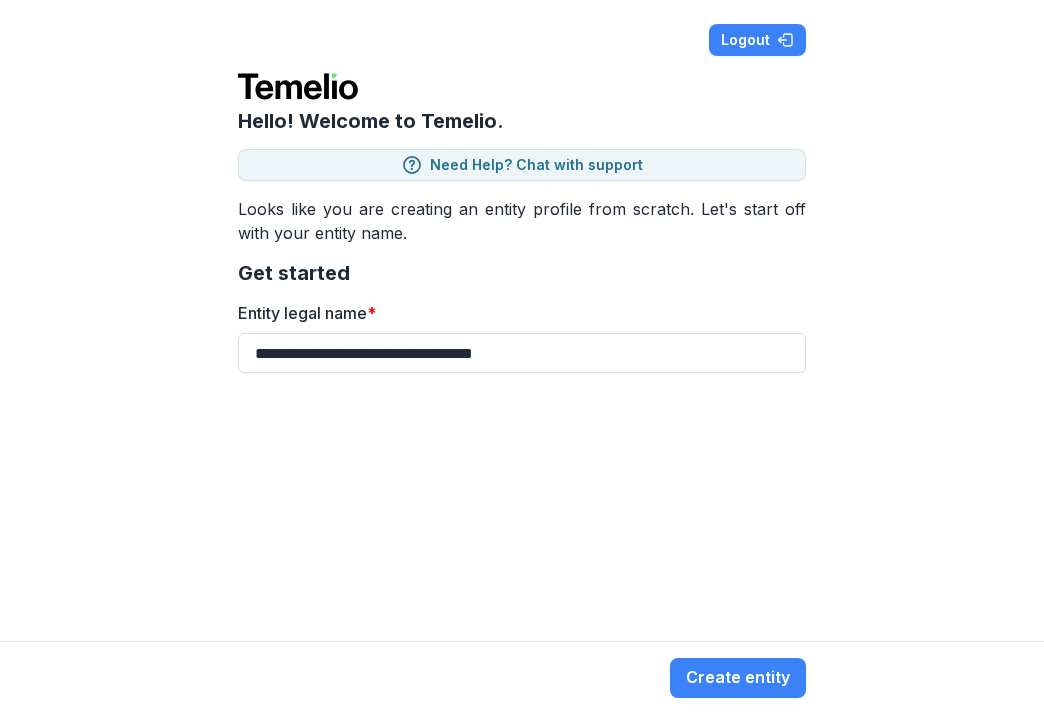 type on "**********" 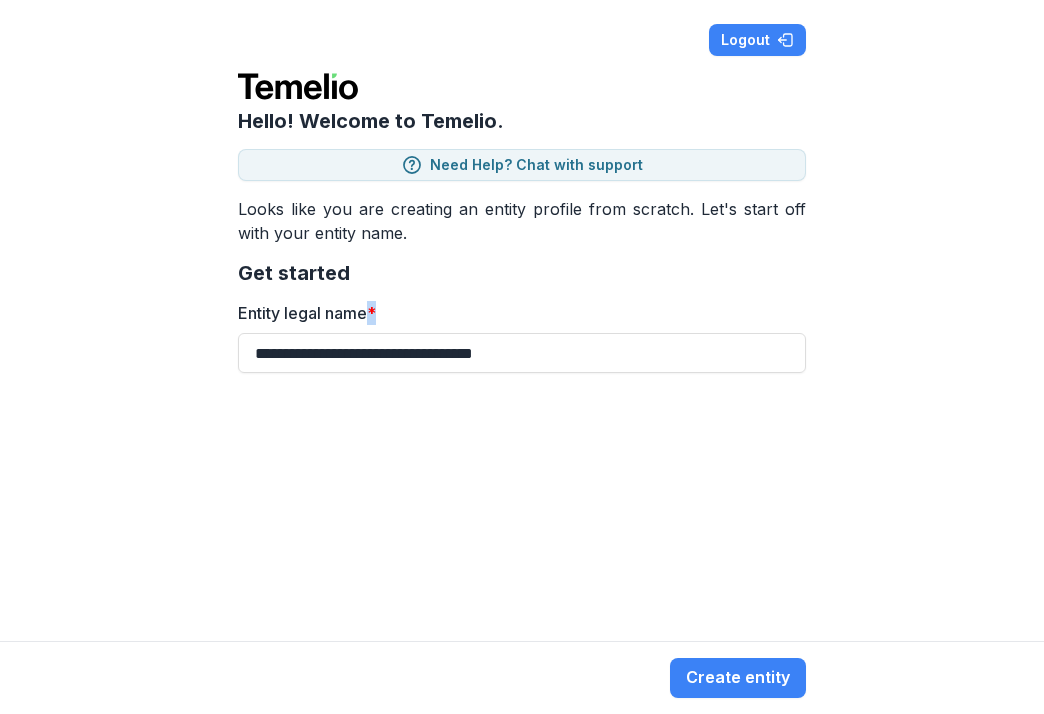 click on "Back Create entity" at bounding box center (522, 677) 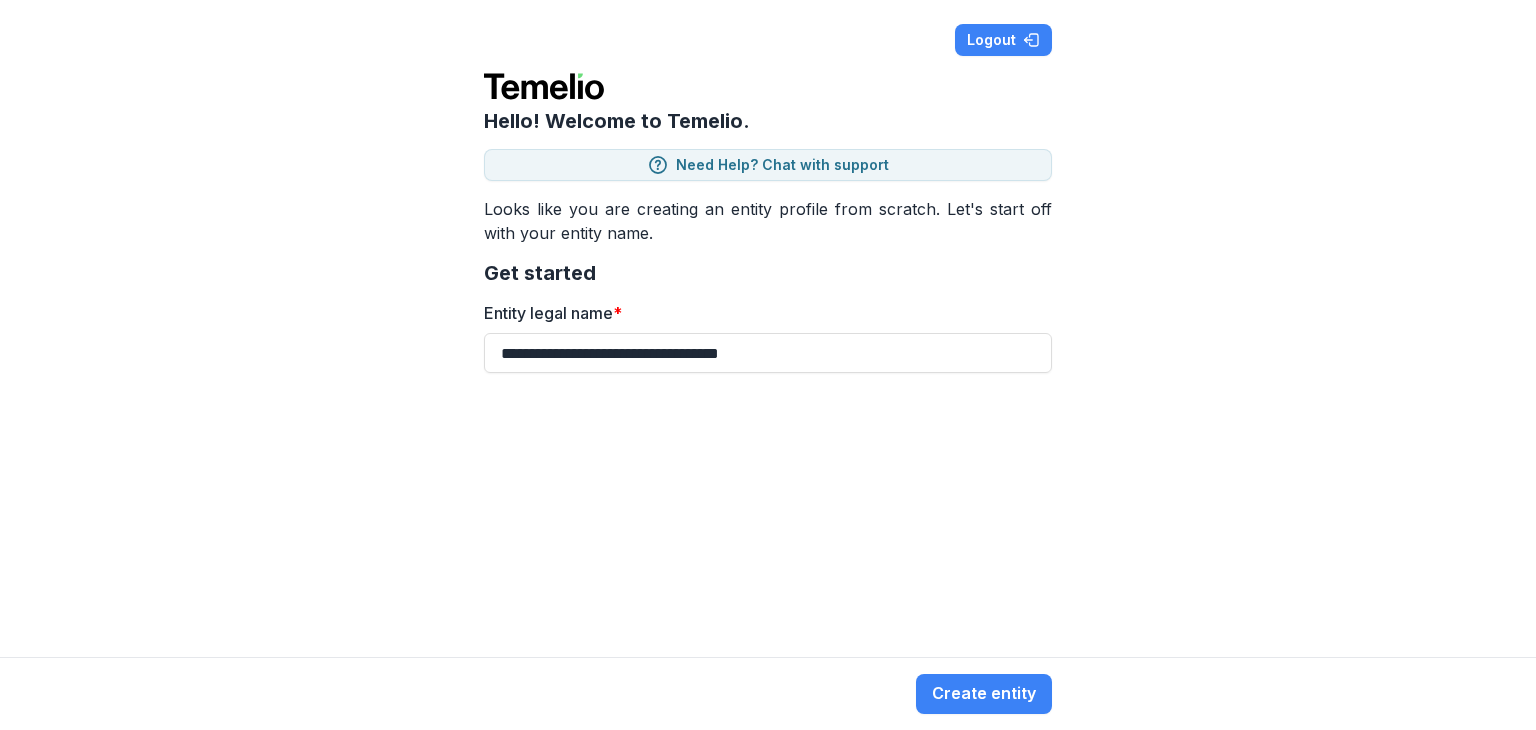 click on "**********" at bounding box center (768, 328) 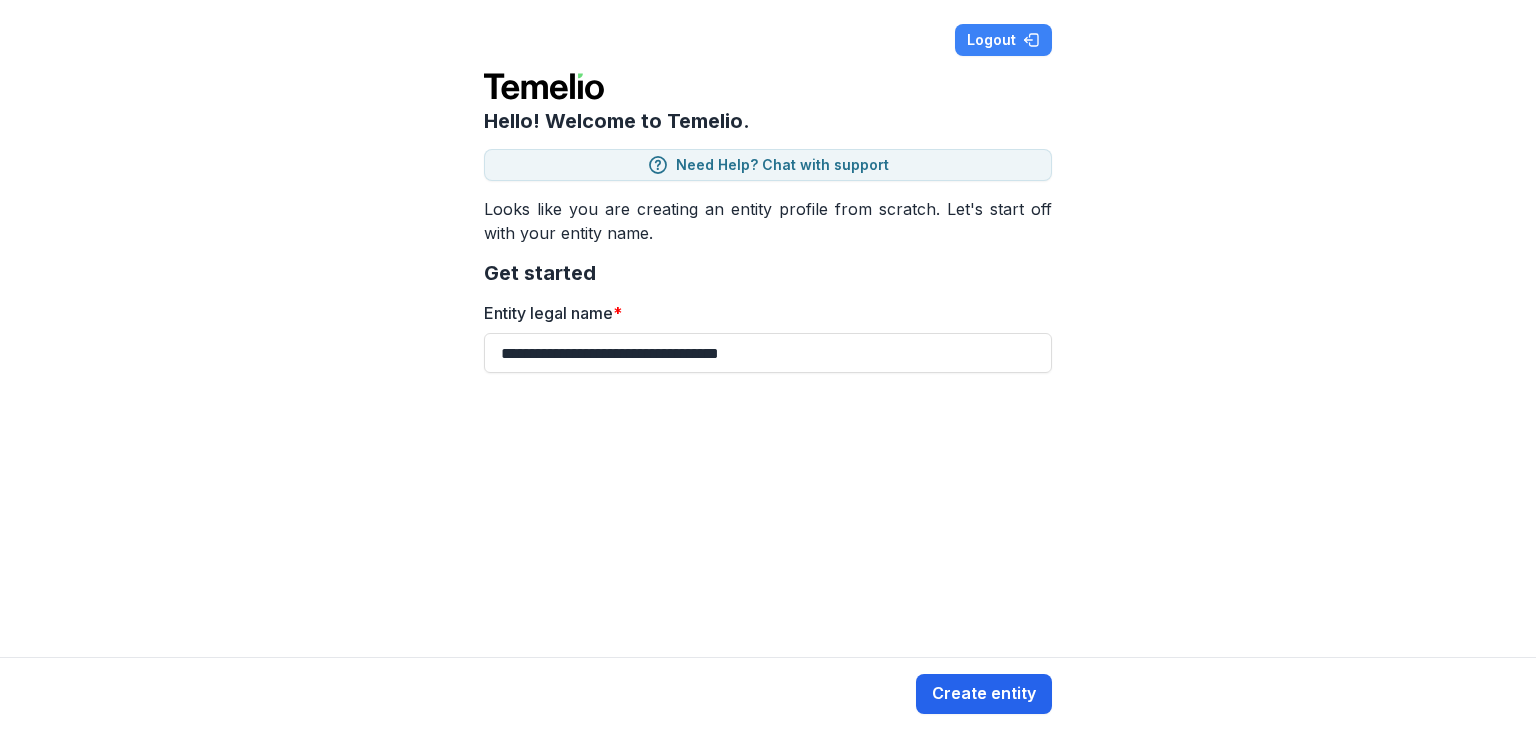 click on "Create entity" at bounding box center (984, 694) 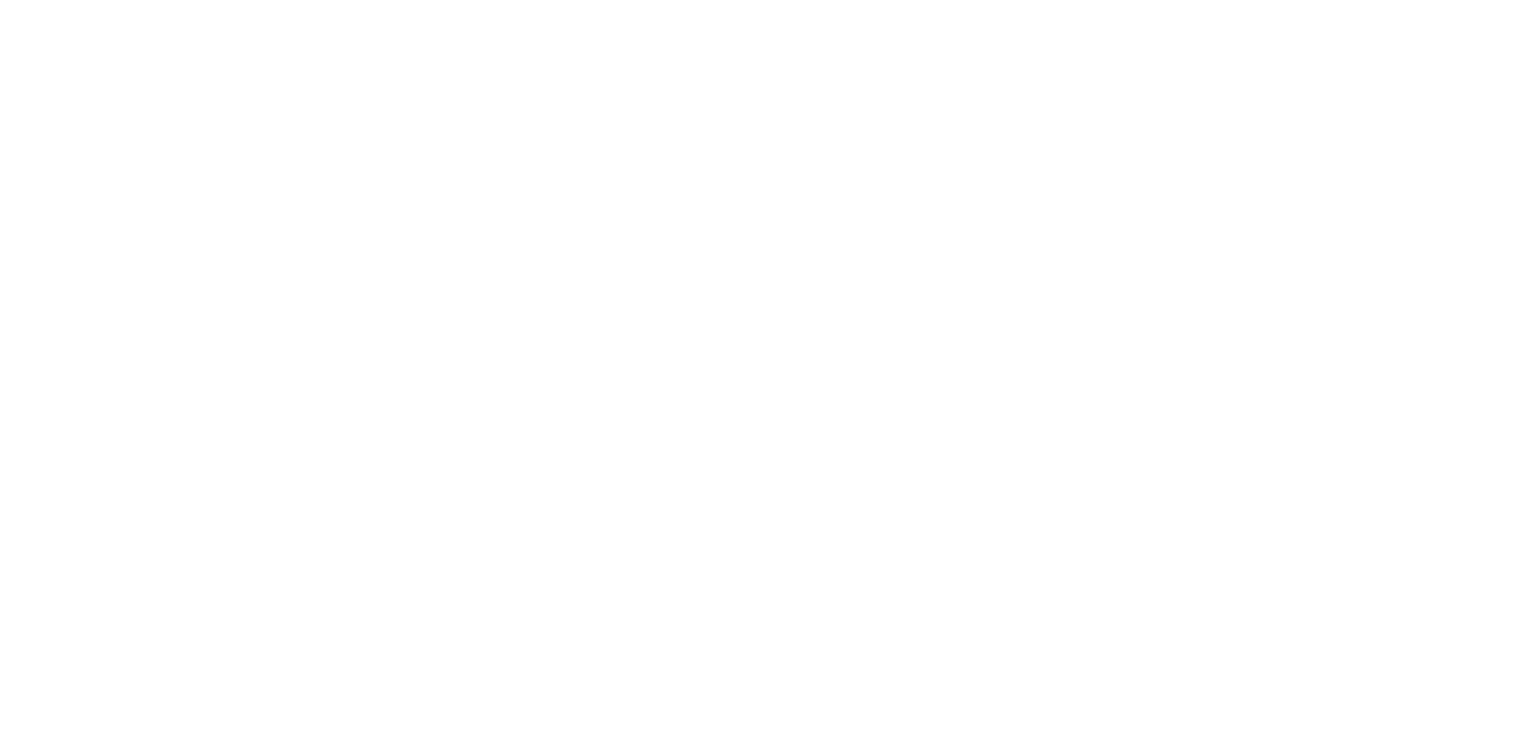 scroll, scrollTop: 0, scrollLeft: 0, axis: both 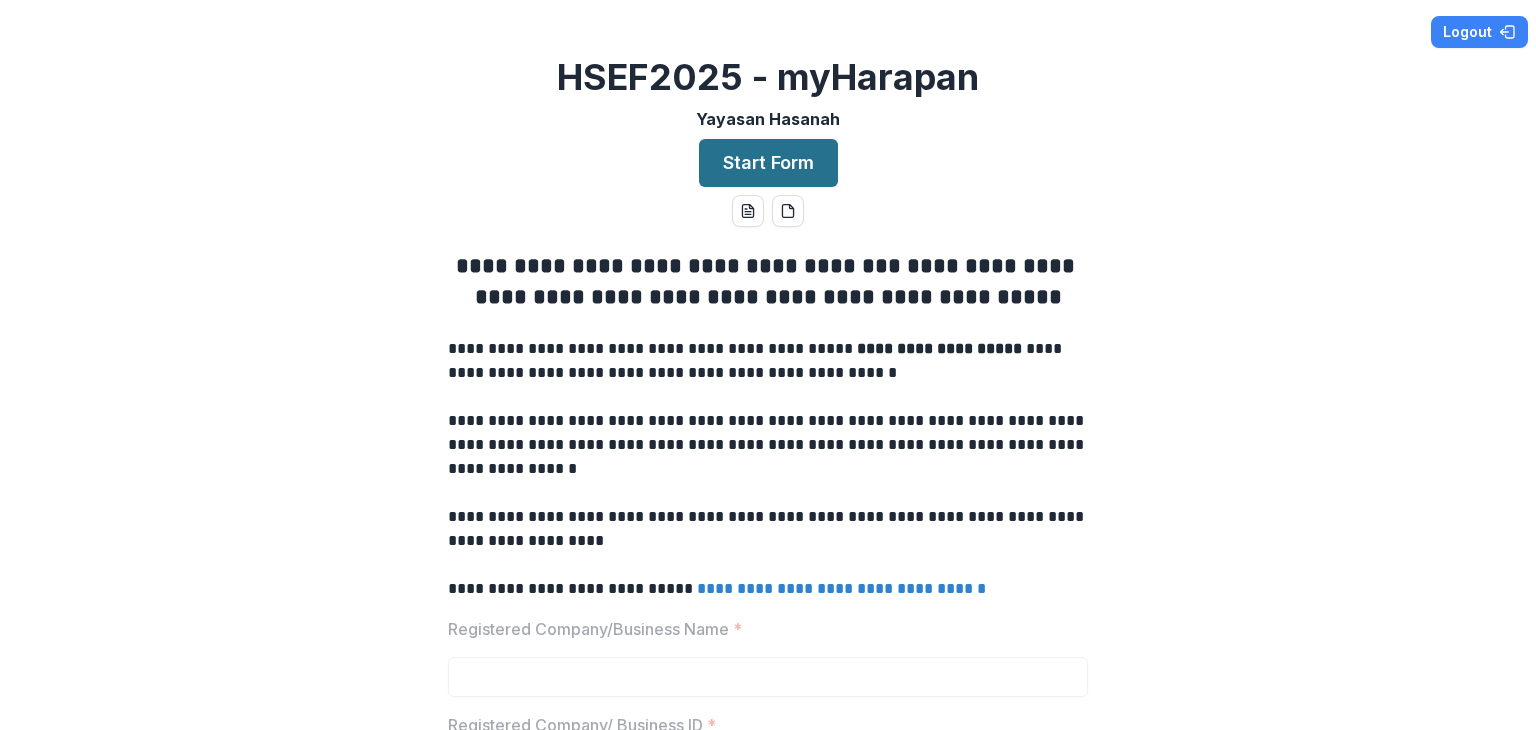 click on "Start Form" at bounding box center (768, 163) 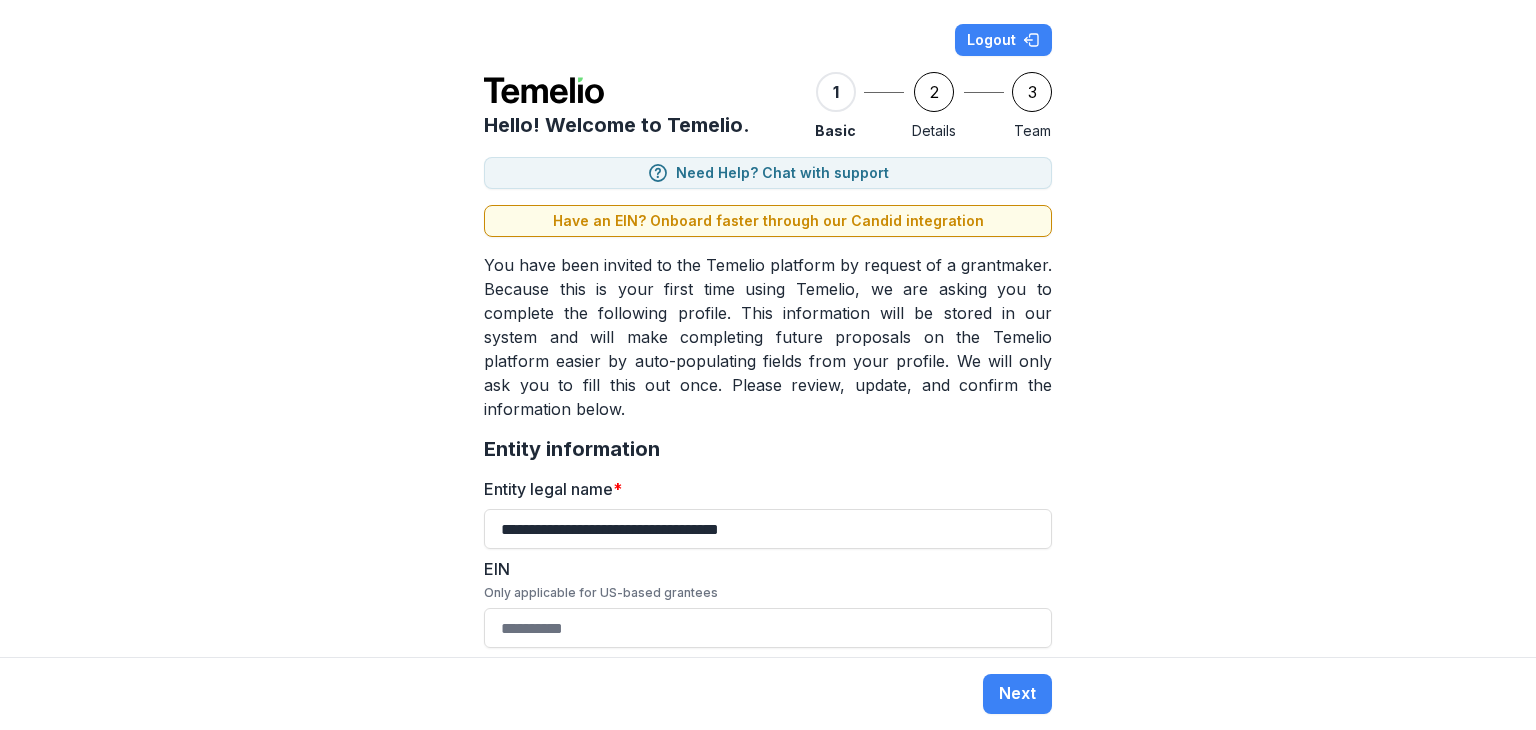 click on "**********" at bounding box center (768, 328) 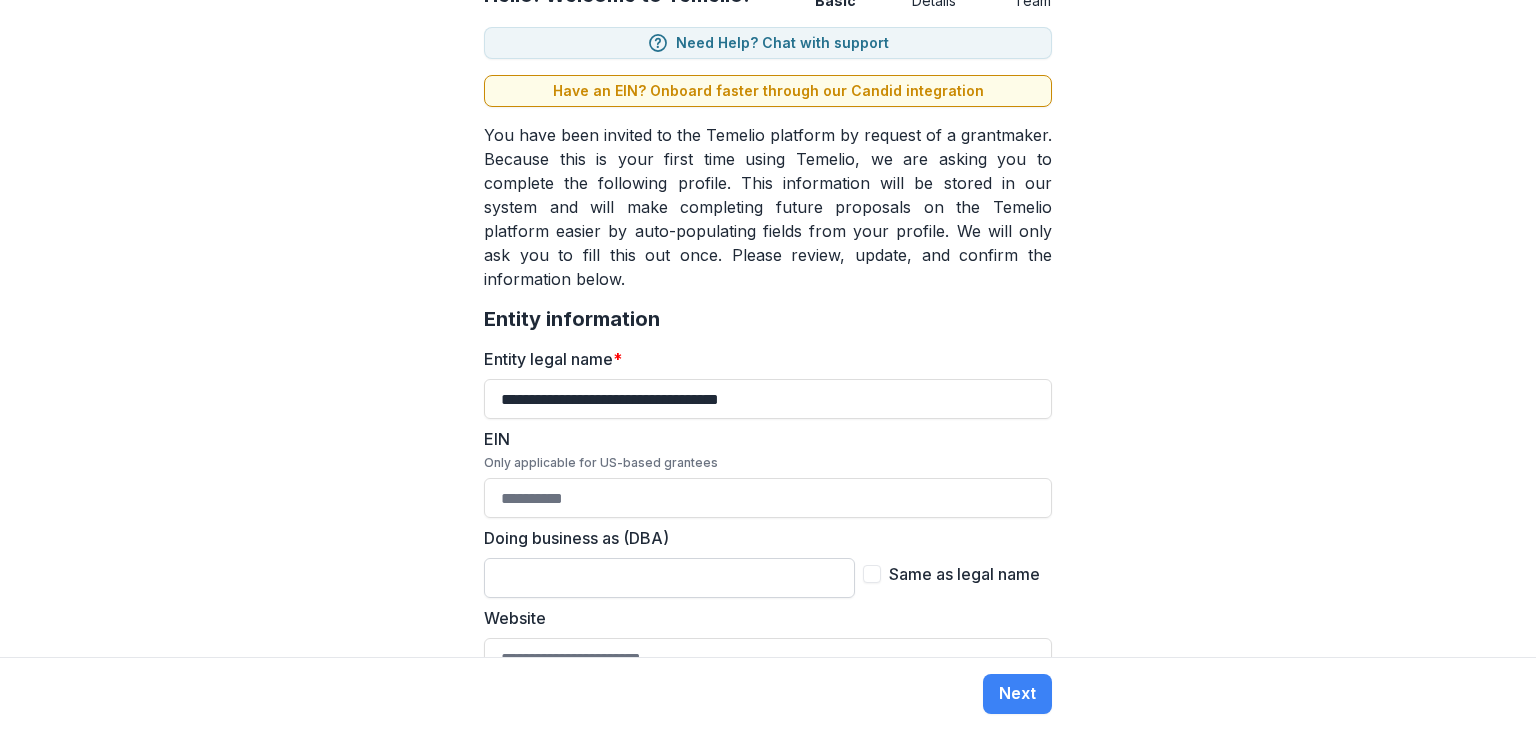 scroll, scrollTop: 179, scrollLeft: 0, axis: vertical 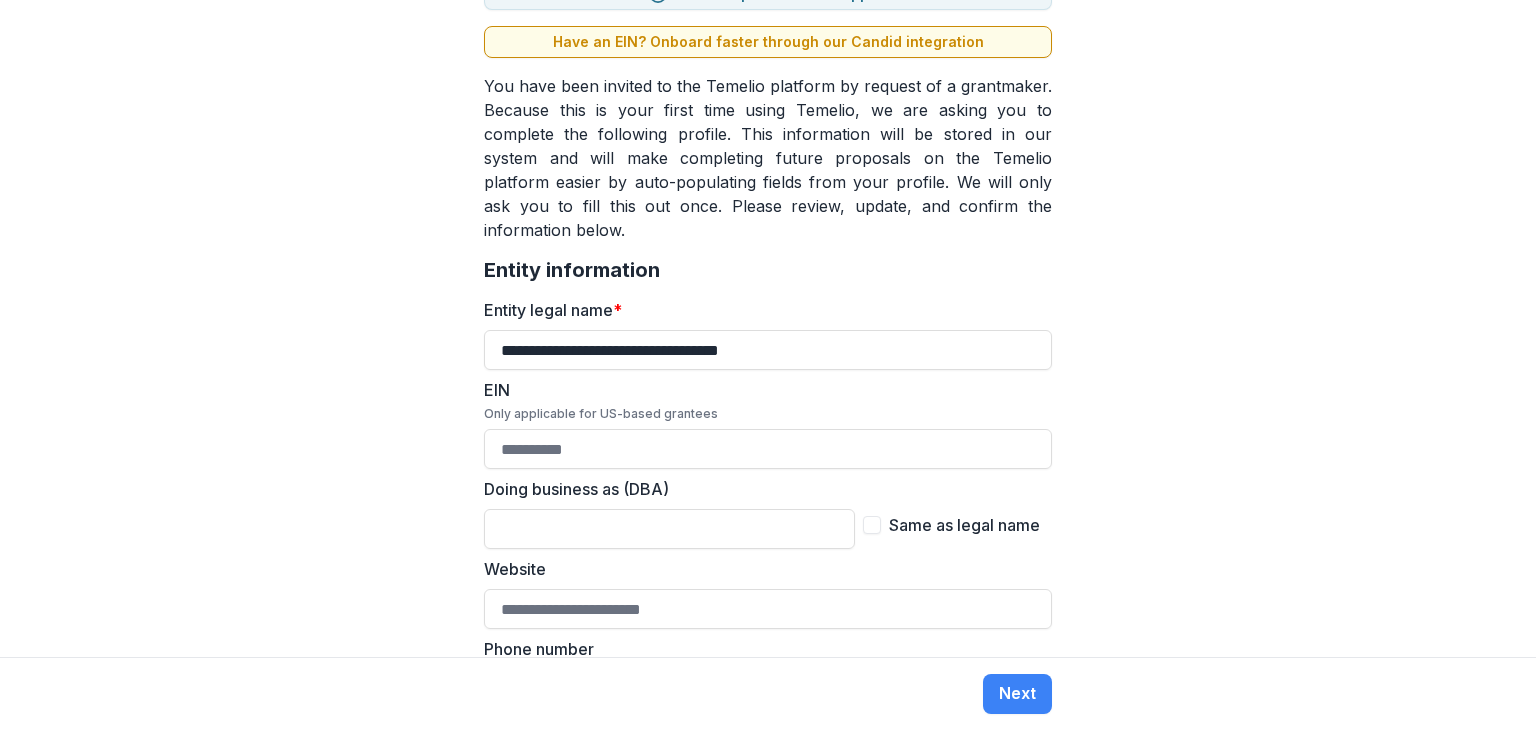 click at bounding box center (872, 525) 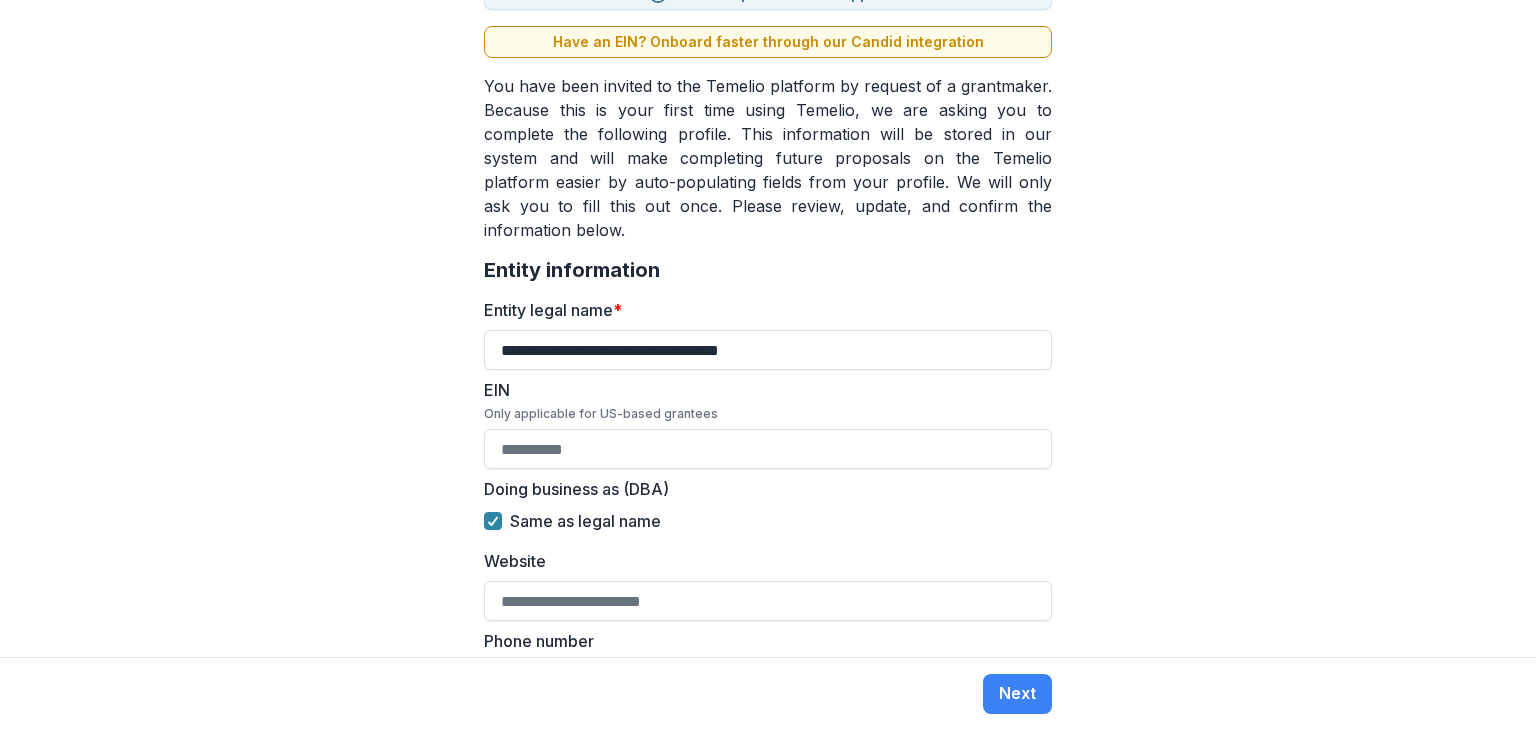 scroll, scrollTop: 243, scrollLeft: 0, axis: vertical 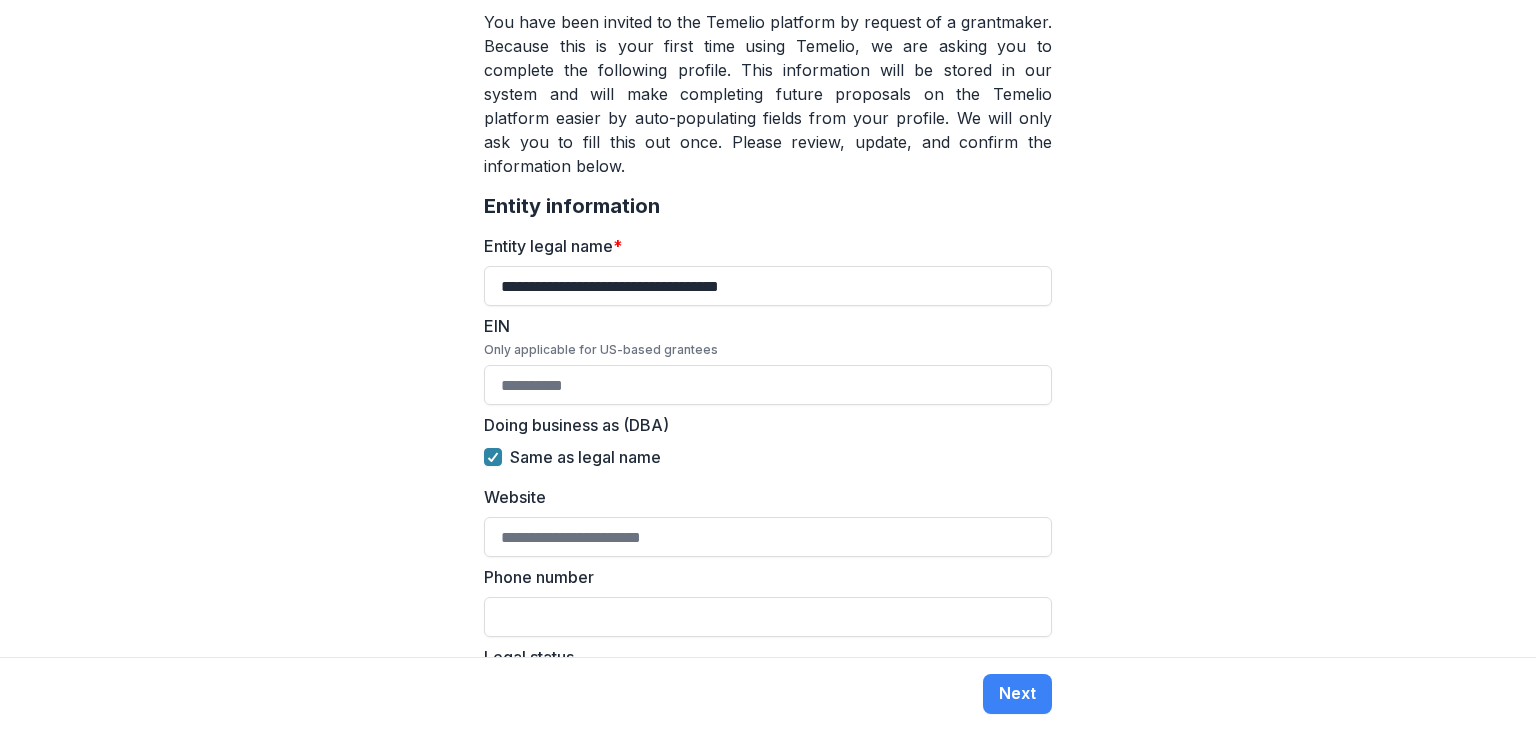 click on "Website" at bounding box center [768, 521] 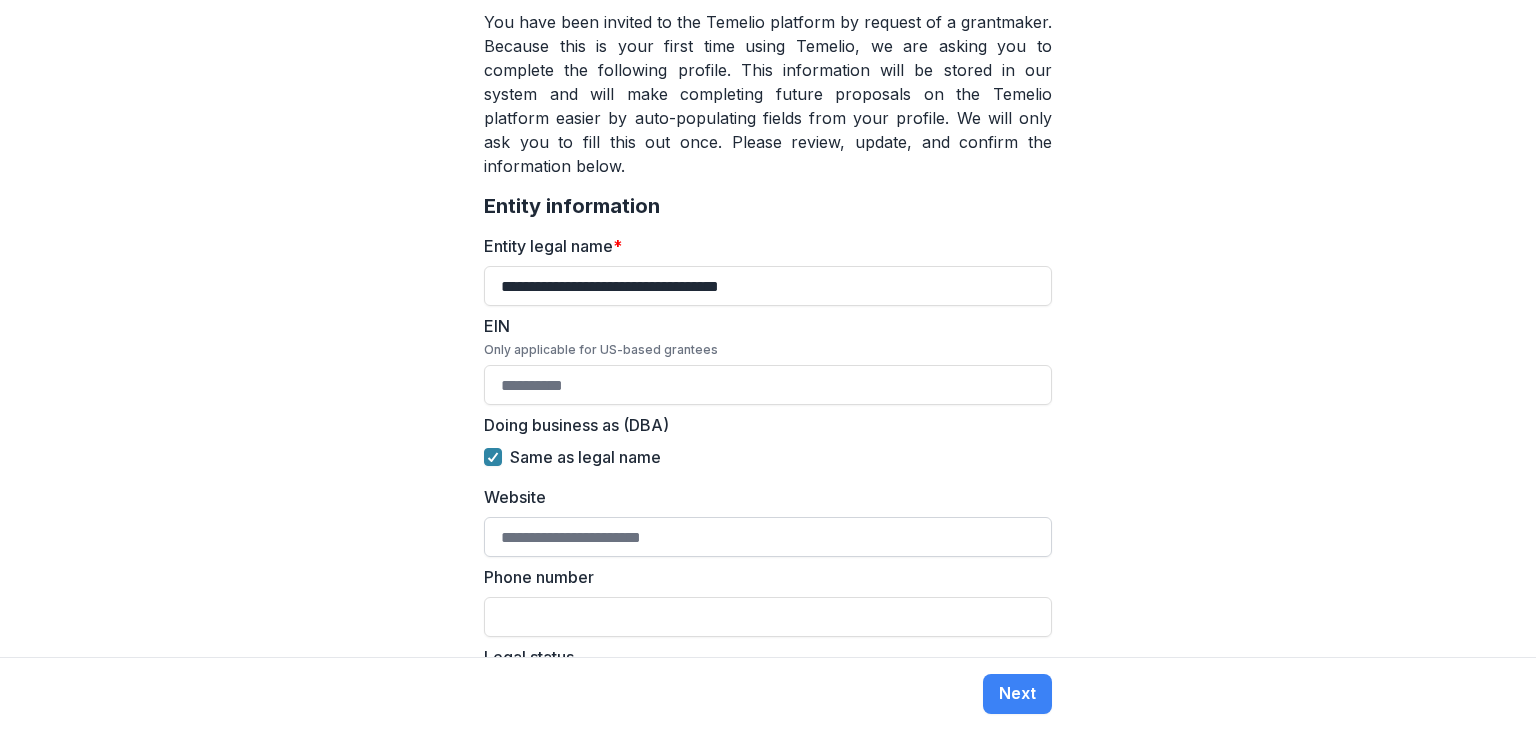 click on "Website" at bounding box center (768, 537) 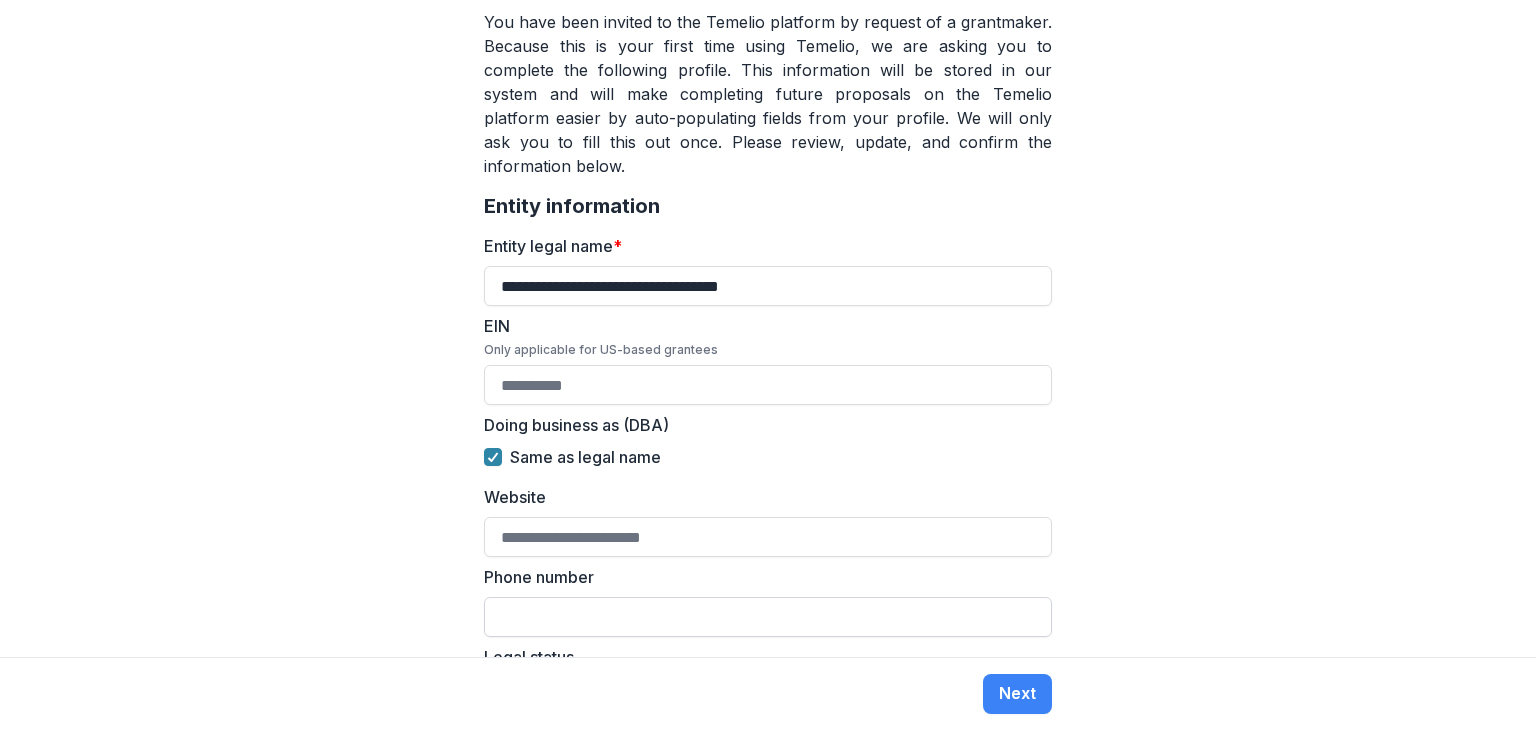 click on "Phone number" at bounding box center (768, 617) 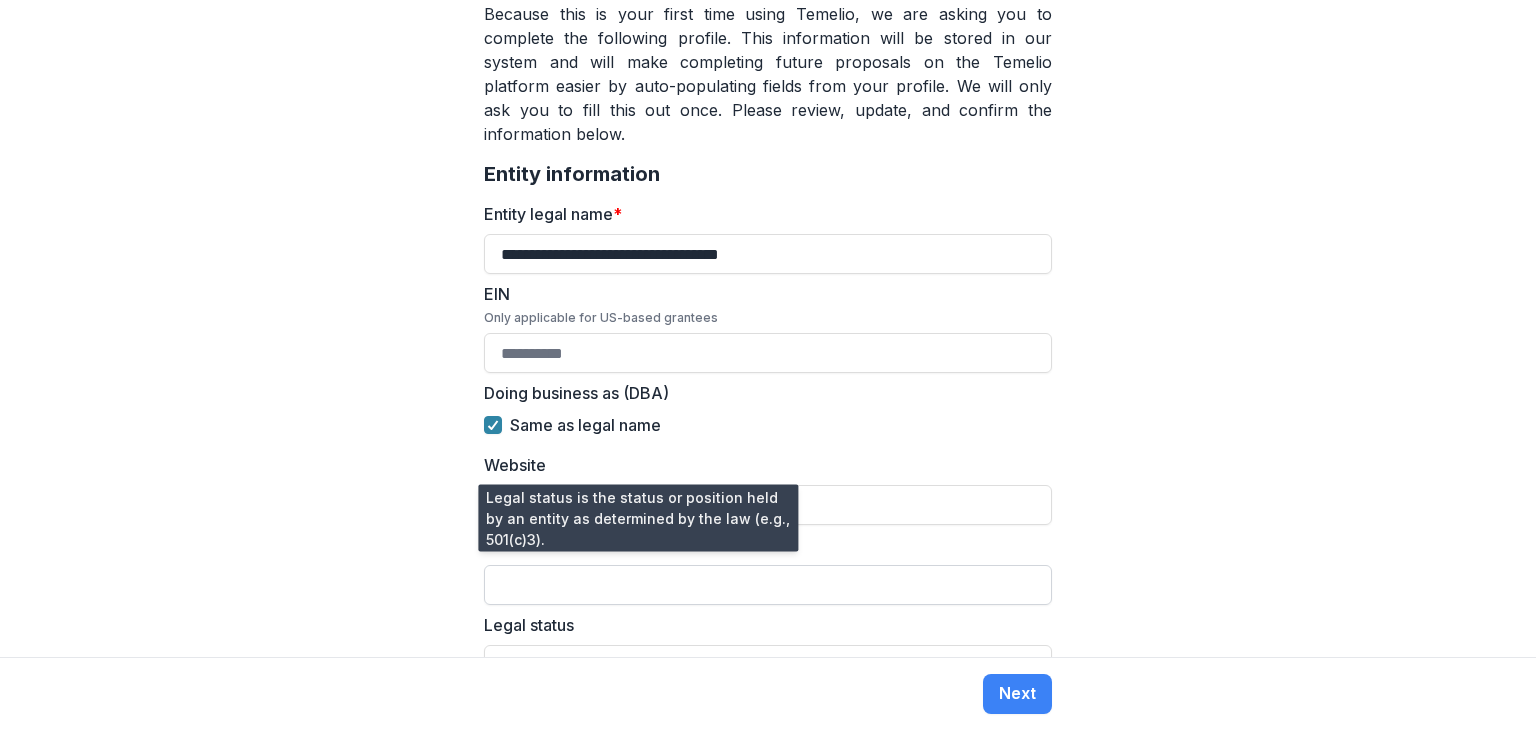 scroll, scrollTop: 315, scrollLeft: 0, axis: vertical 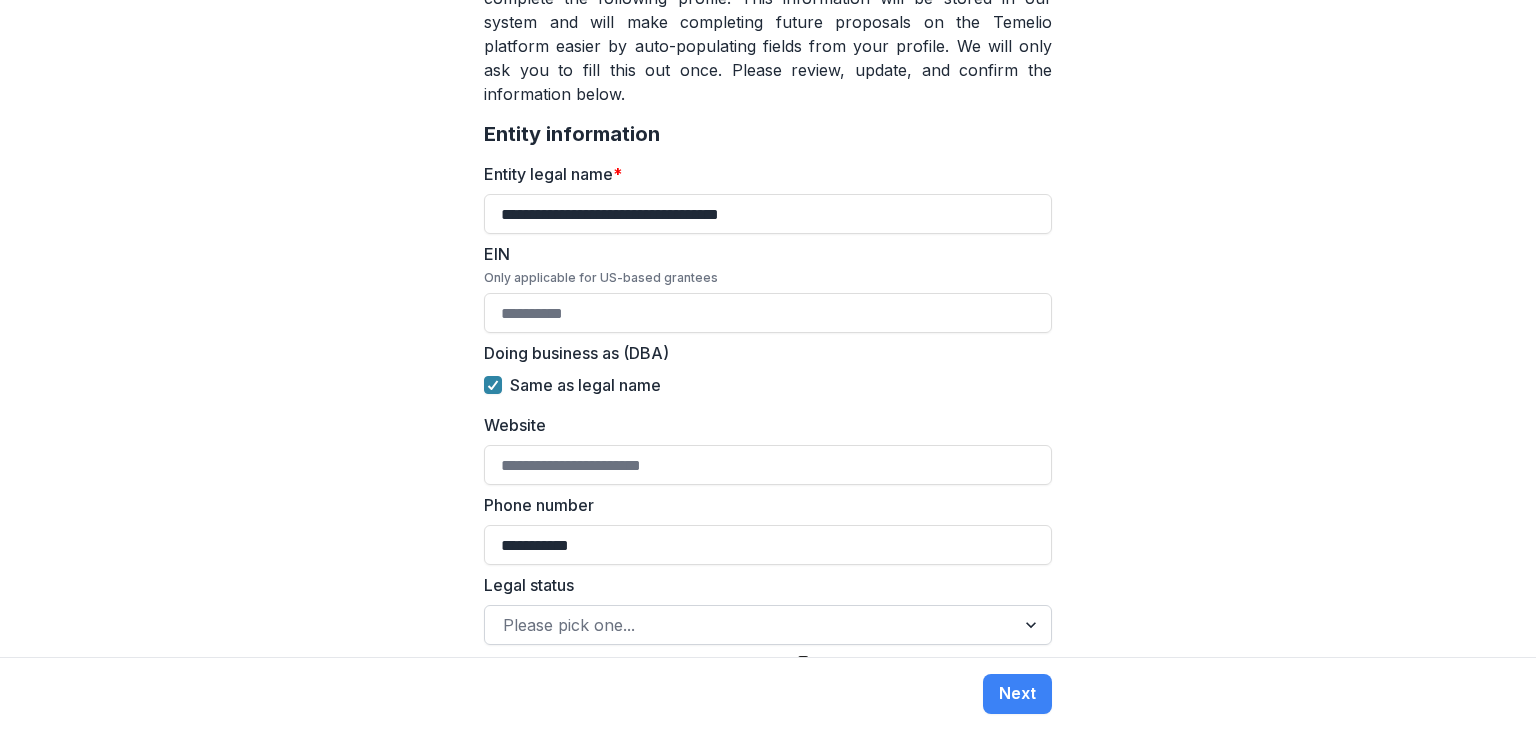 type on "**********" 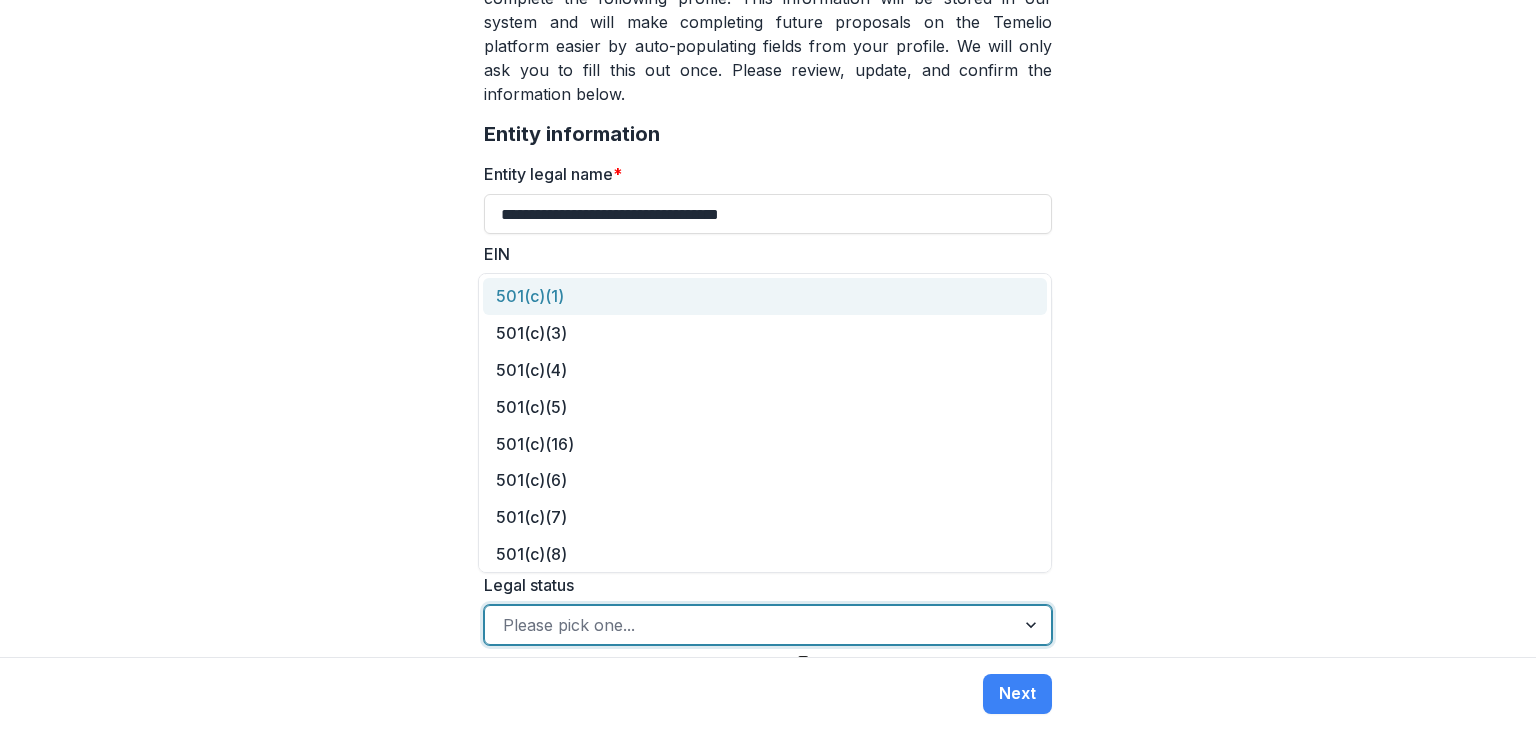 click at bounding box center [750, 625] 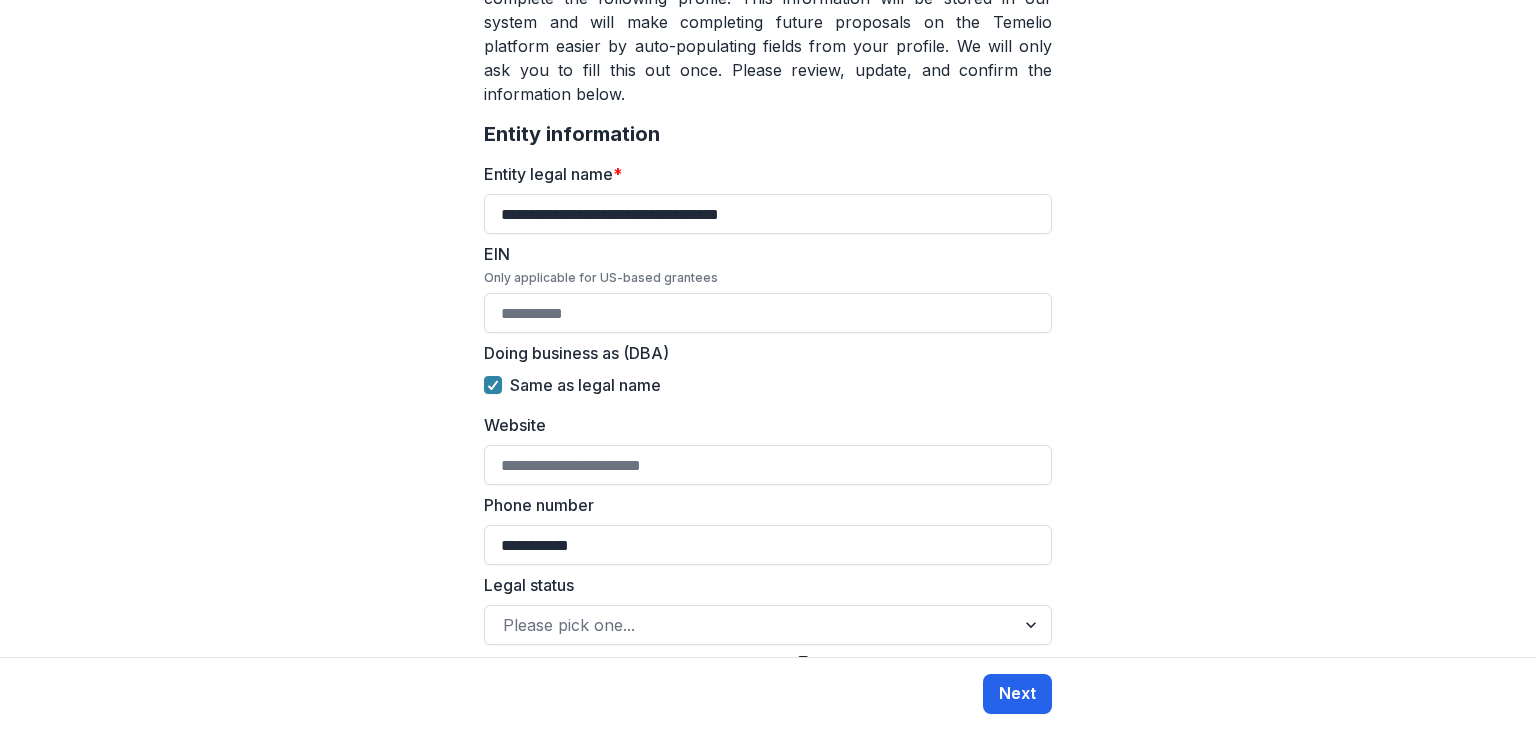 click on "Next" at bounding box center (1017, 694) 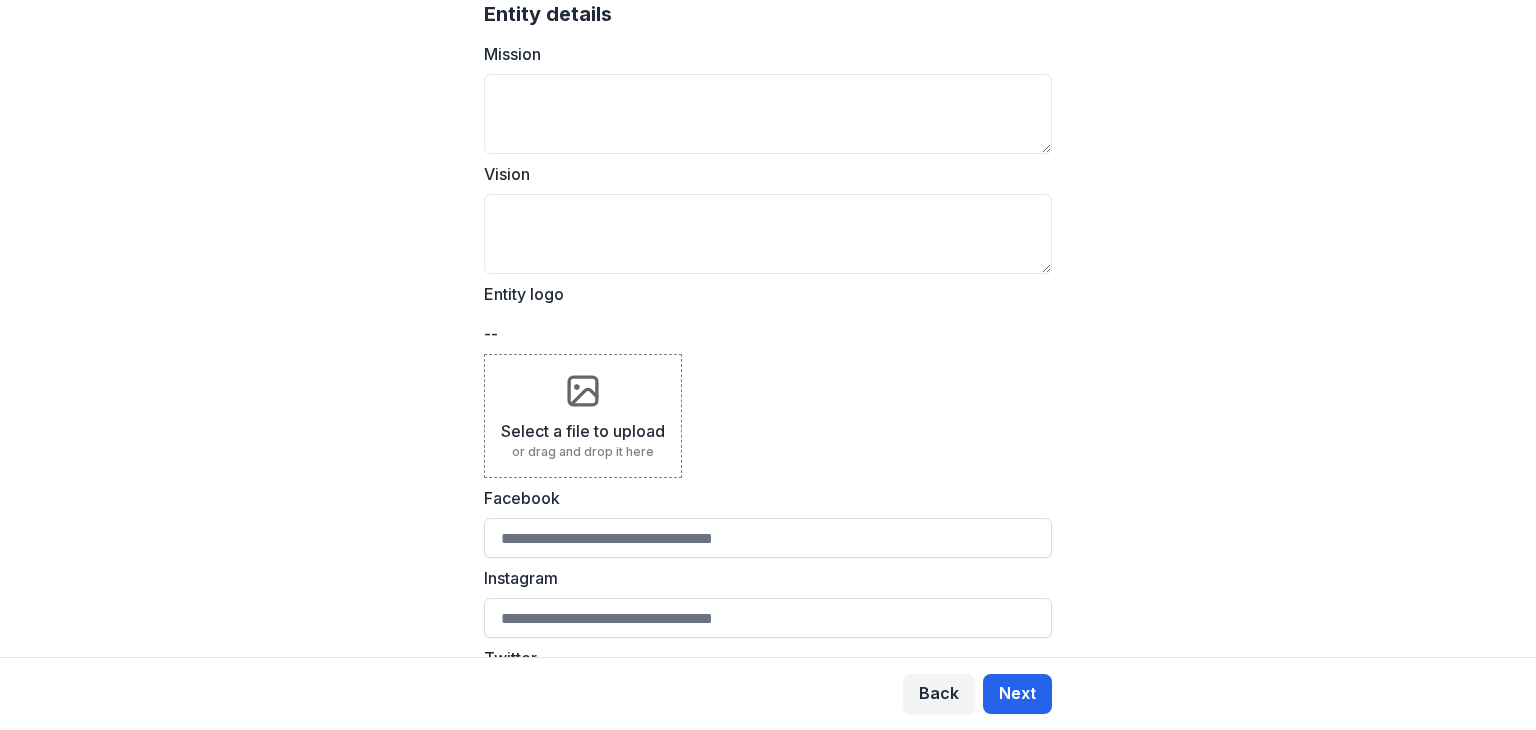 scroll, scrollTop: 0, scrollLeft: 0, axis: both 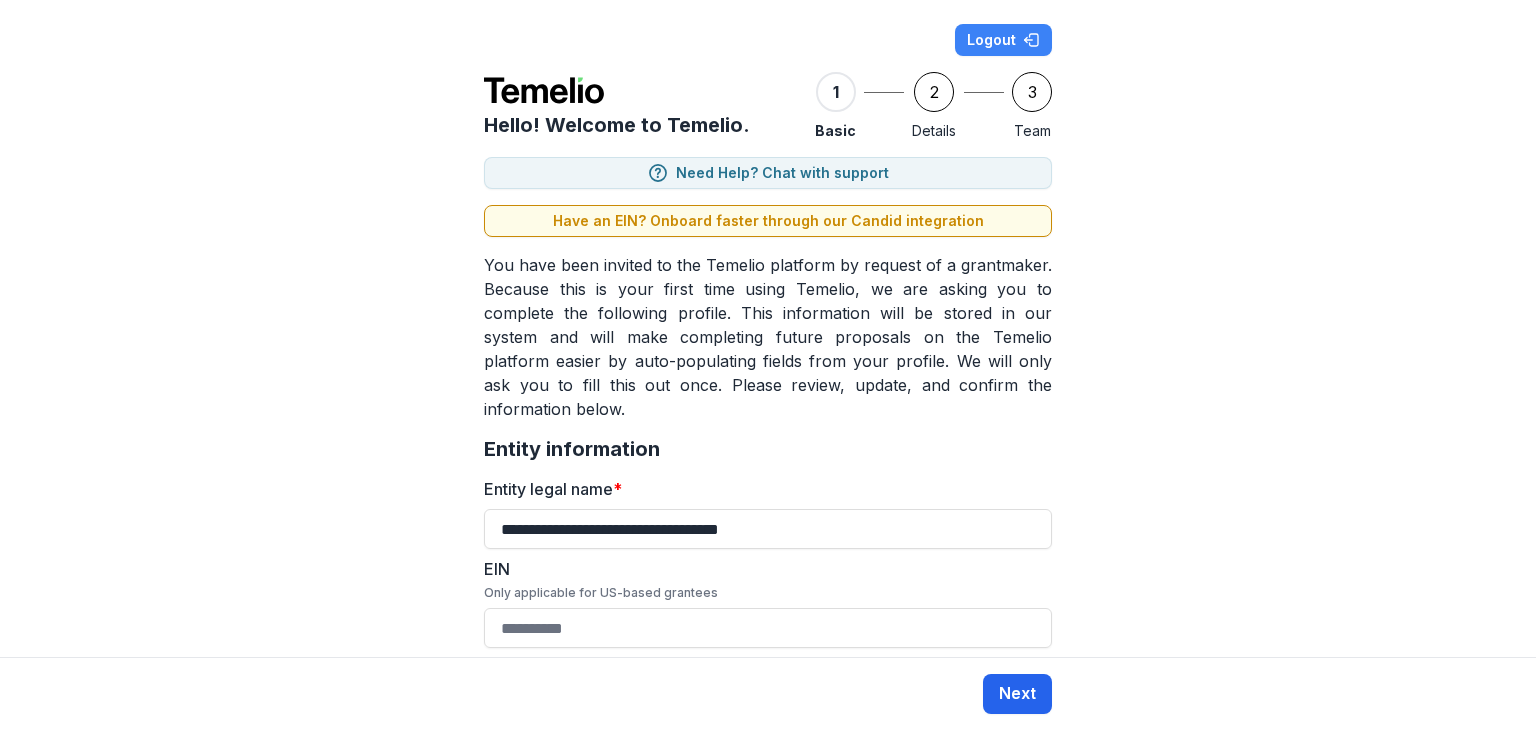 click on "Next" at bounding box center (1017, 694) 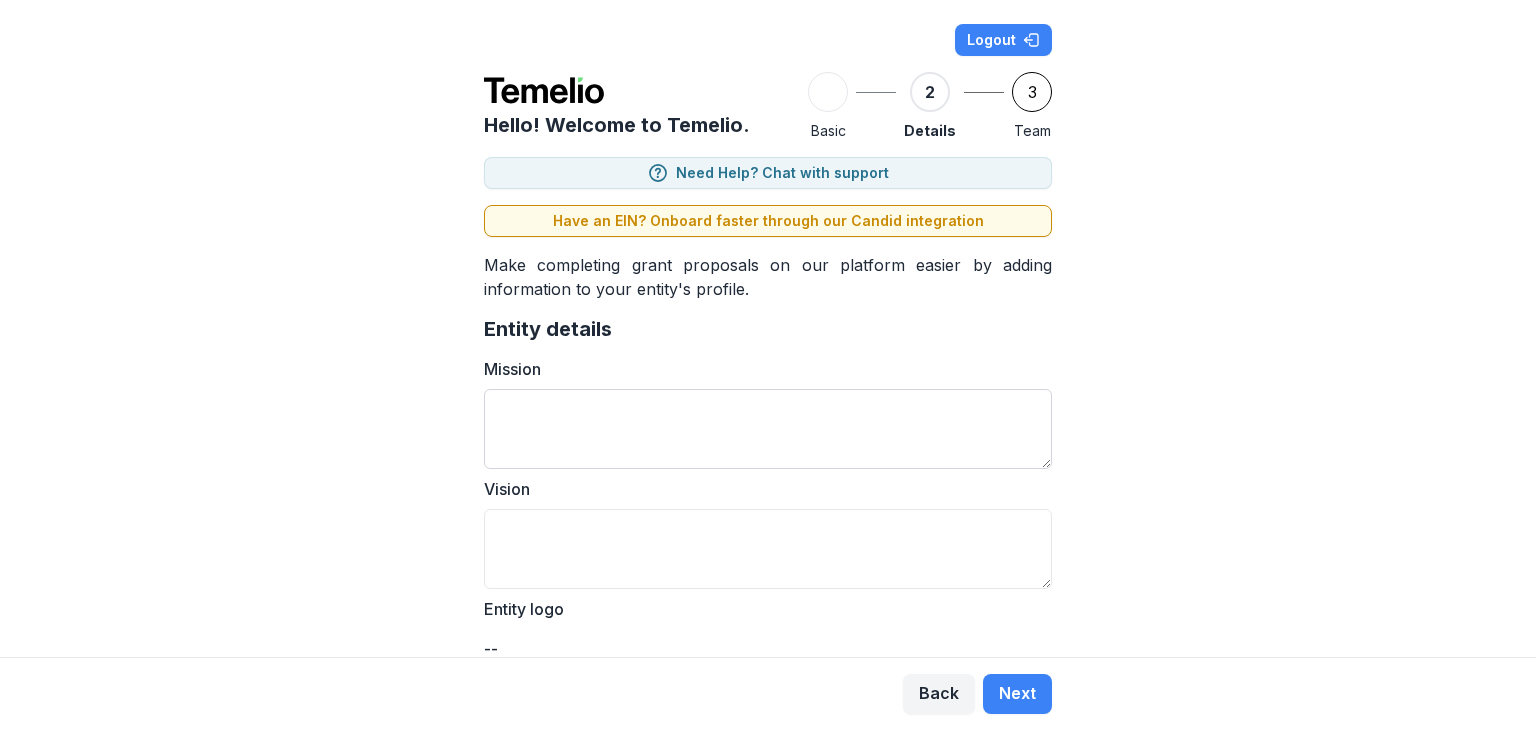 click on "Mission" at bounding box center (768, 429) 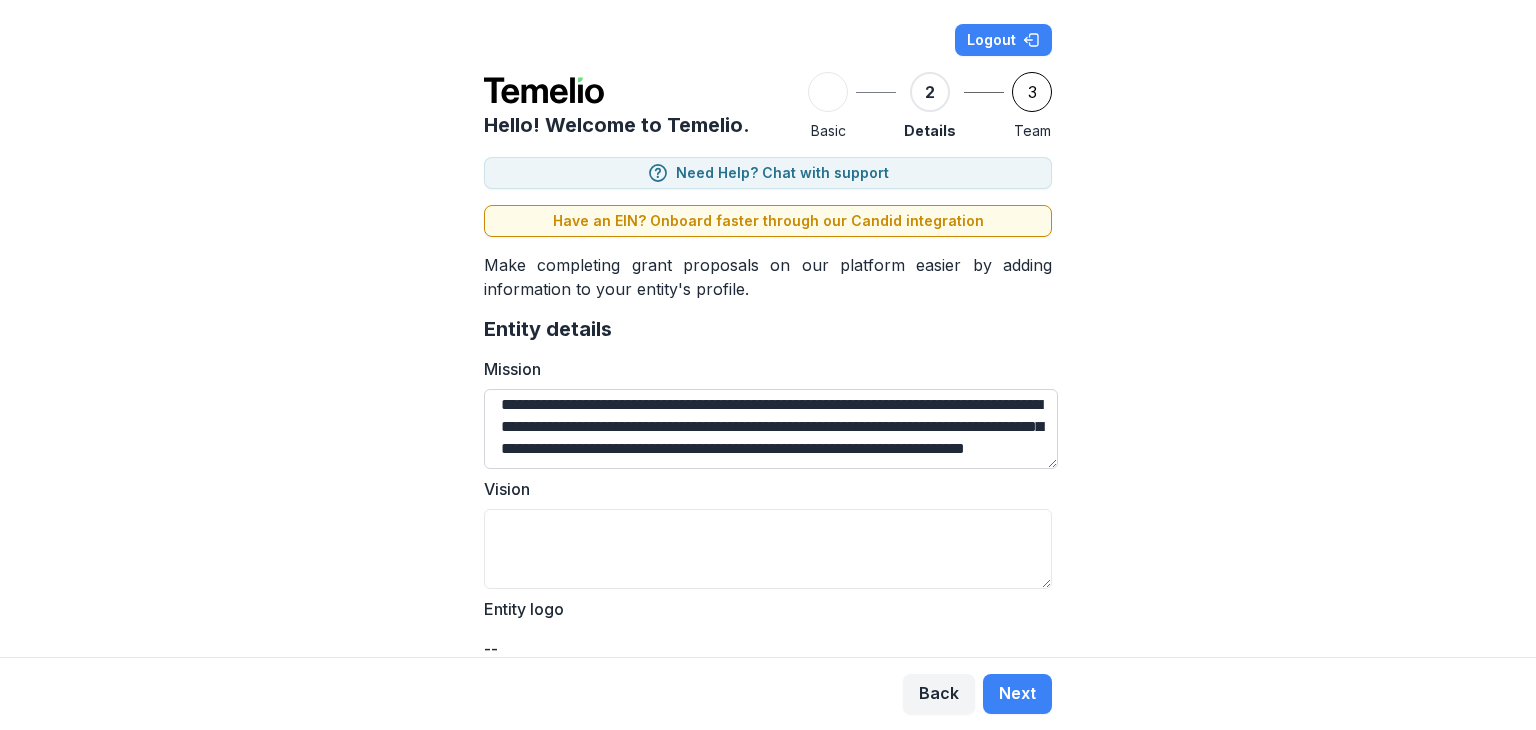 scroll, scrollTop: 0, scrollLeft: 0, axis: both 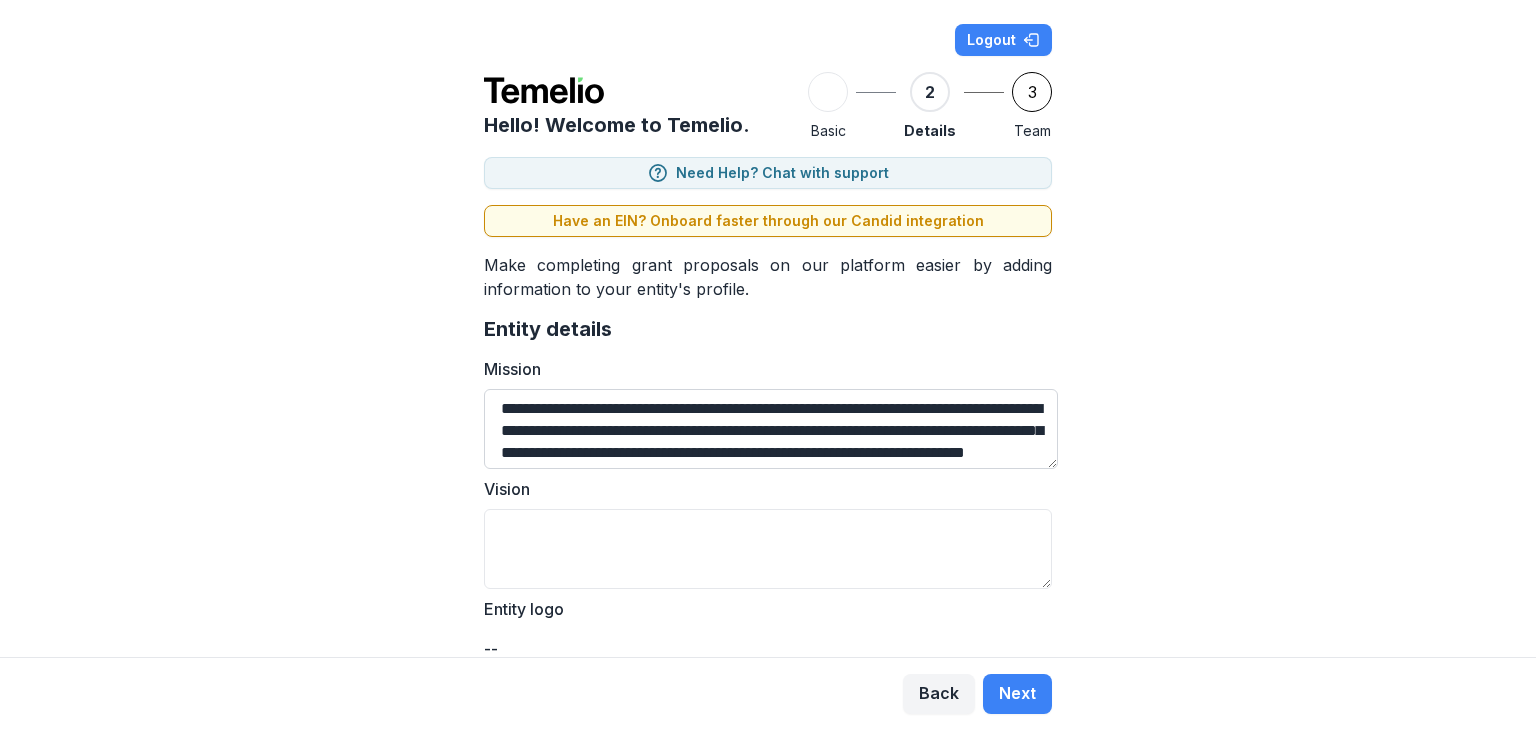 click on "**********" at bounding box center [771, 429] 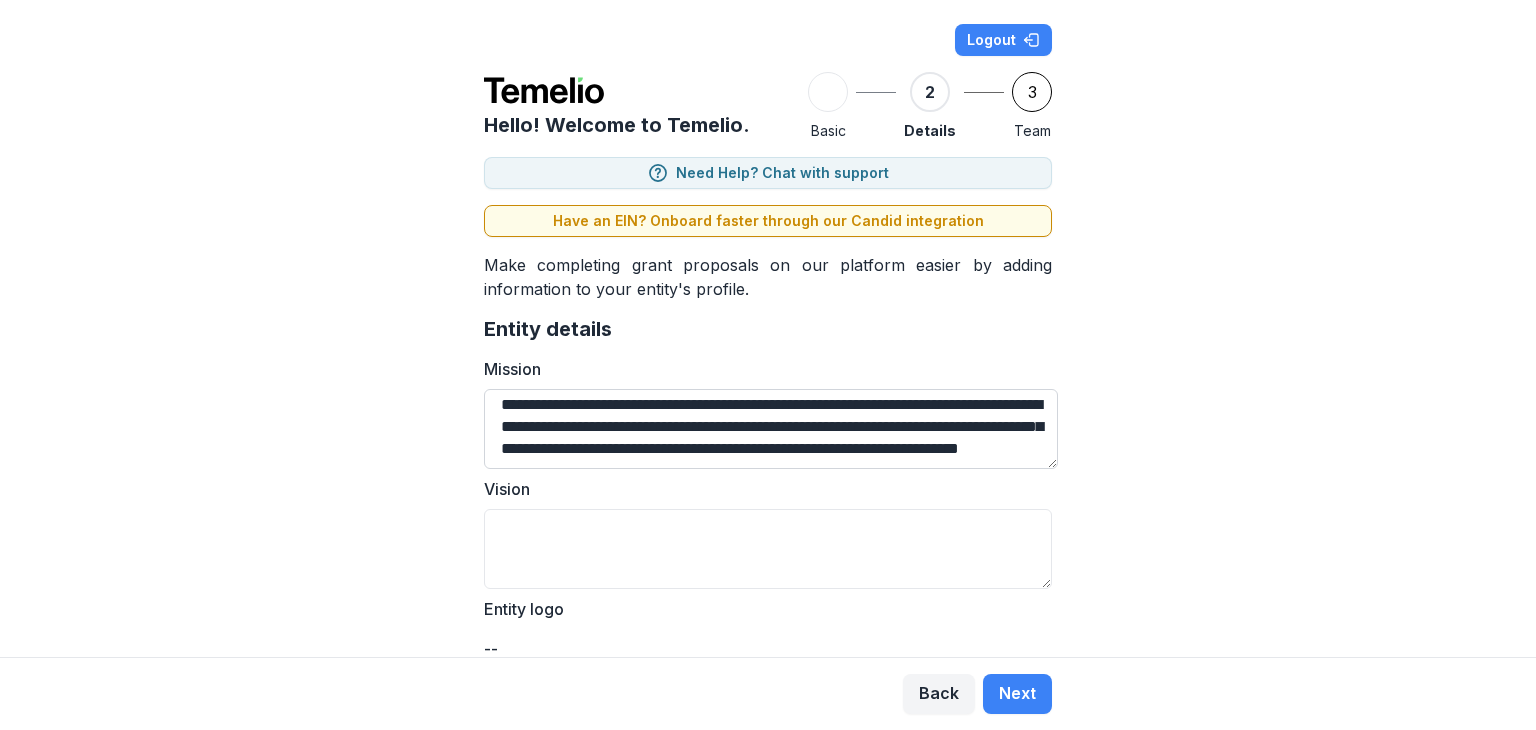 scroll, scrollTop: 48, scrollLeft: 0, axis: vertical 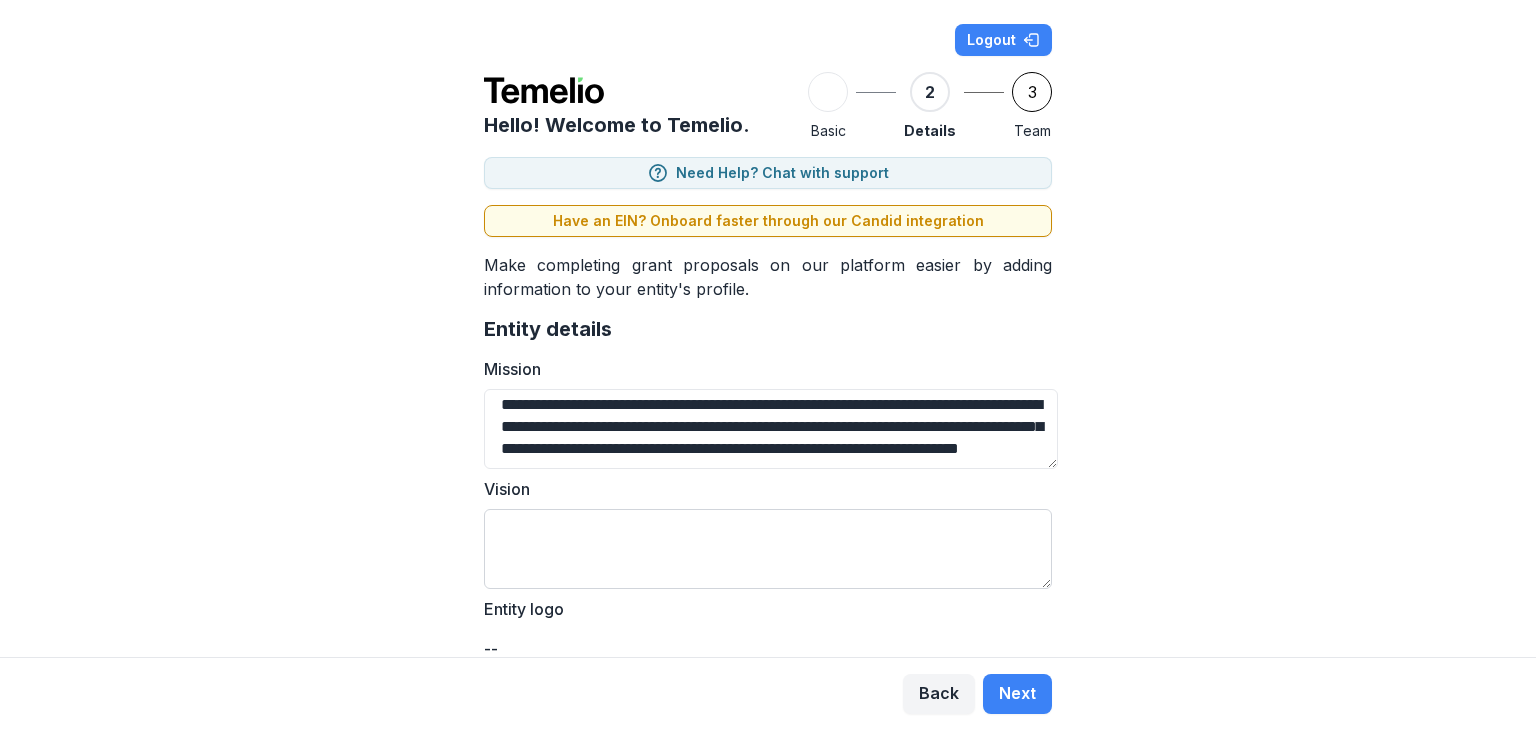 type on "**********" 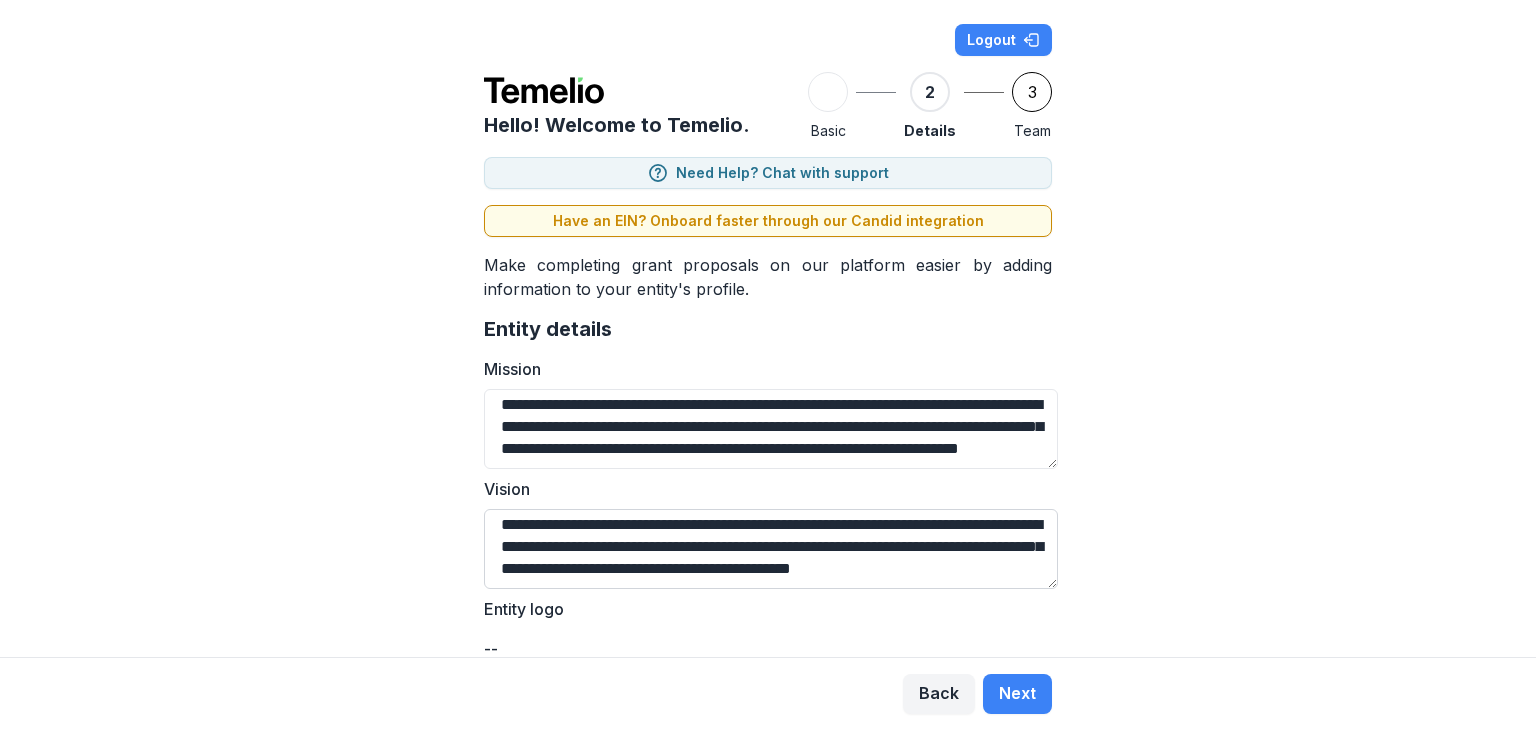 scroll, scrollTop: 25, scrollLeft: 0, axis: vertical 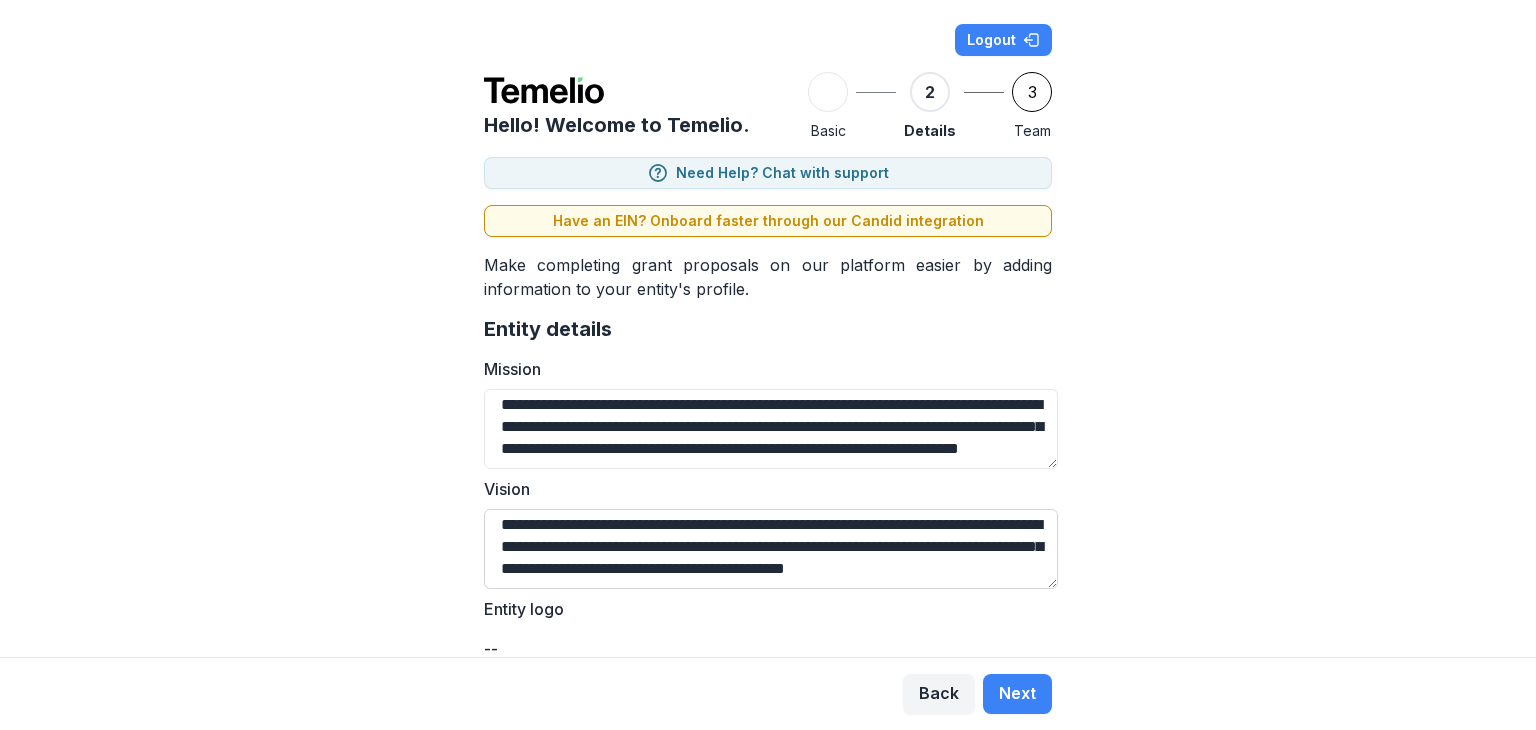 click on "**********" at bounding box center [771, 549] 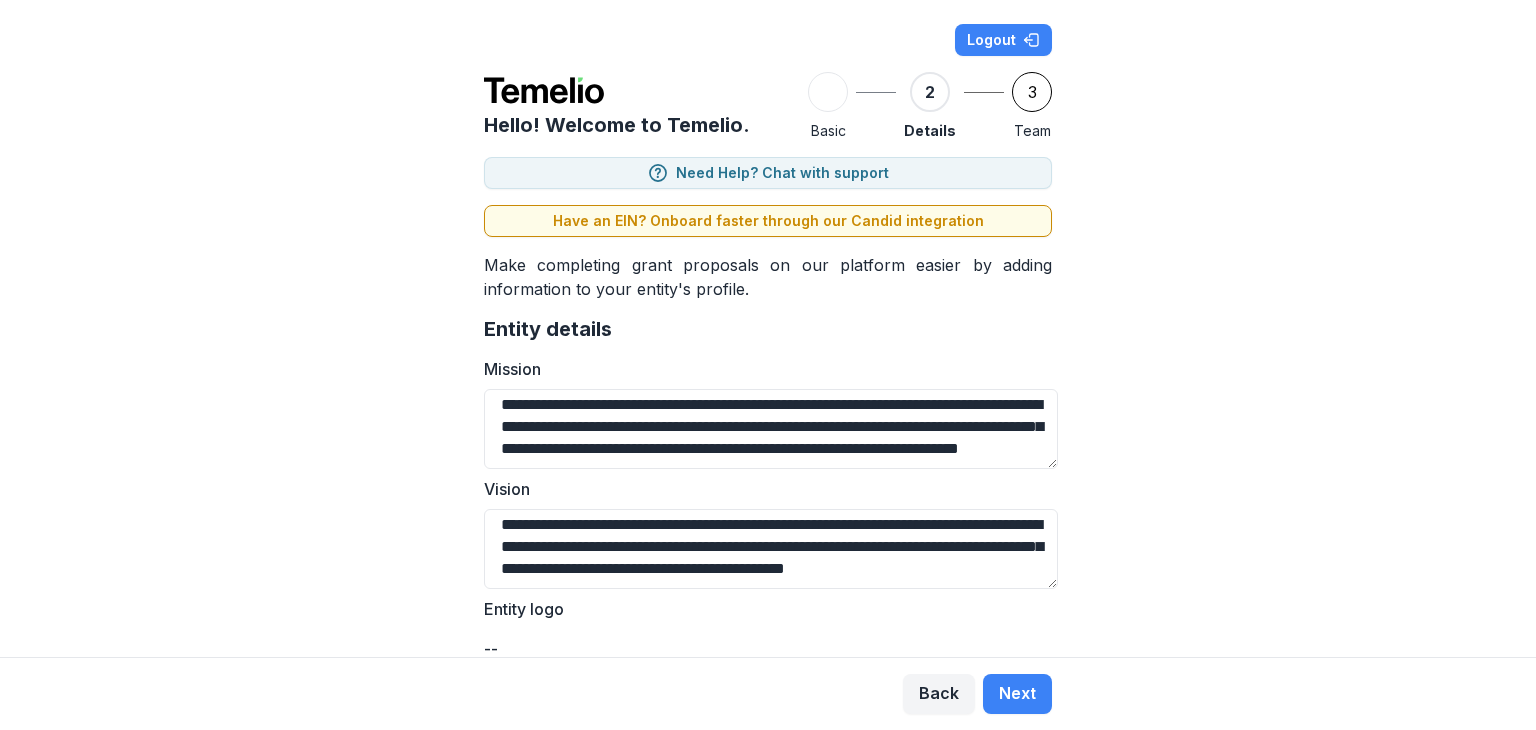 click on "**********" at bounding box center (768, 608) 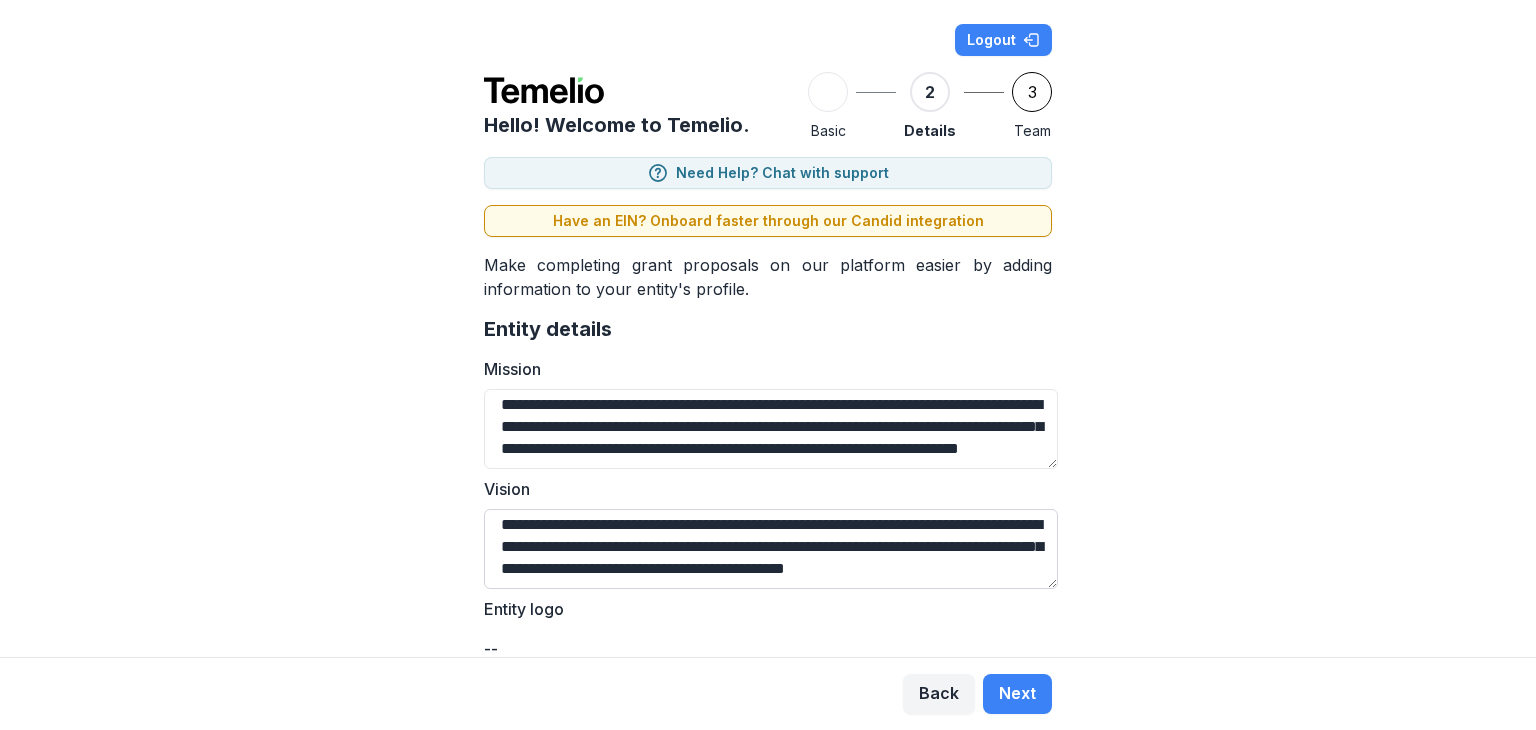 click on "**********" at bounding box center [771, 549] 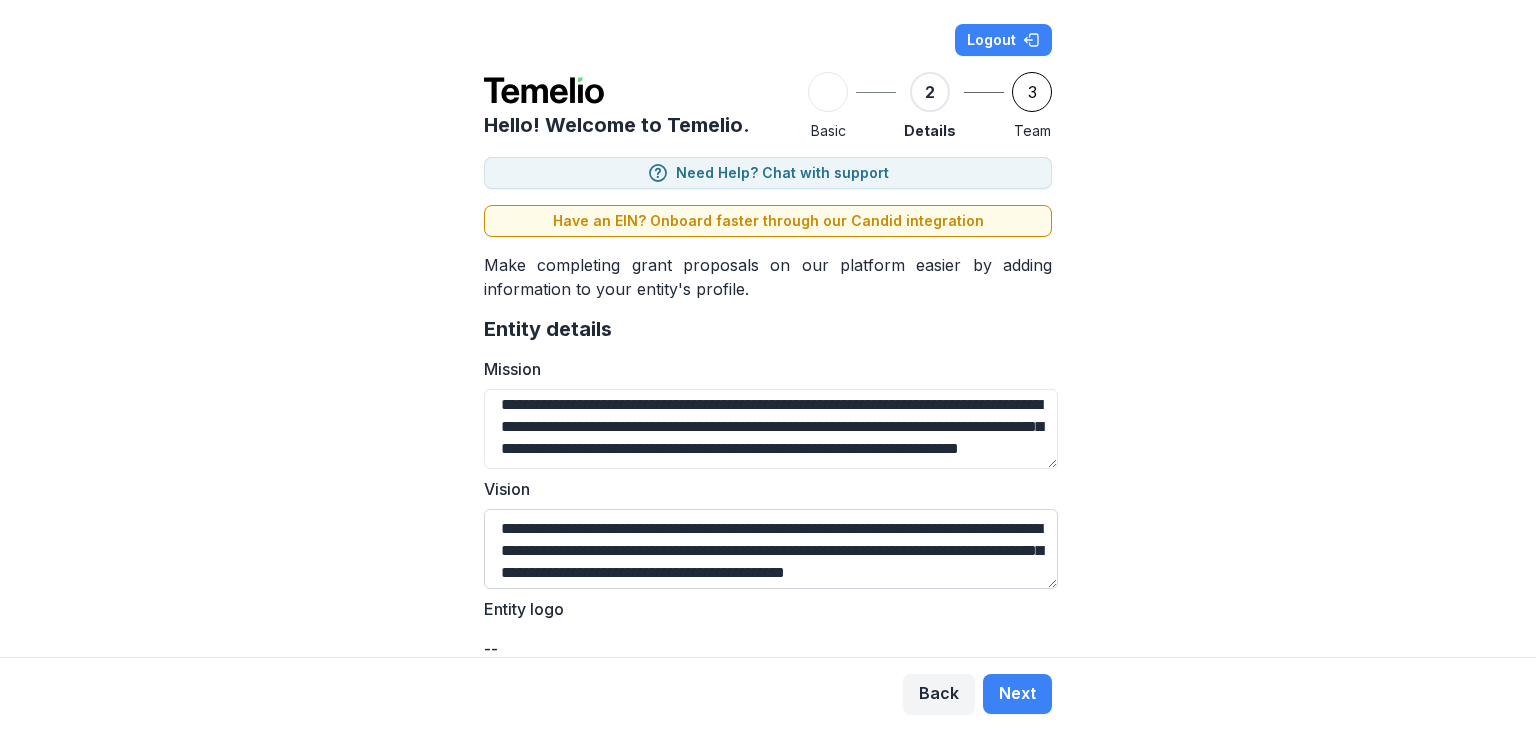 click on "**********" at bounding box center (771, 549) 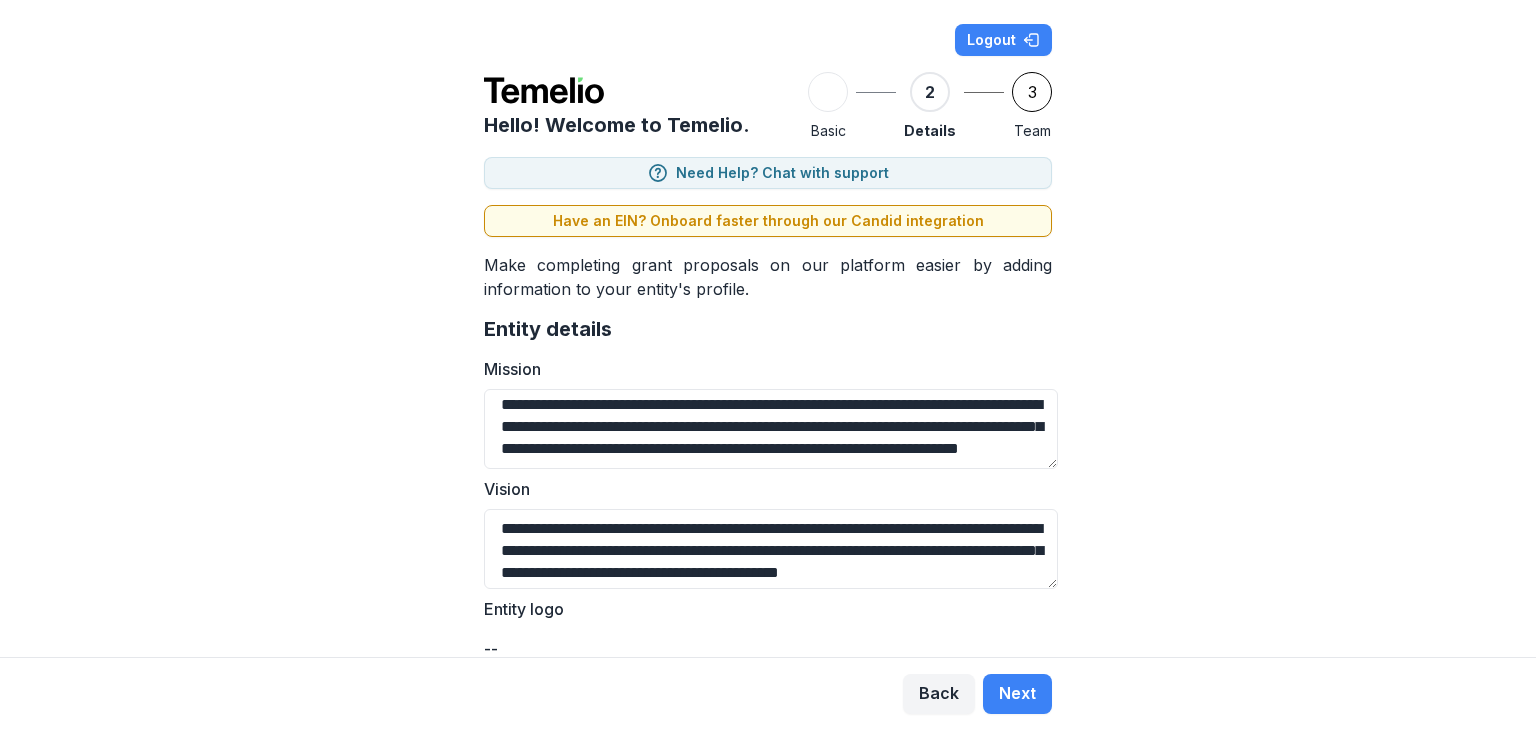 scroll, scrollTop: 560, scrollLeft: 0, axis: vertical 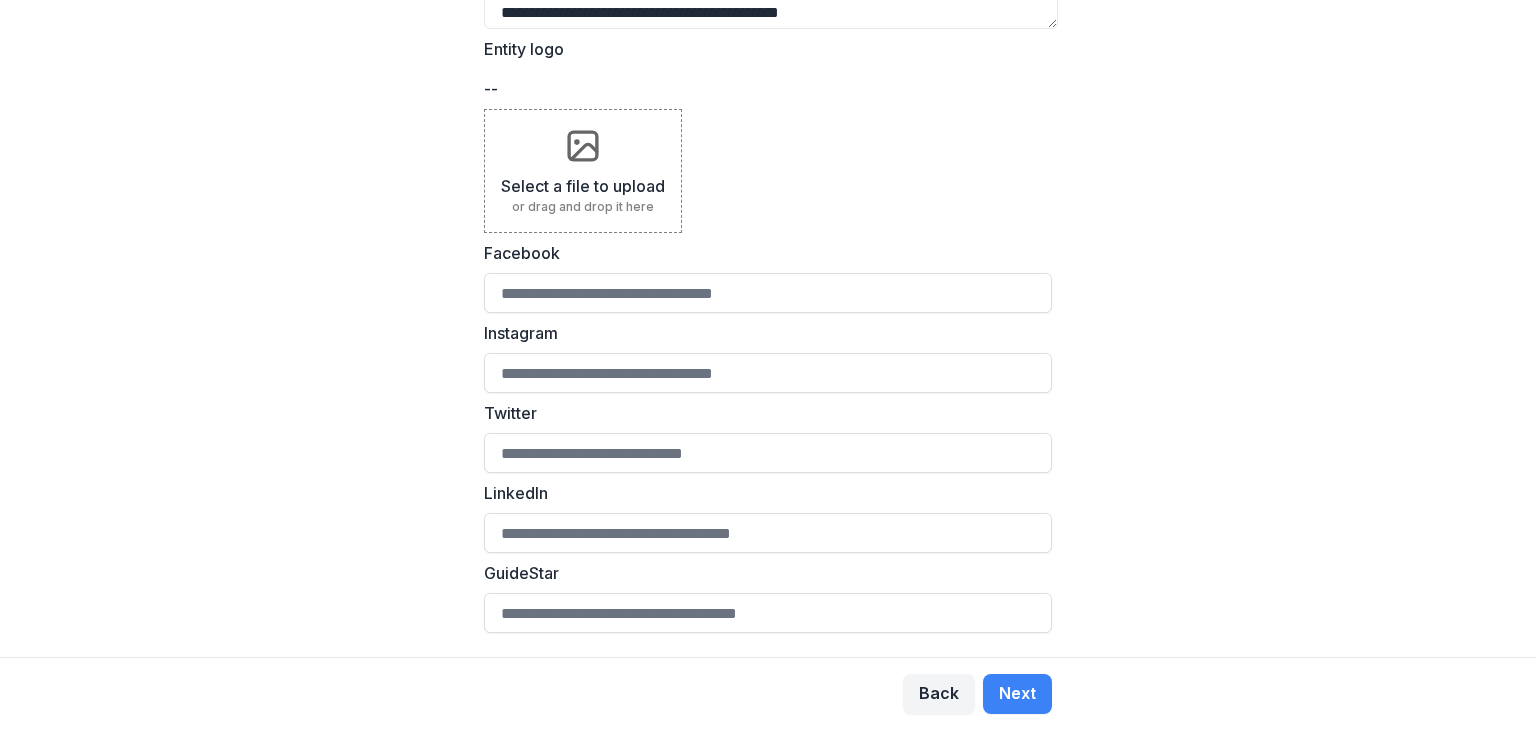 type on "**********" 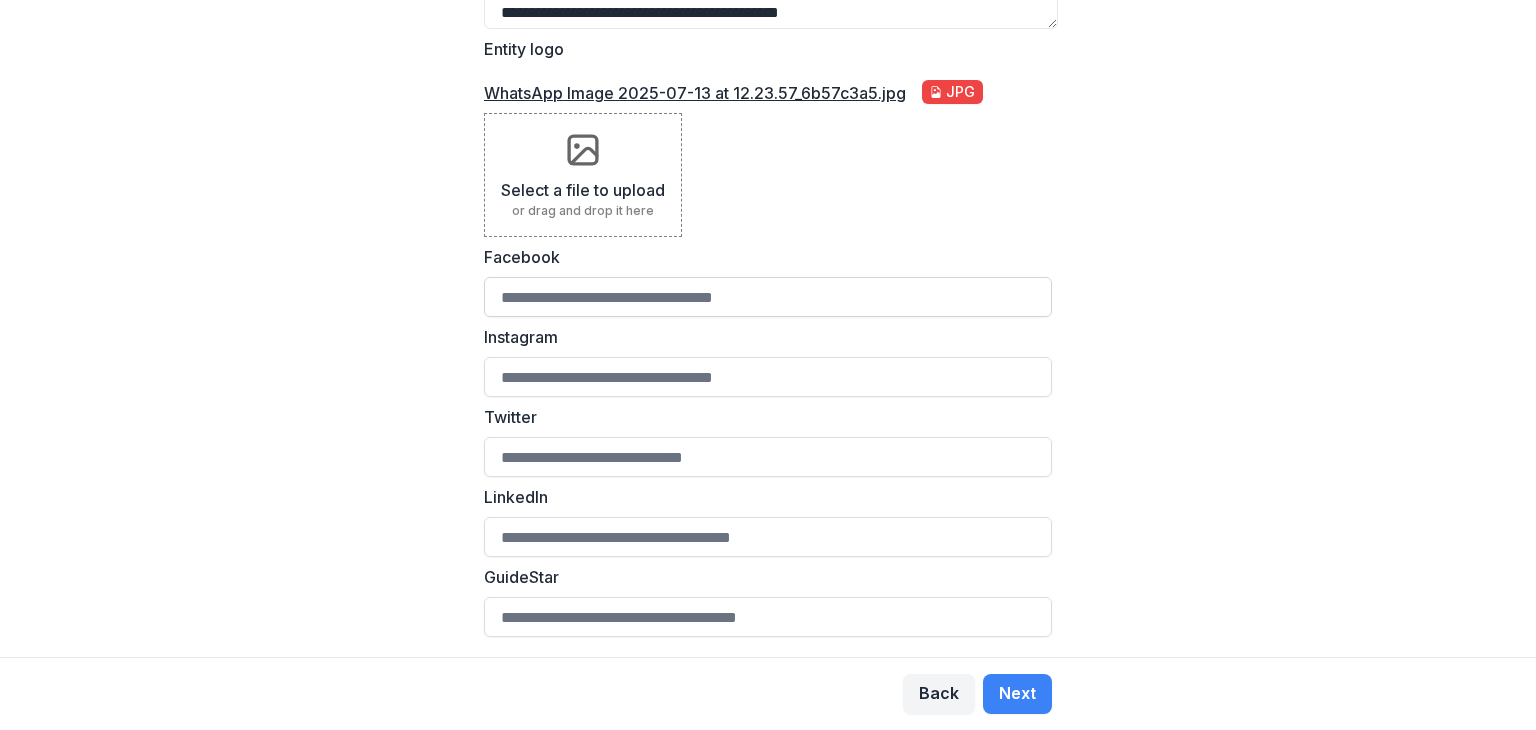 click on "Facebook" at bounding box center (768, 297) 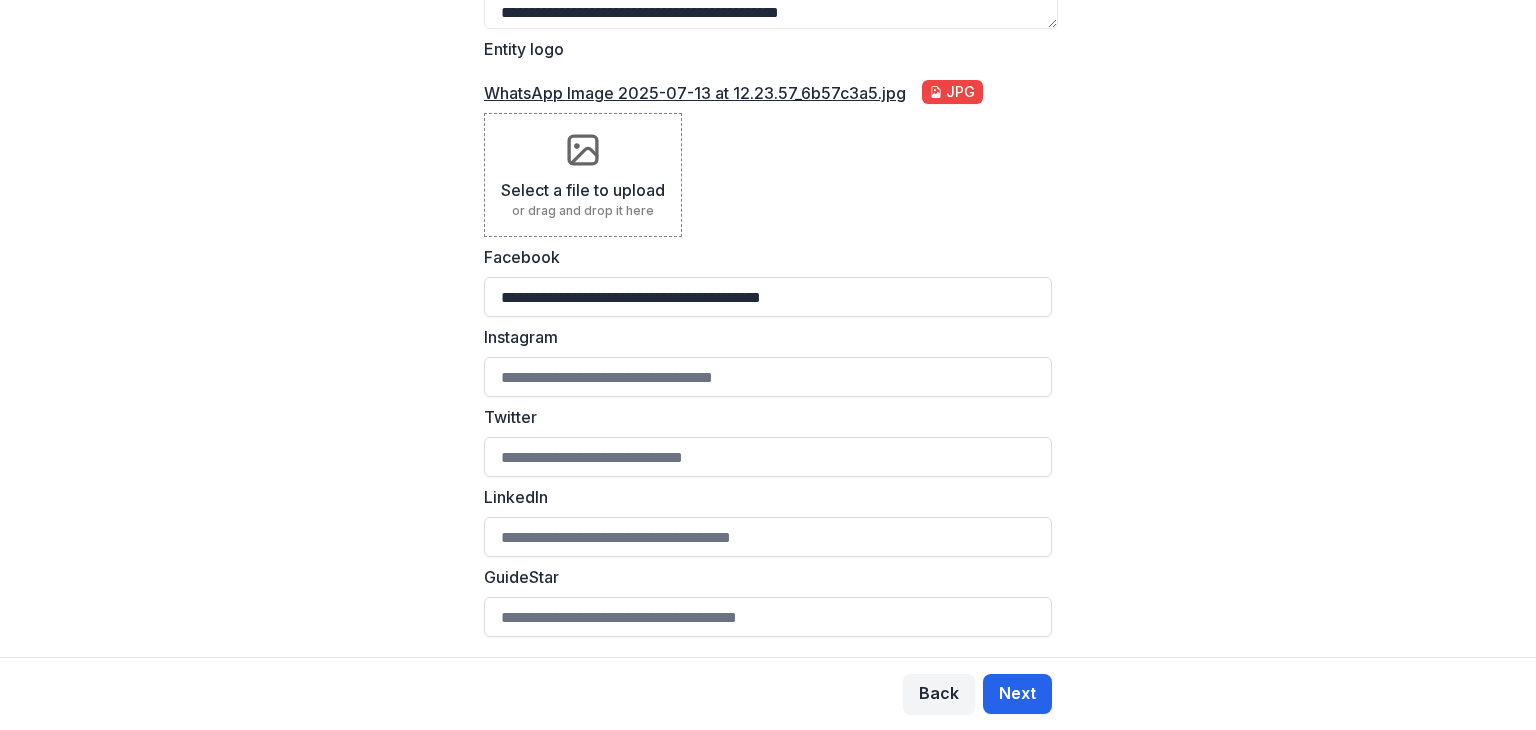 type on "**********" 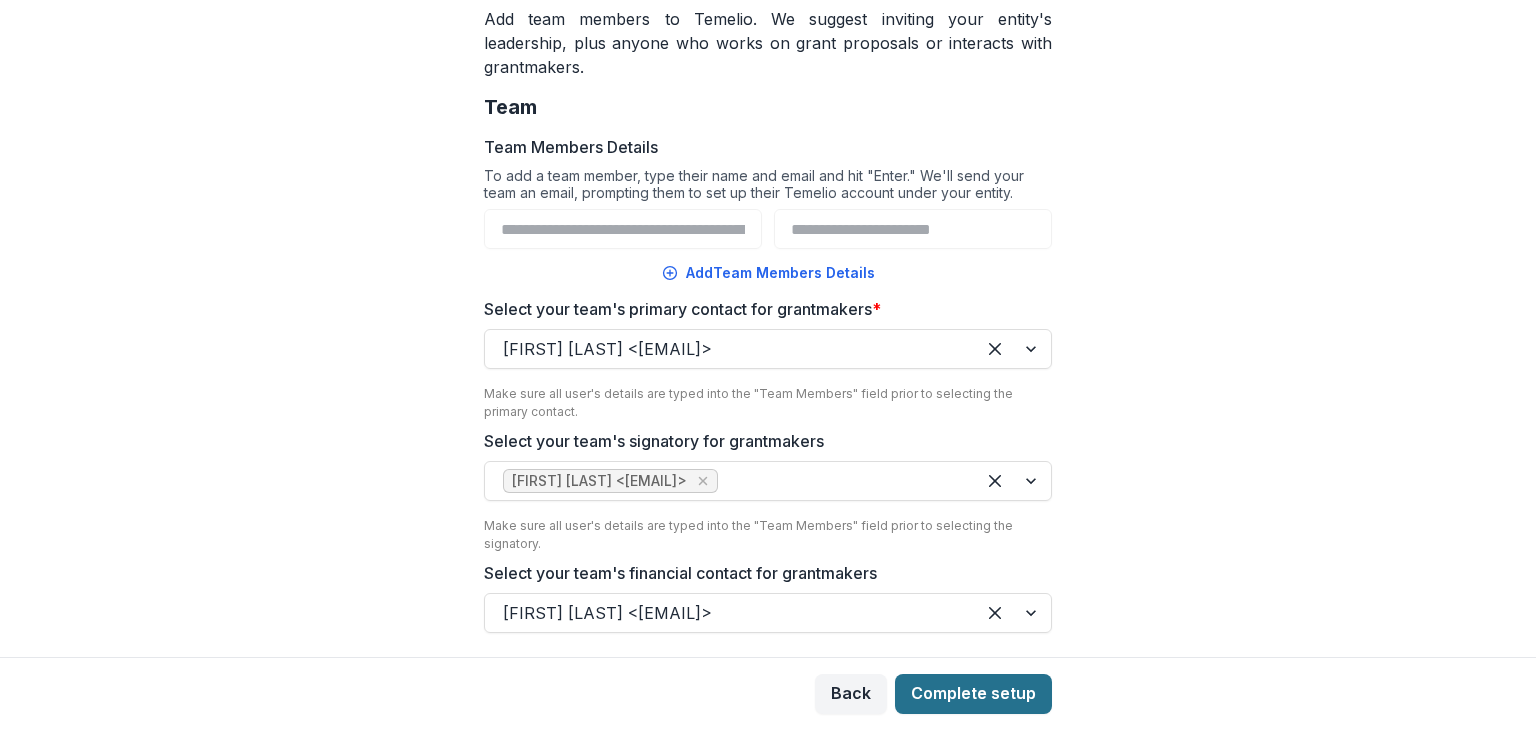 scroll, scrollTop: 0, scrollLeft: 0, axis: both 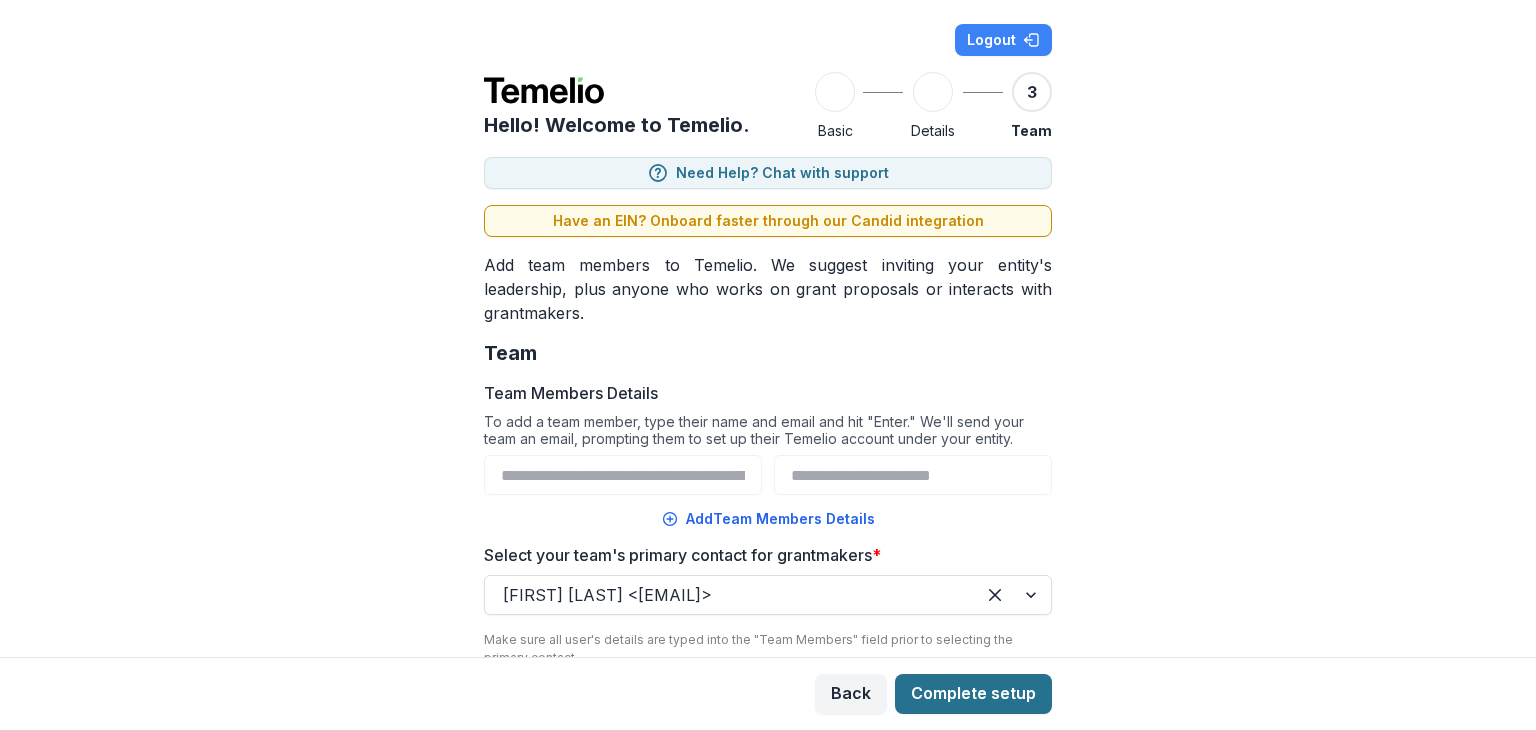 click on "Complete setup" at bounding box center [973, 694] 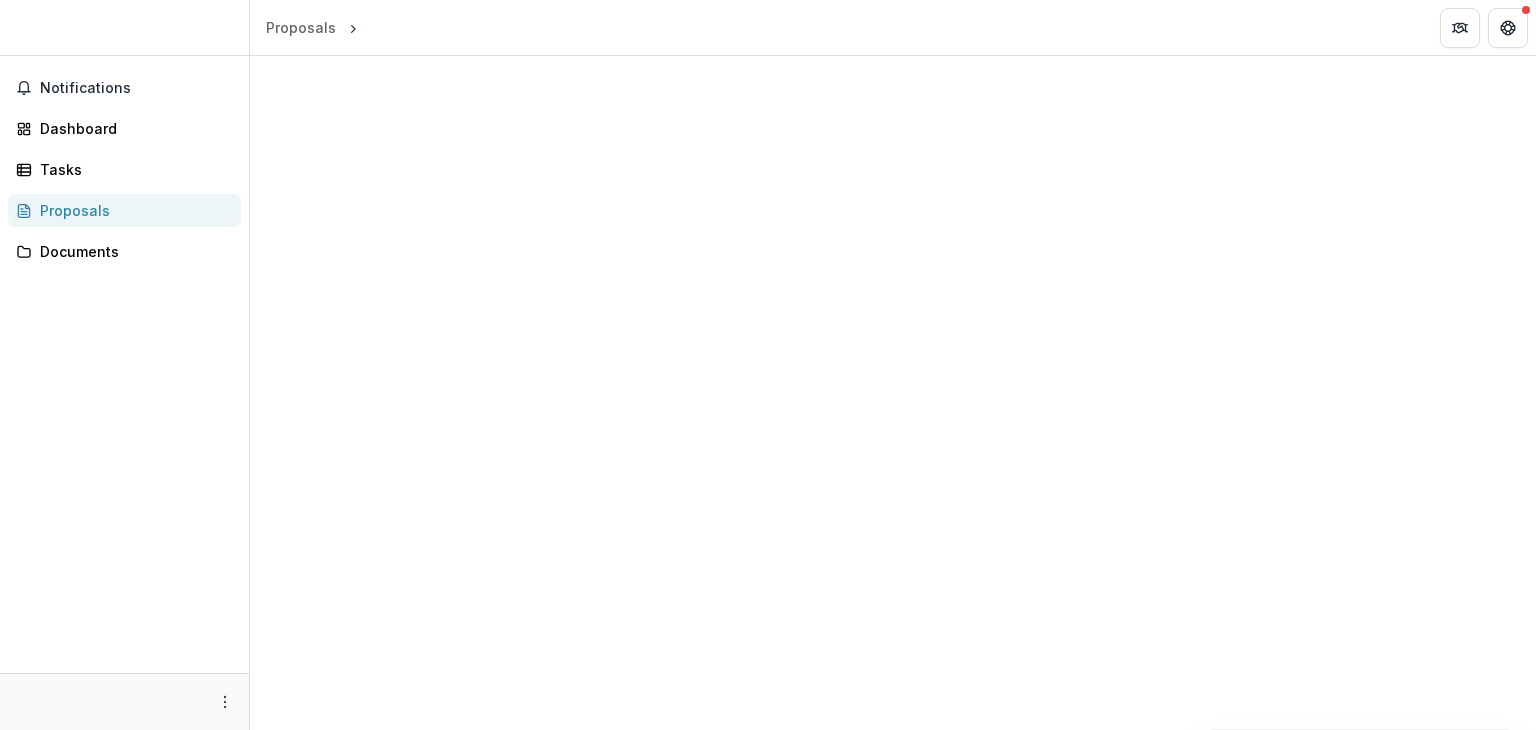scroll, scrollTop: 0, scrollLeft: 0, axis: both 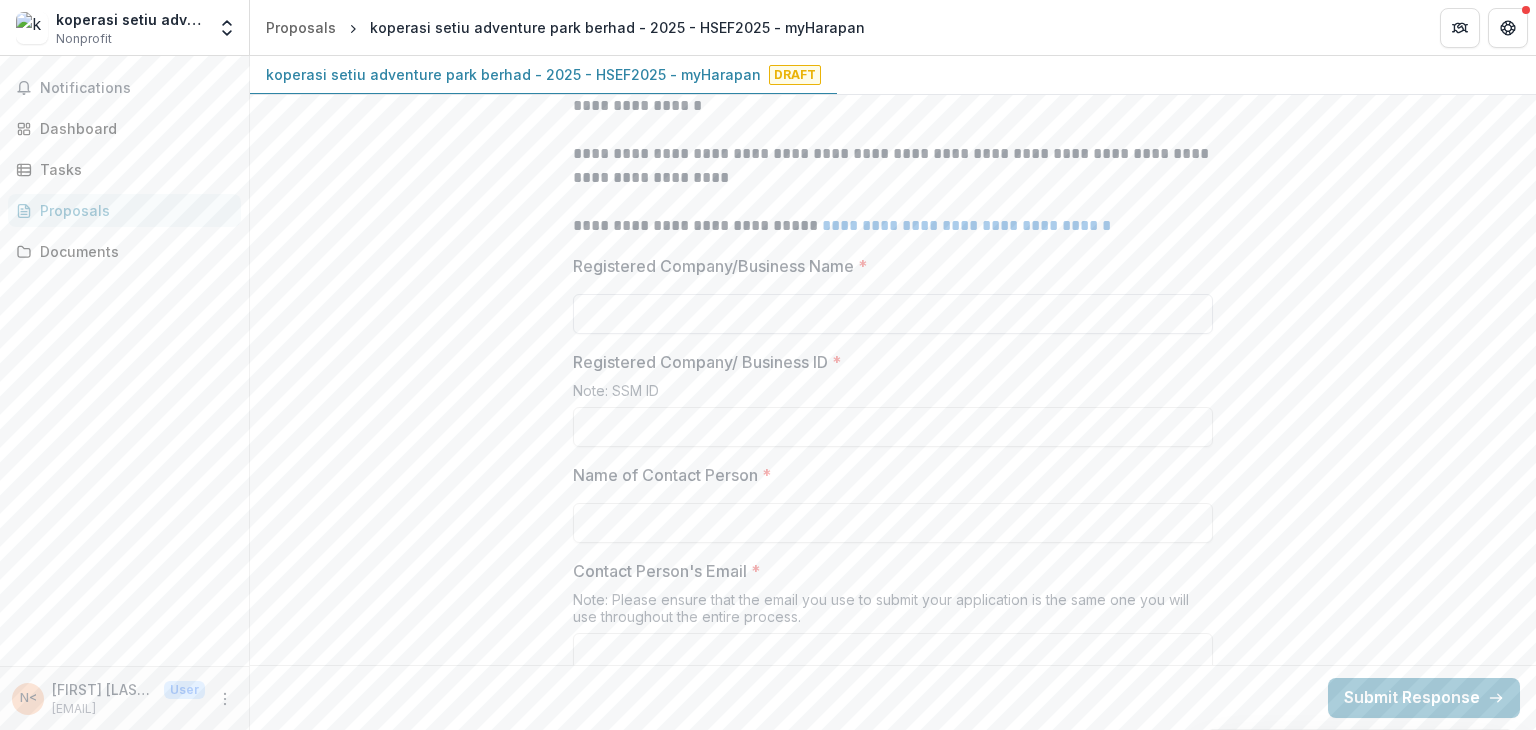 click on "Registered Company/Business Name *" at bounding box center (893, 314) 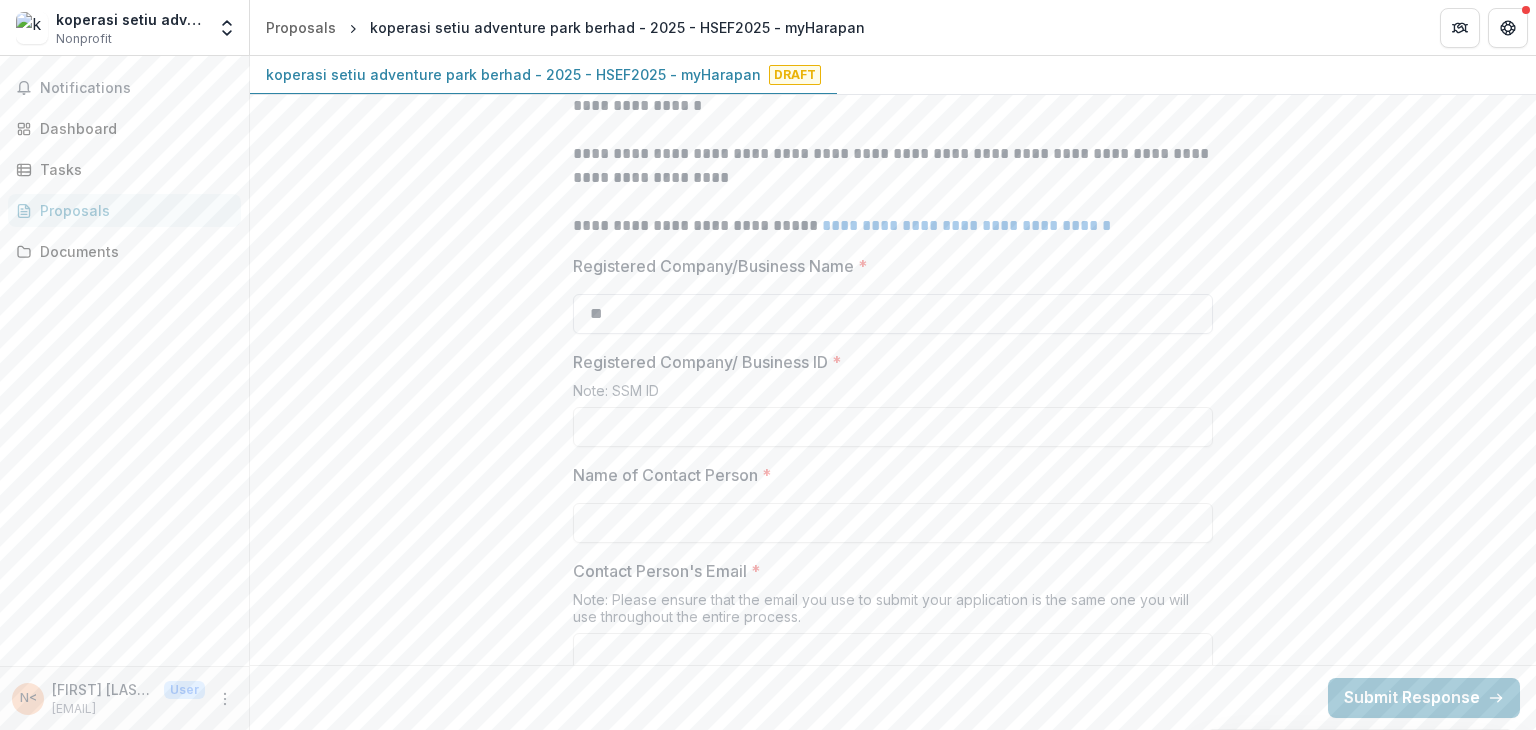 type on "*" 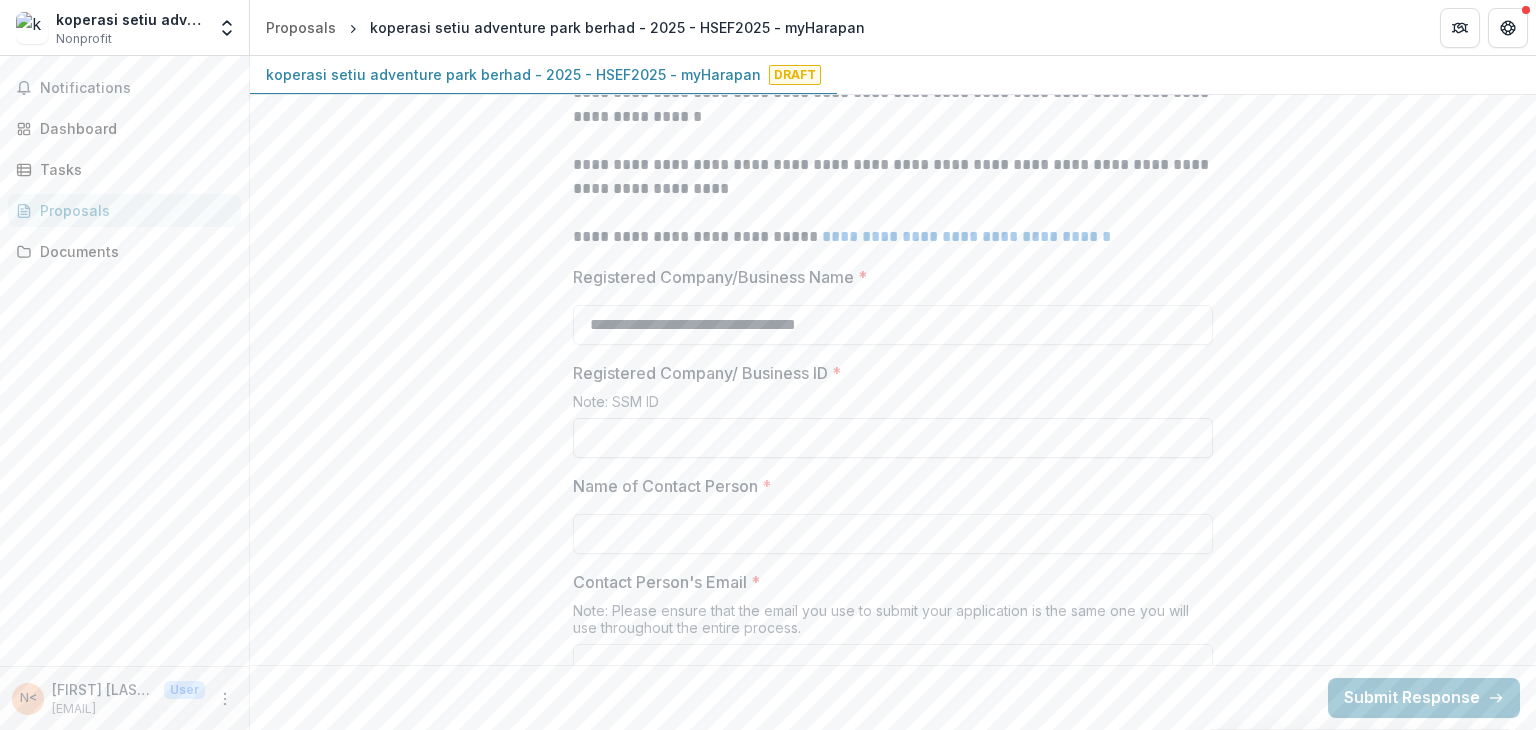 scroll, scrollTop: 608, scrollLeft: 0, axis: vertical 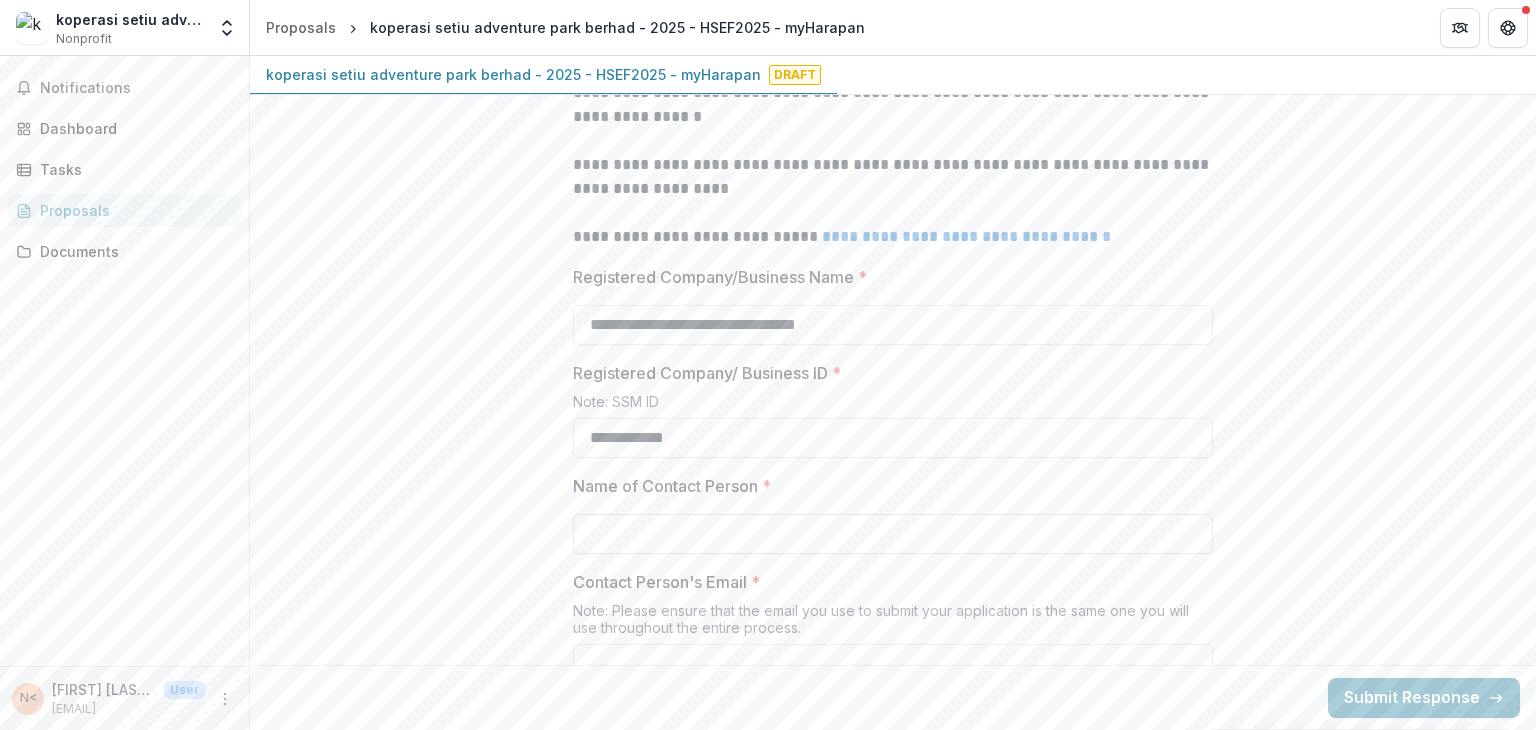 type on "**********" 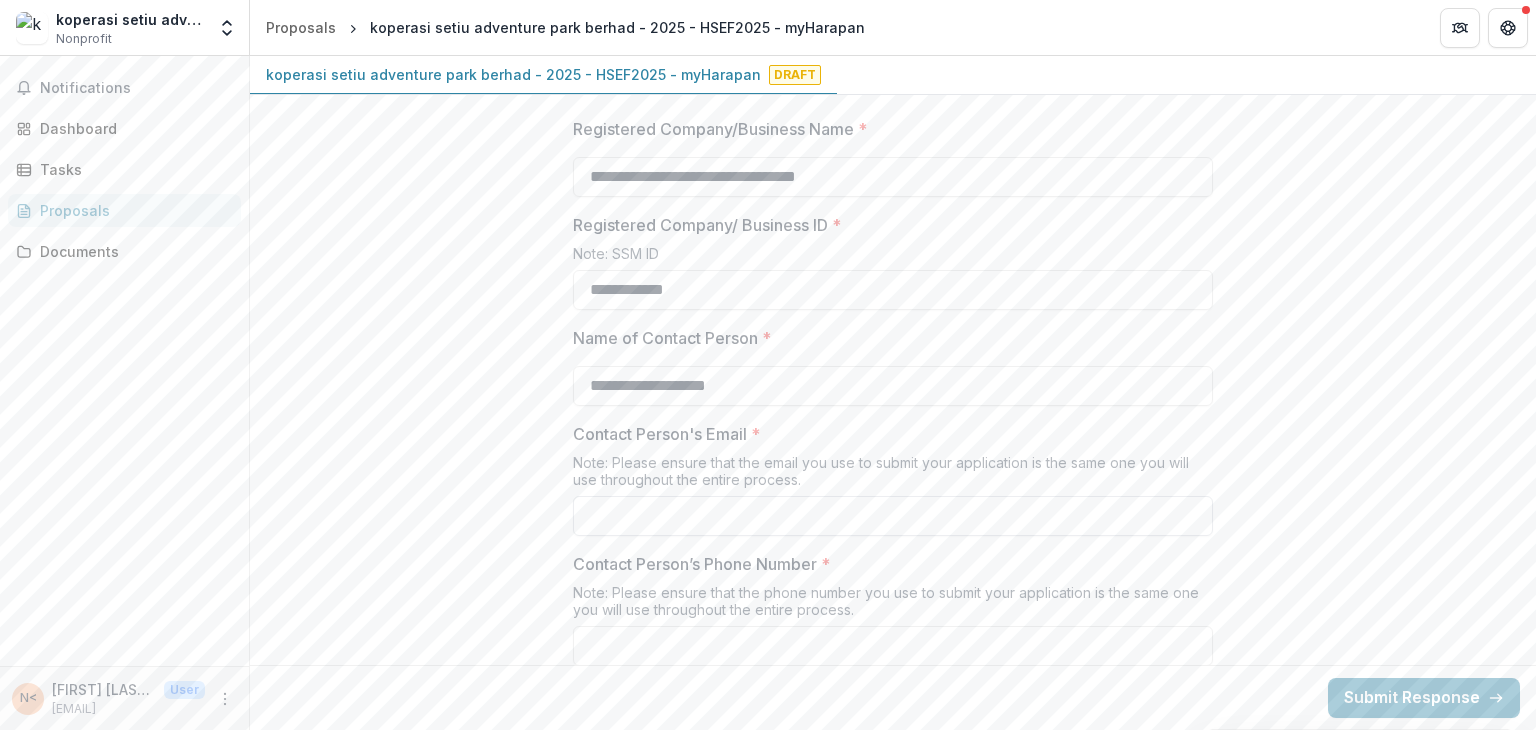 scroll, scrollTop: 760, scrollLeft: 0, axis: vertical 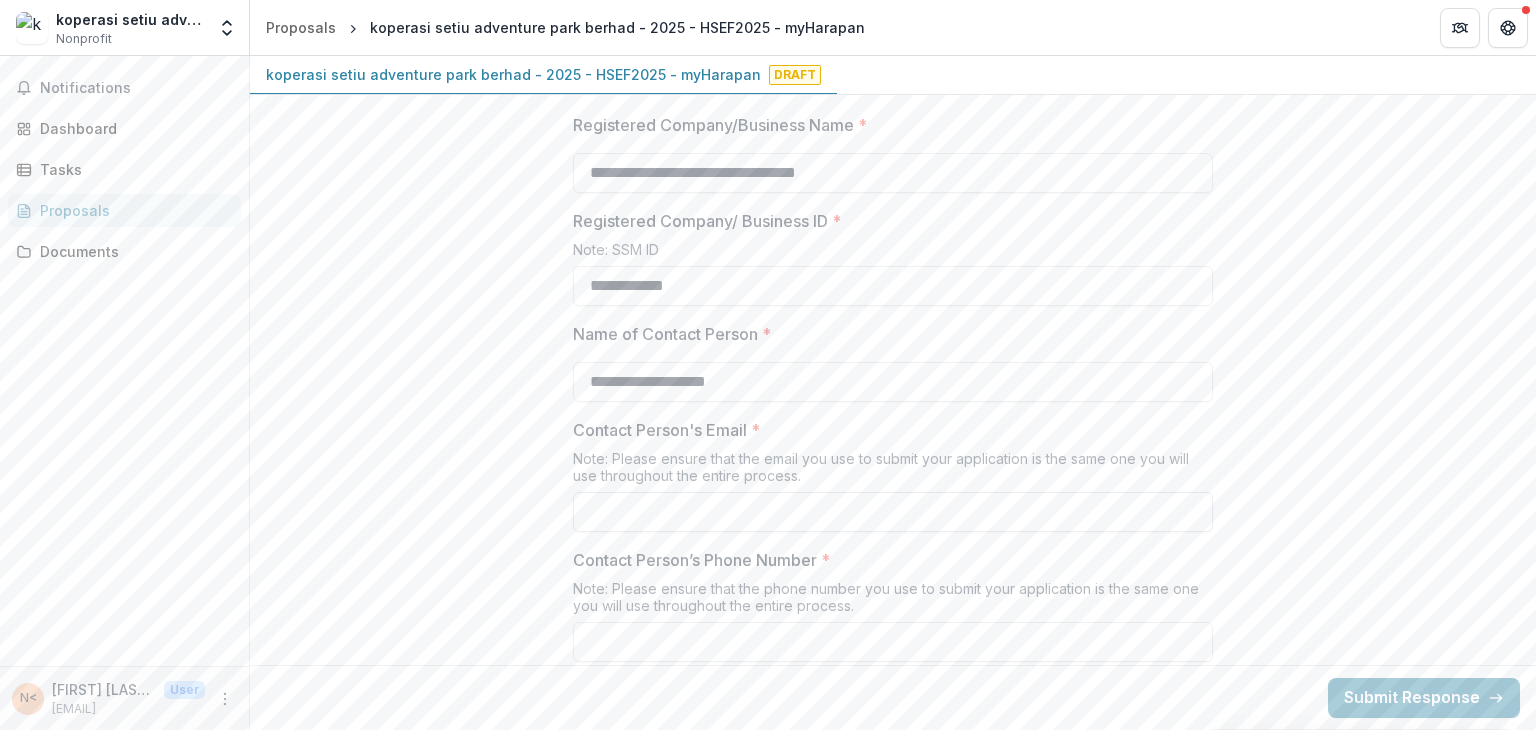 type on "**********" 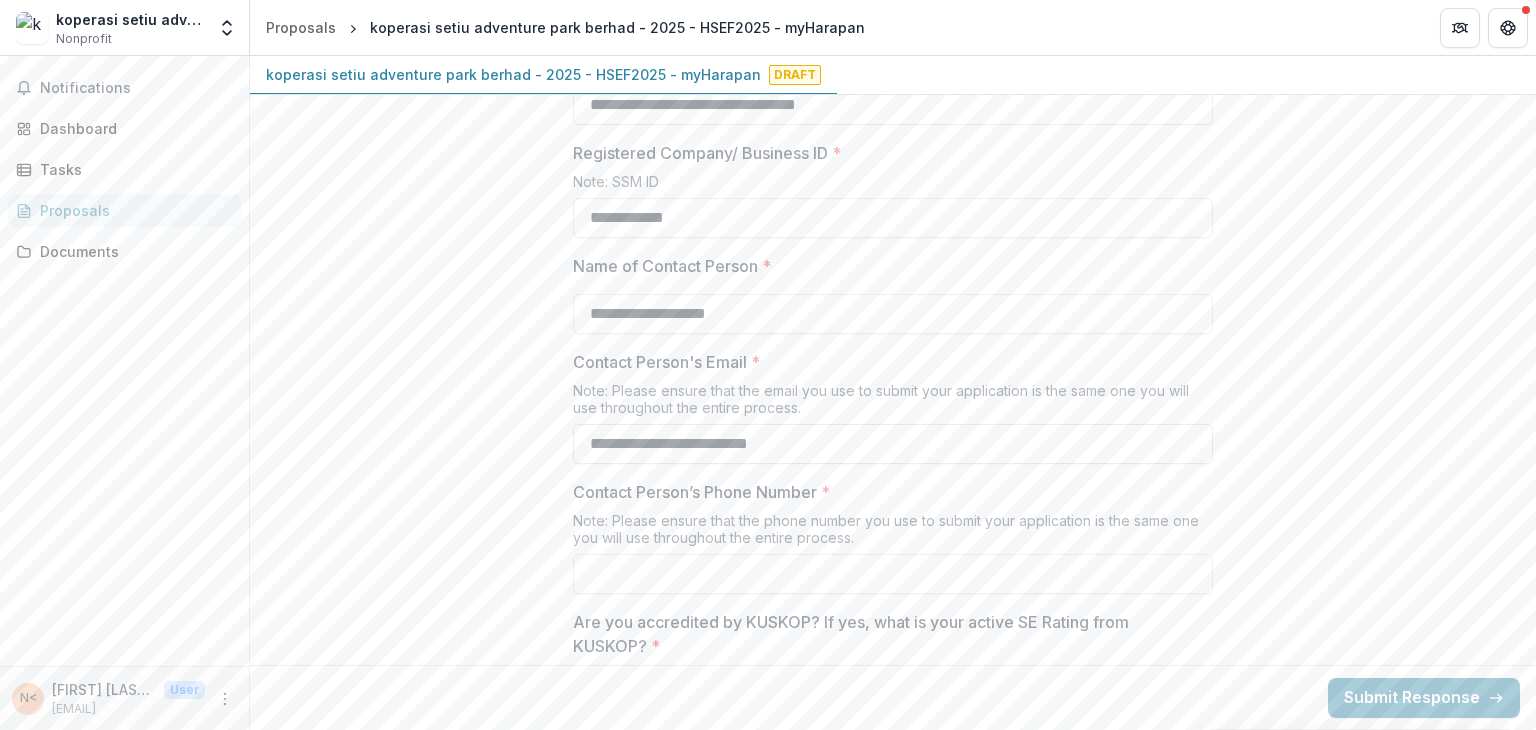 scroll, scrollTop: 839, scrollLeft: 0, axis: vertical 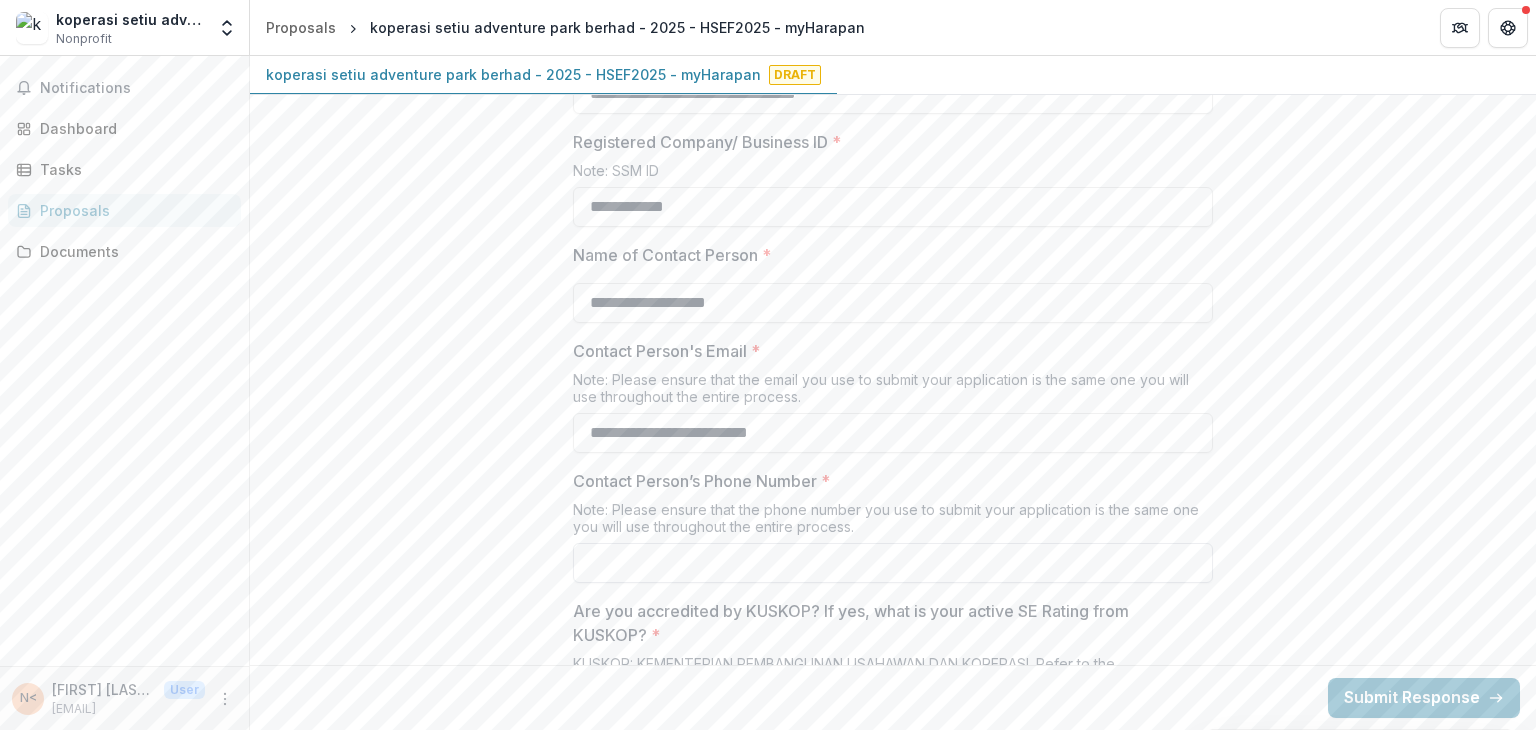 type on "**********" 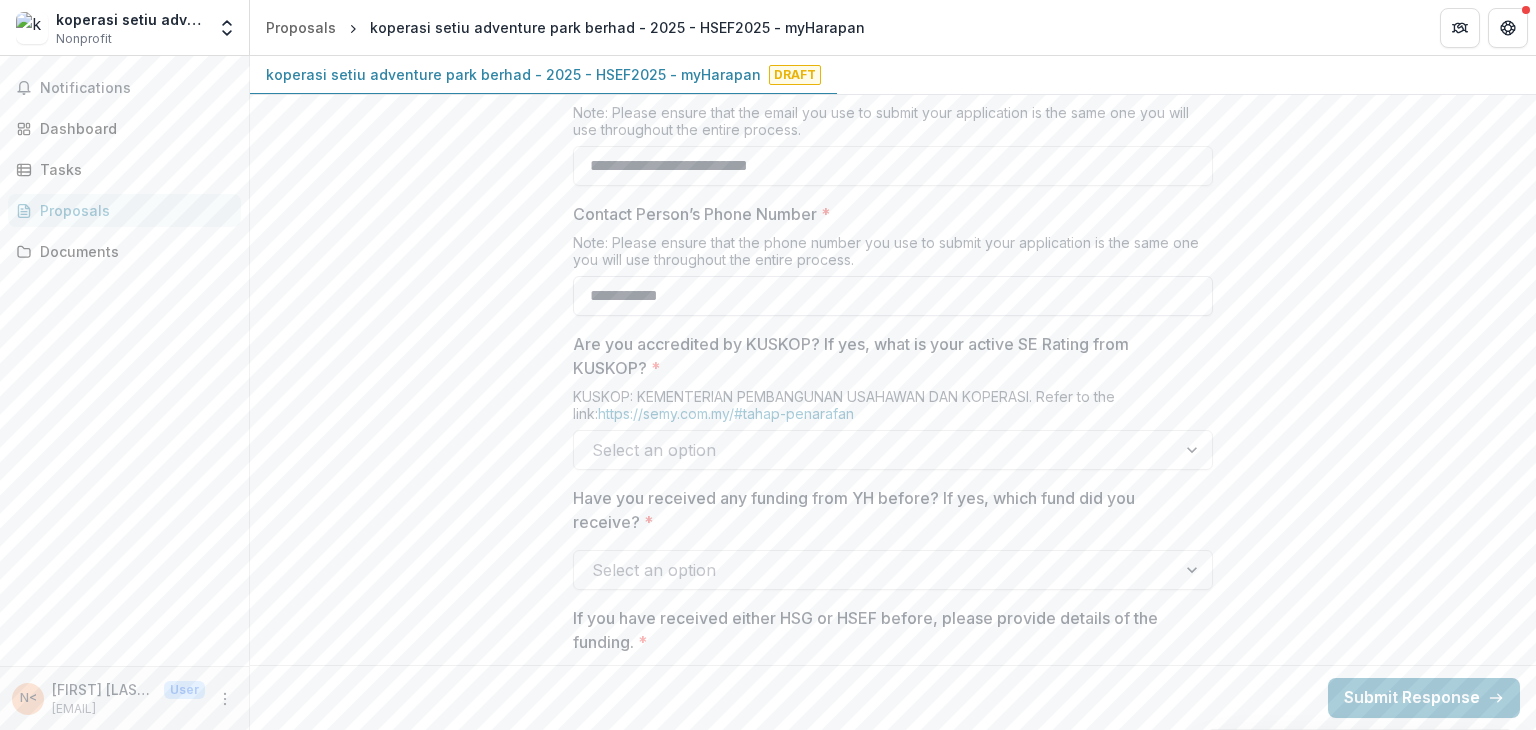 scroll, scrollTop: 1107, scrollLeft: 0, axis: vertical 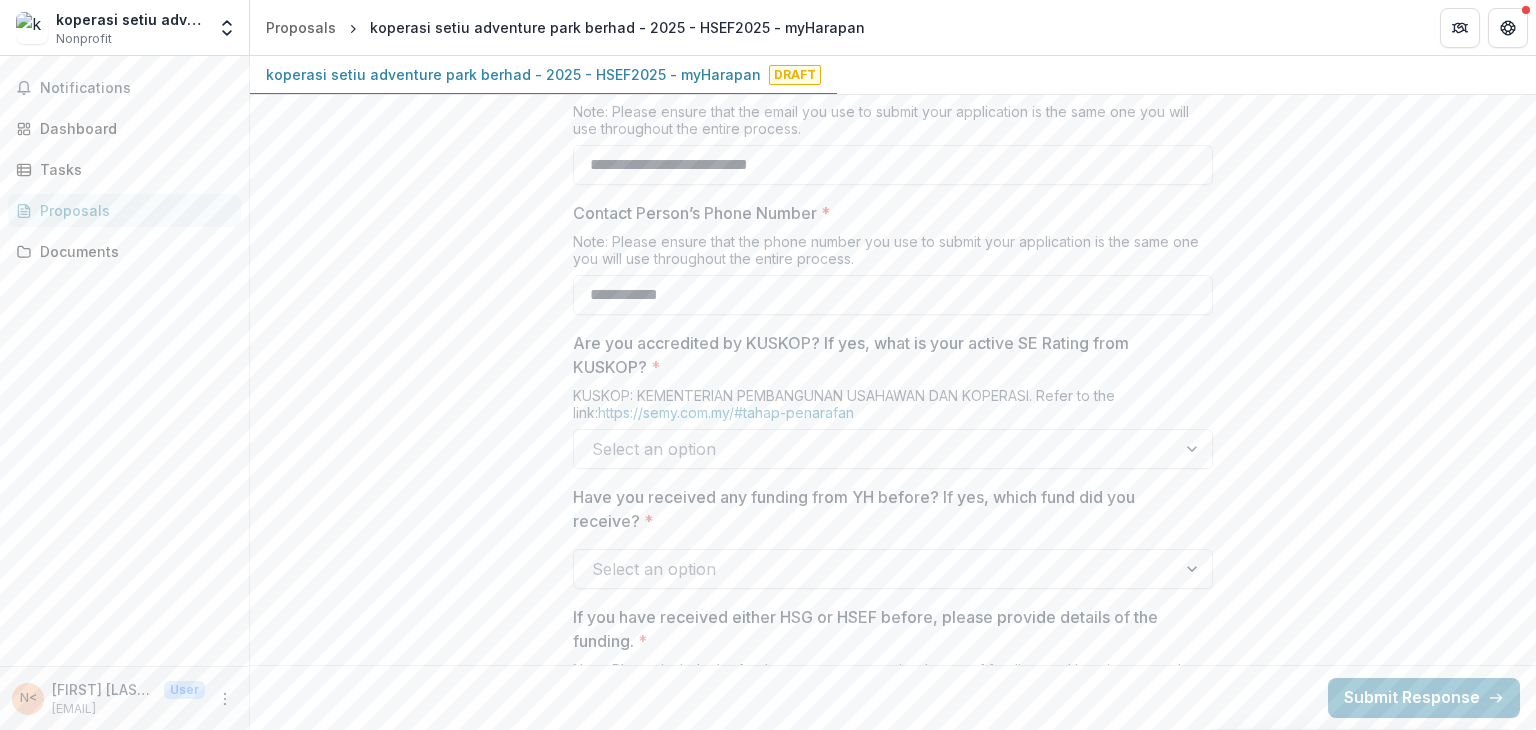 type on "**********" 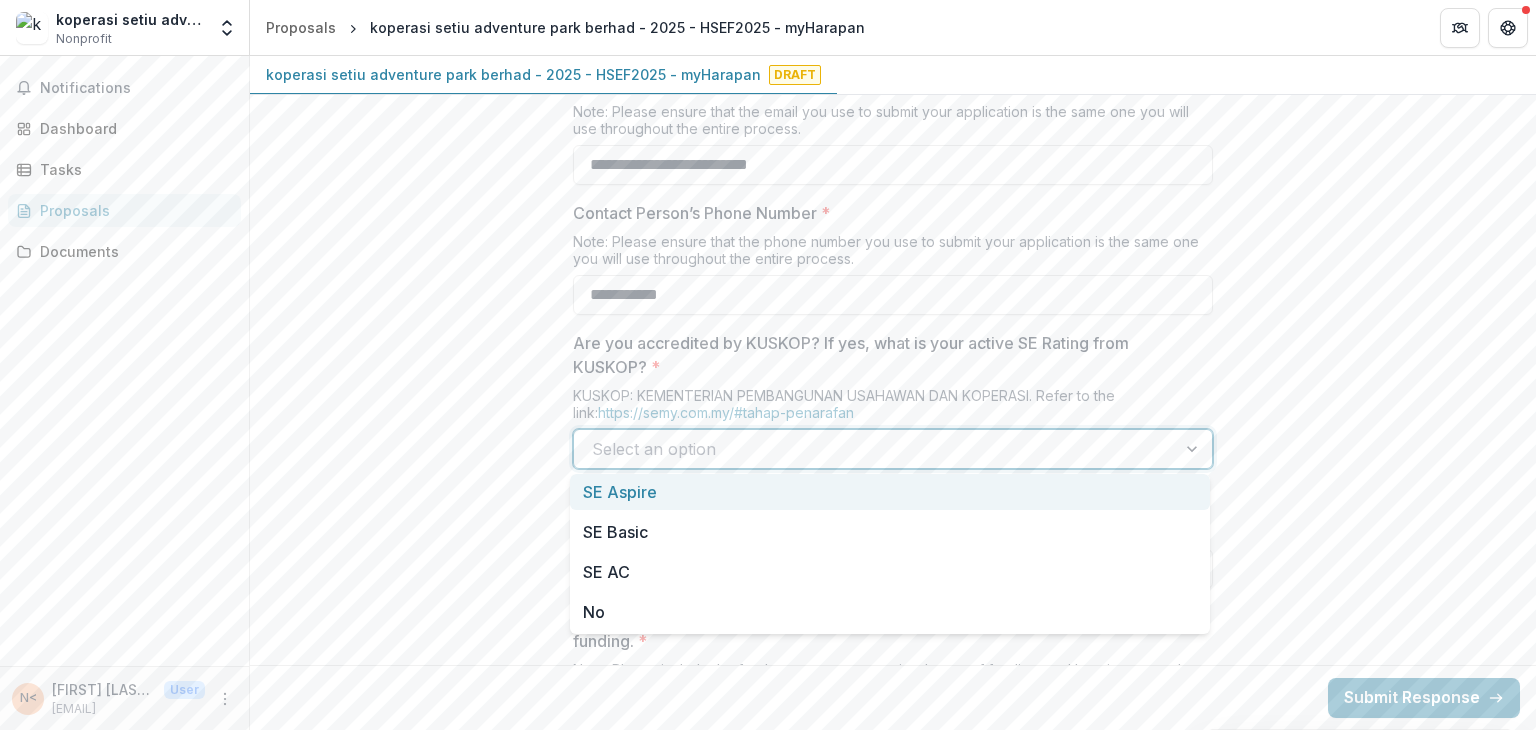 click at bounding box center (1194, 449) 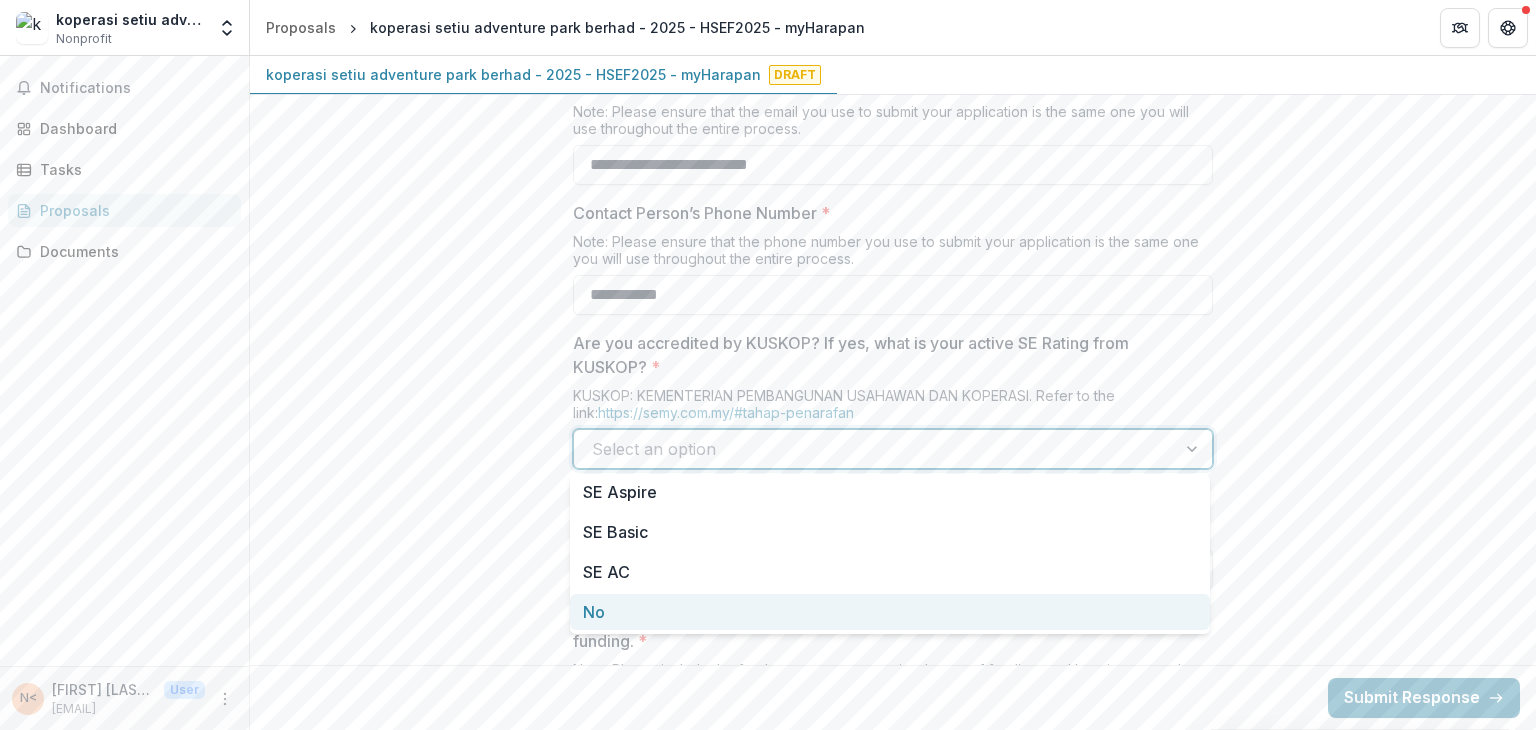 click on "No" at bounding box center [890, 612] 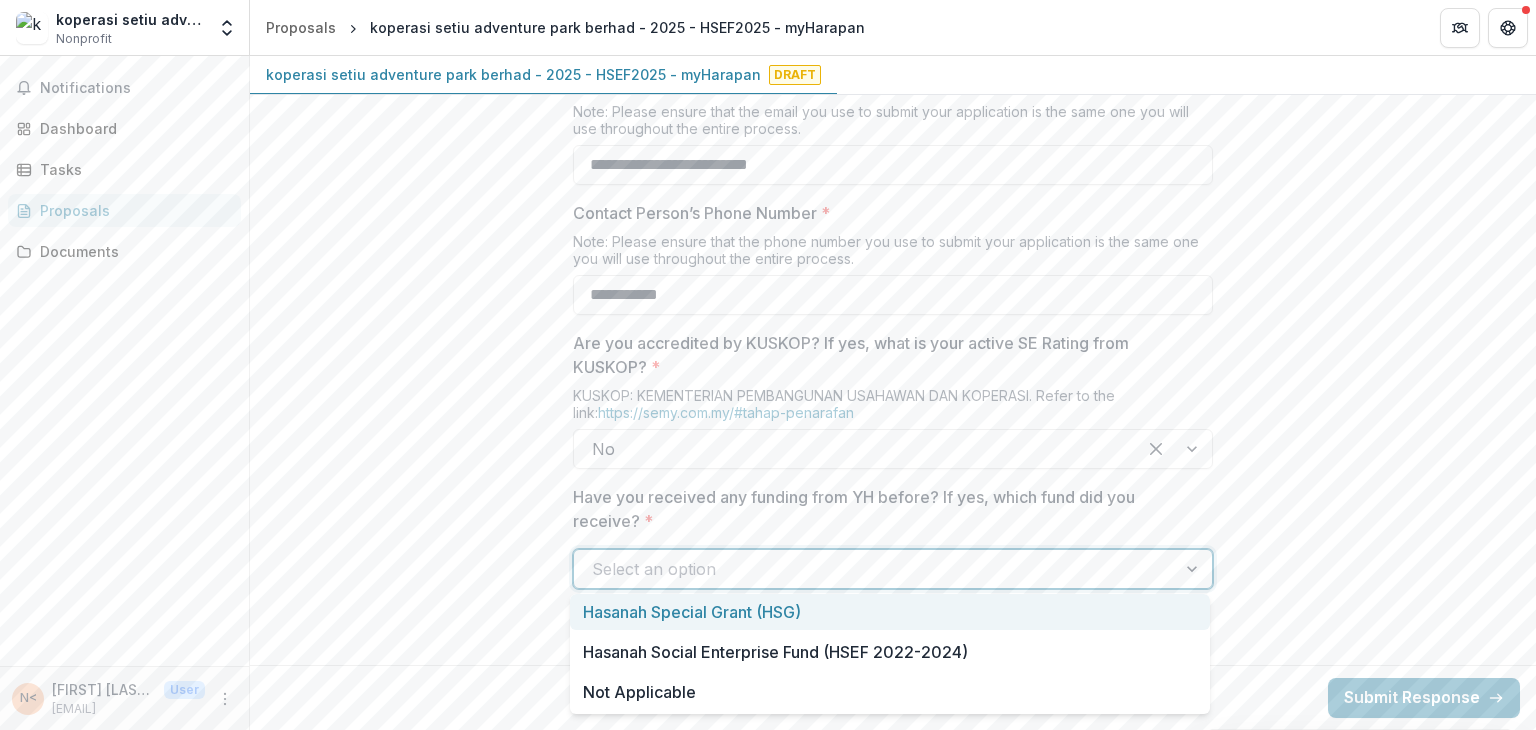 click at bounding box center (1194, 569) 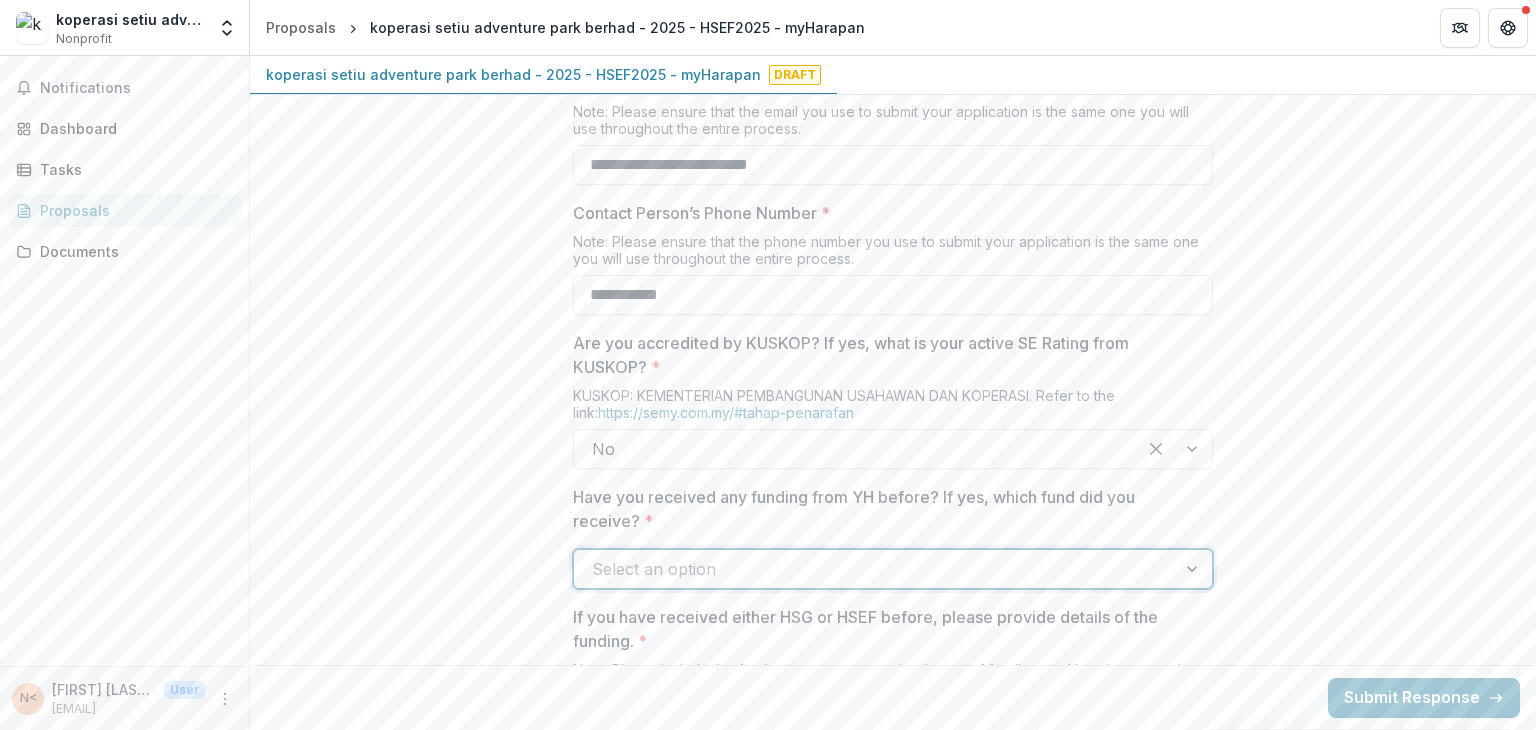 click at bounding box center (1194, 569) 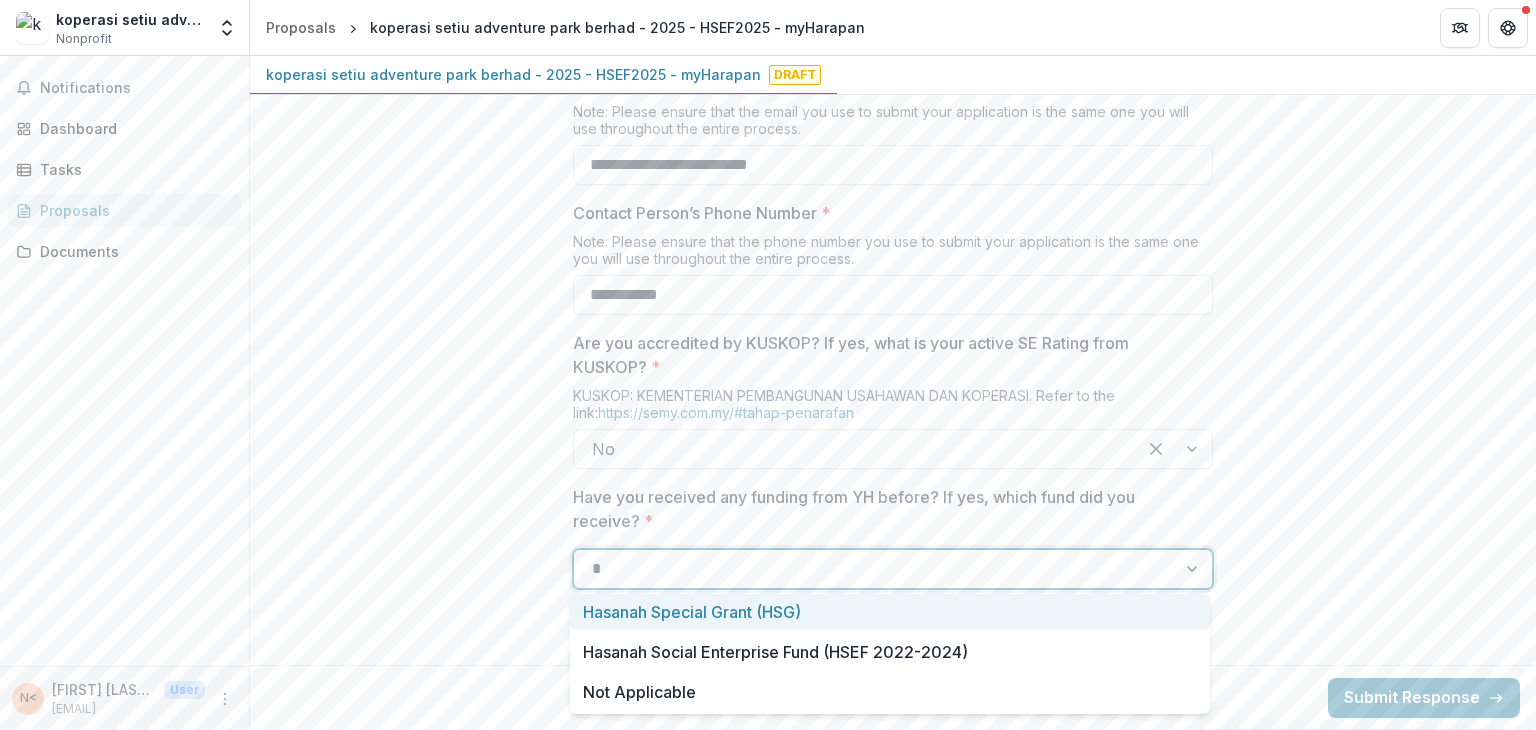 type on "**" 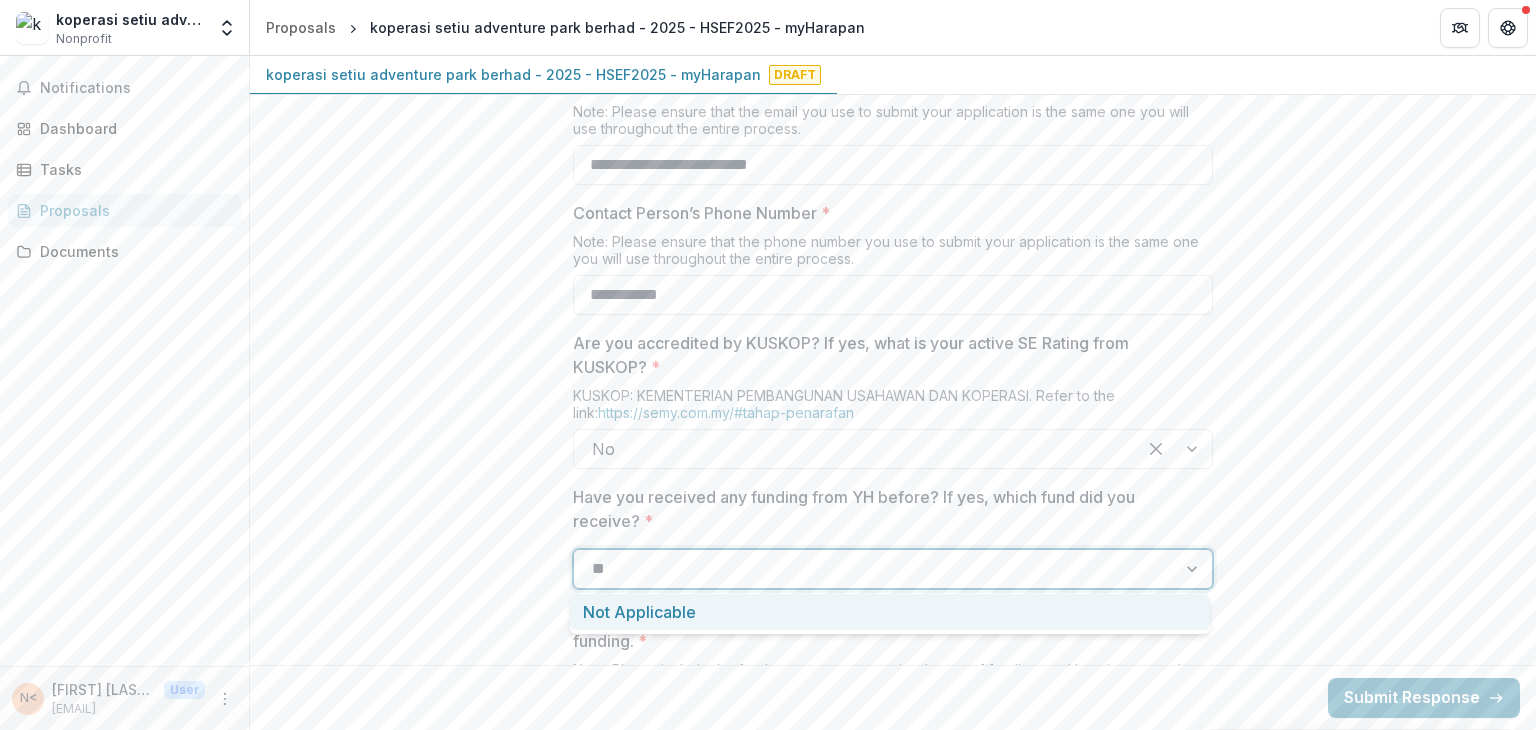 click on "Not Applicable" at bounding box center (890, 612) 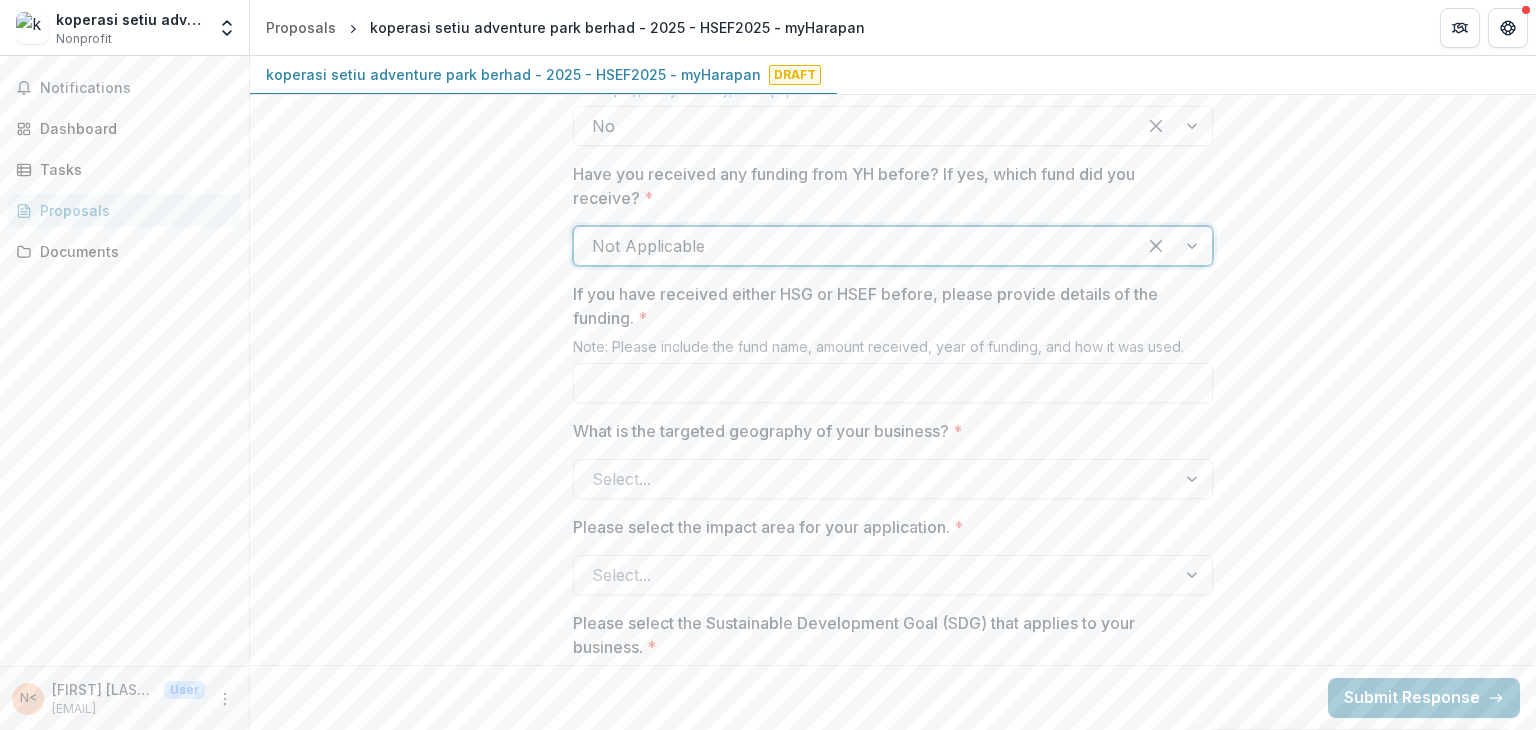 scroll, scrollTop: 1452, scrollLeft: 0, axis: vertical 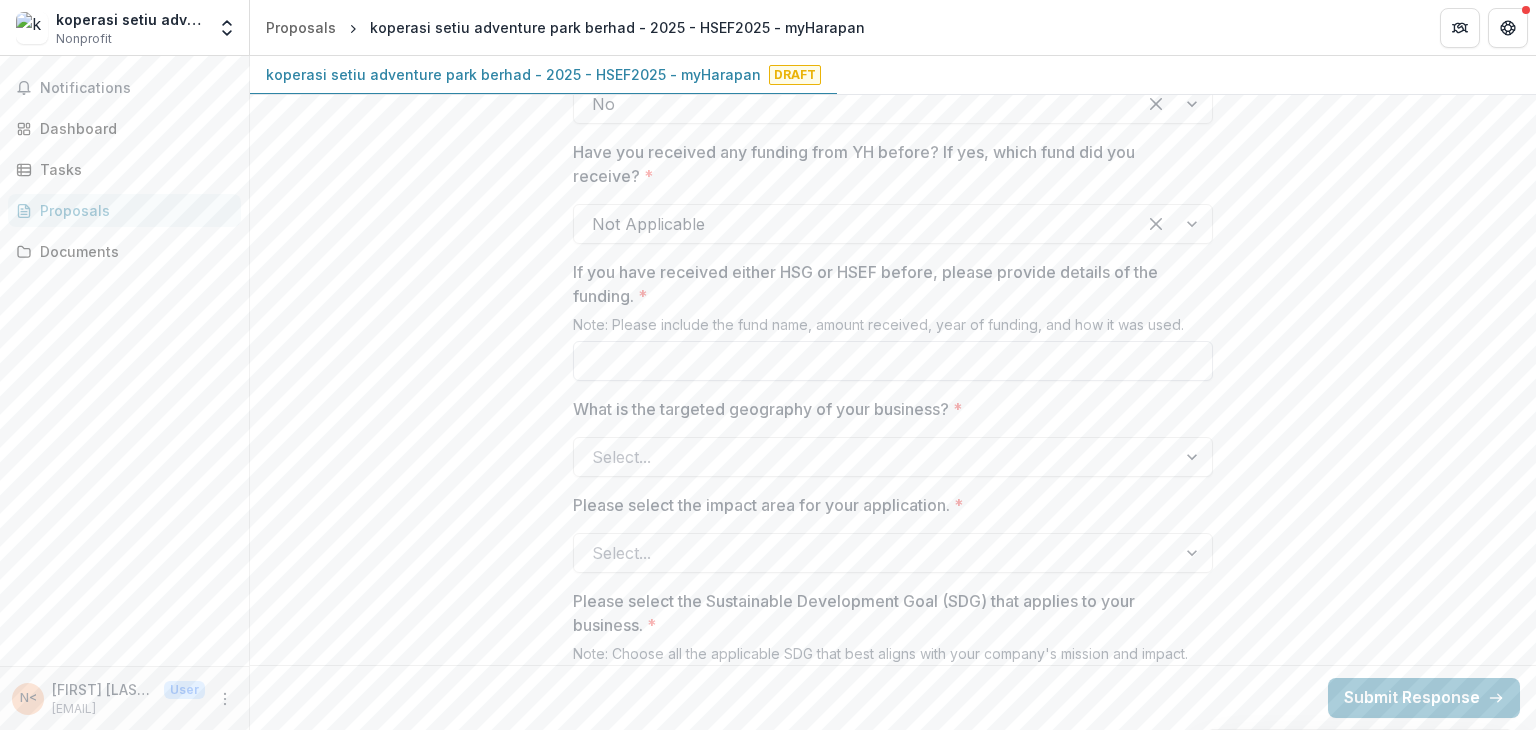 click on "If you have received either HSG or HSEF before, please provide details of the funding. *" at bounding box center [893, 361] 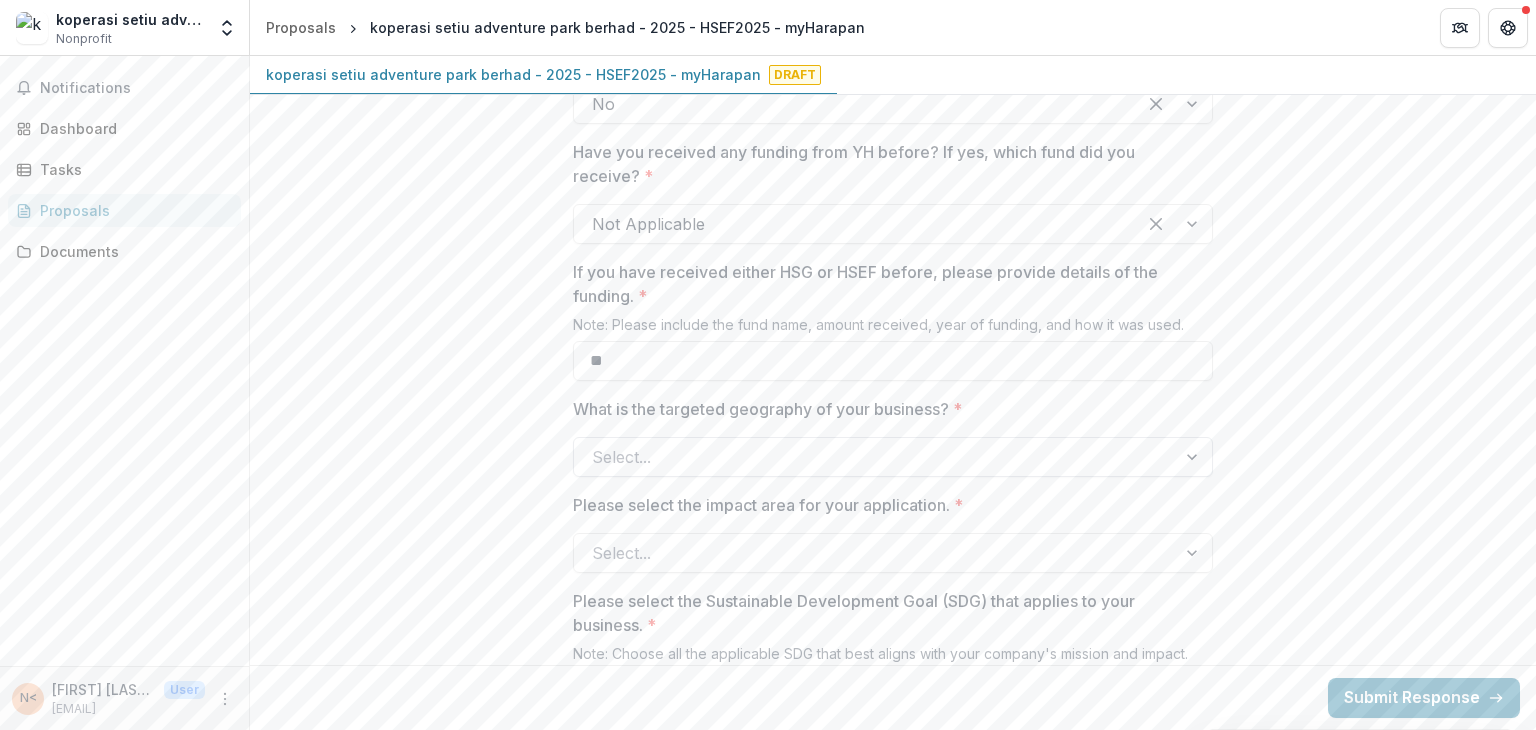 type on "**" 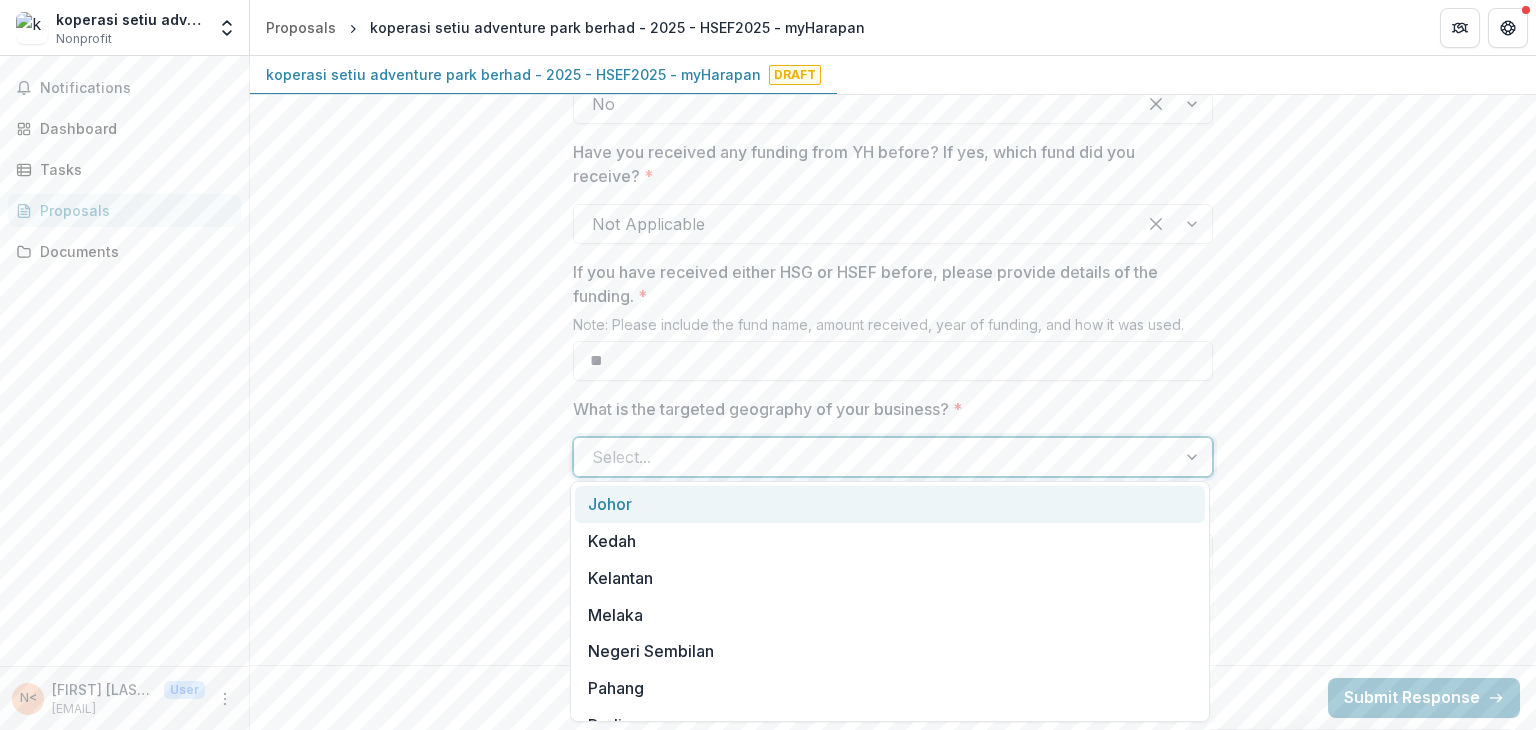 click at bounding box center (1194, 457) 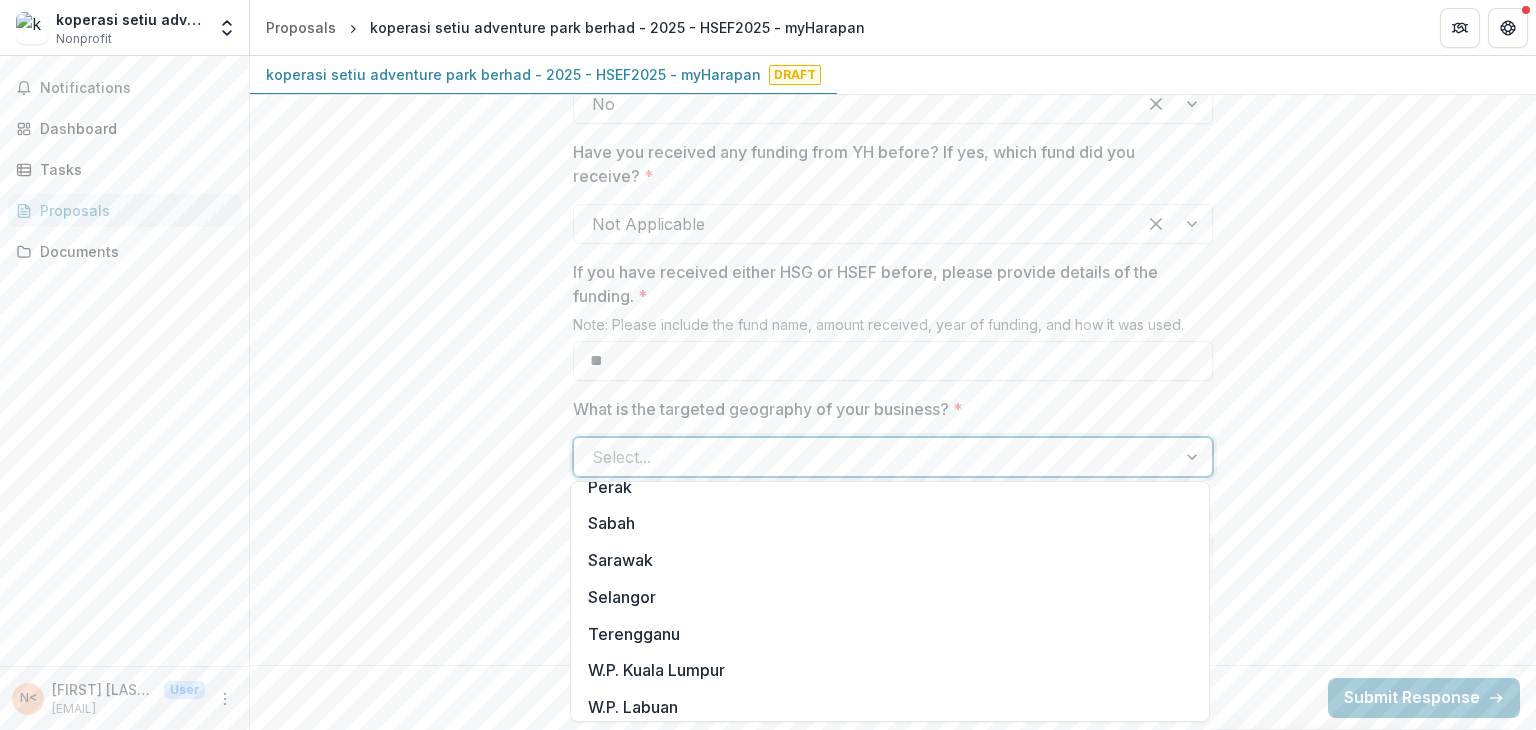 scroll, scrollTop: 316, scrollLeft: 0, axis: vertical 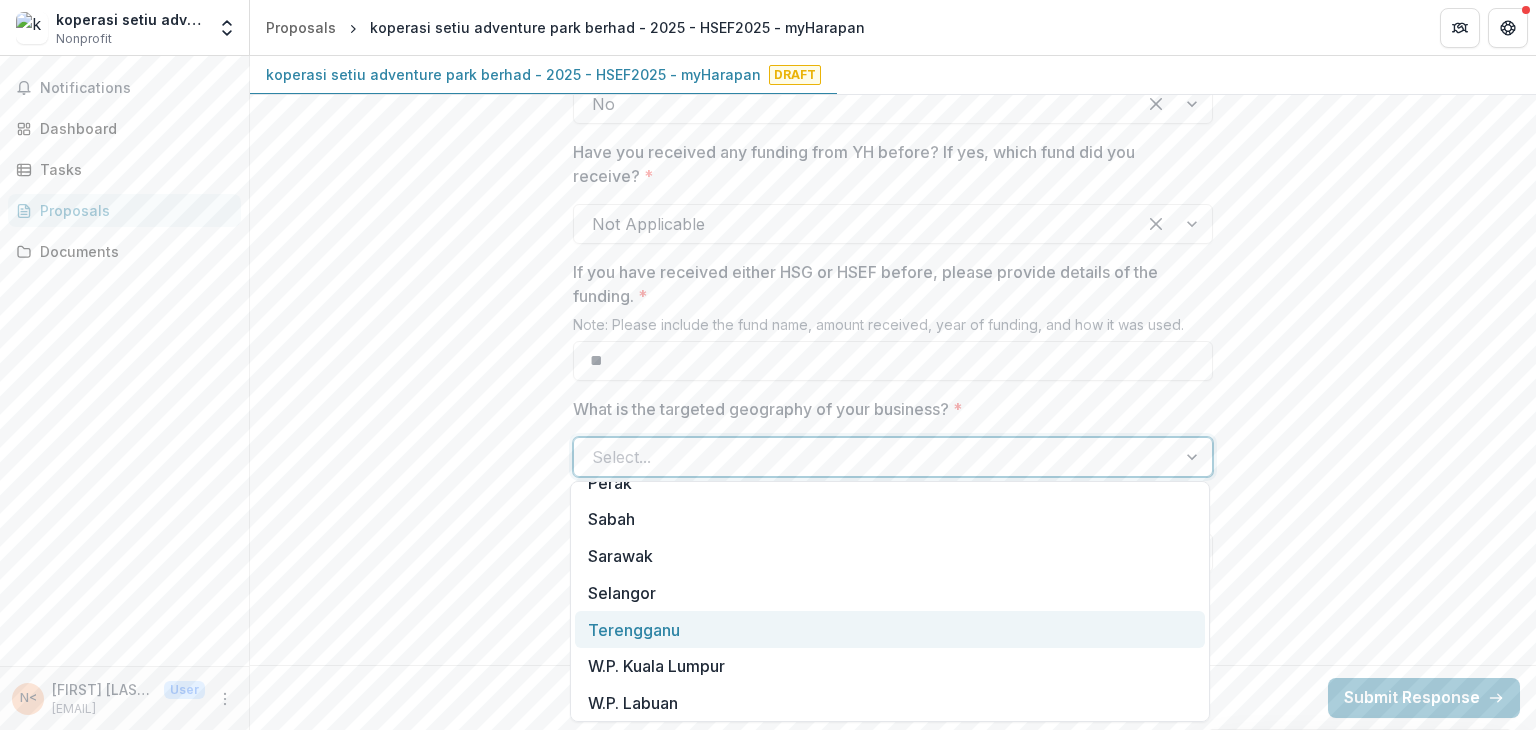 click on "Terengganu" at bounding box center [890, 629] 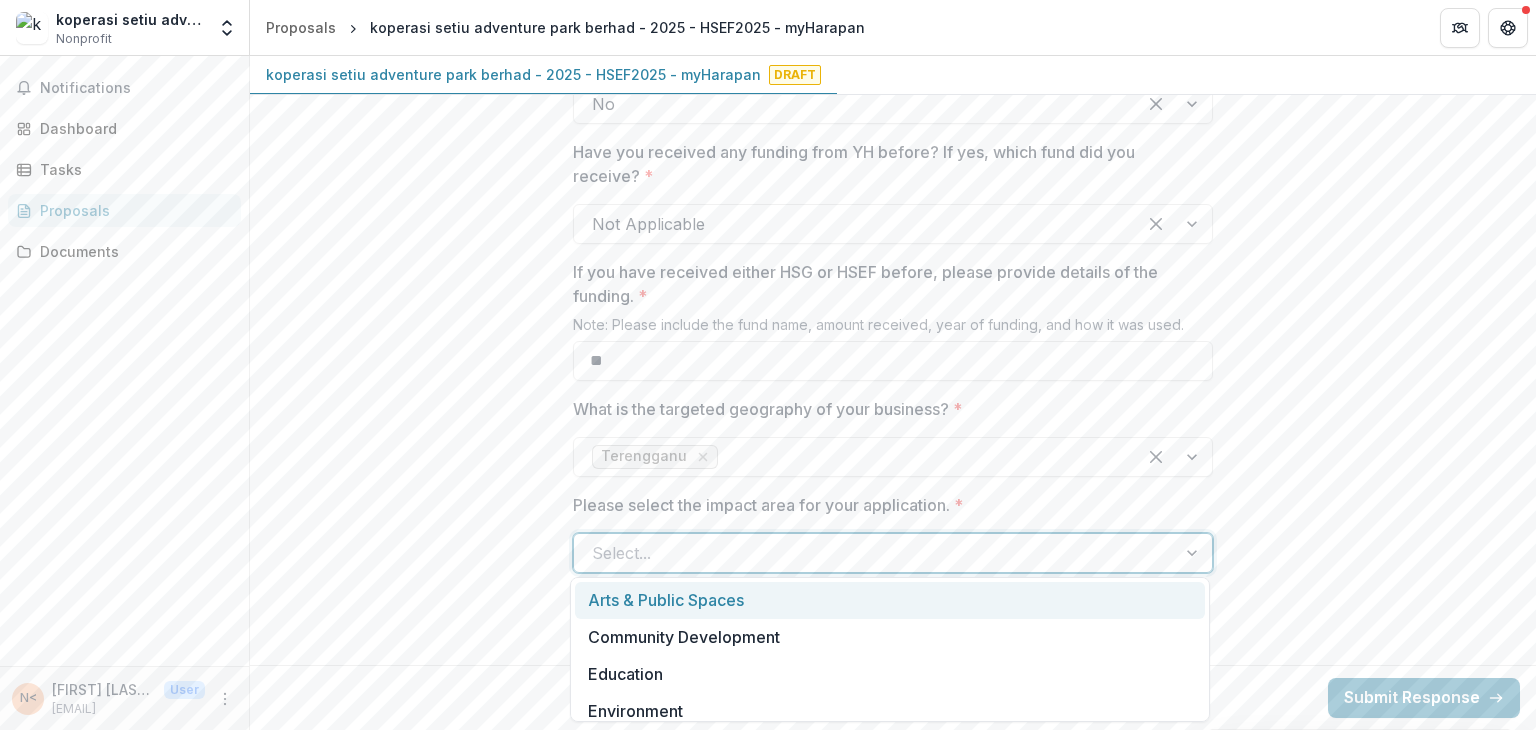 click at bounding box center (1194, 553) 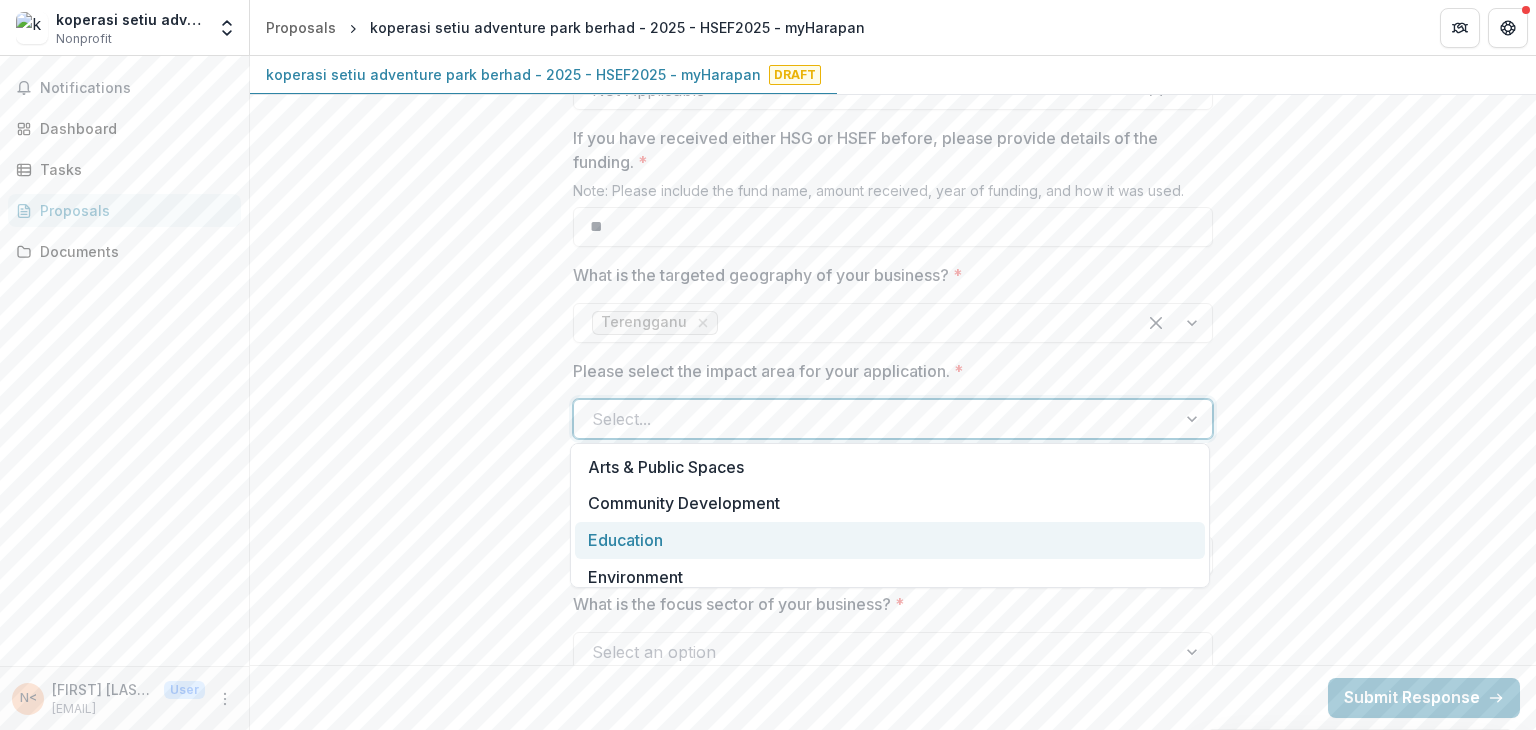 scroll, scrollTop: 1586, scrollLeft: 0, axis: vertical 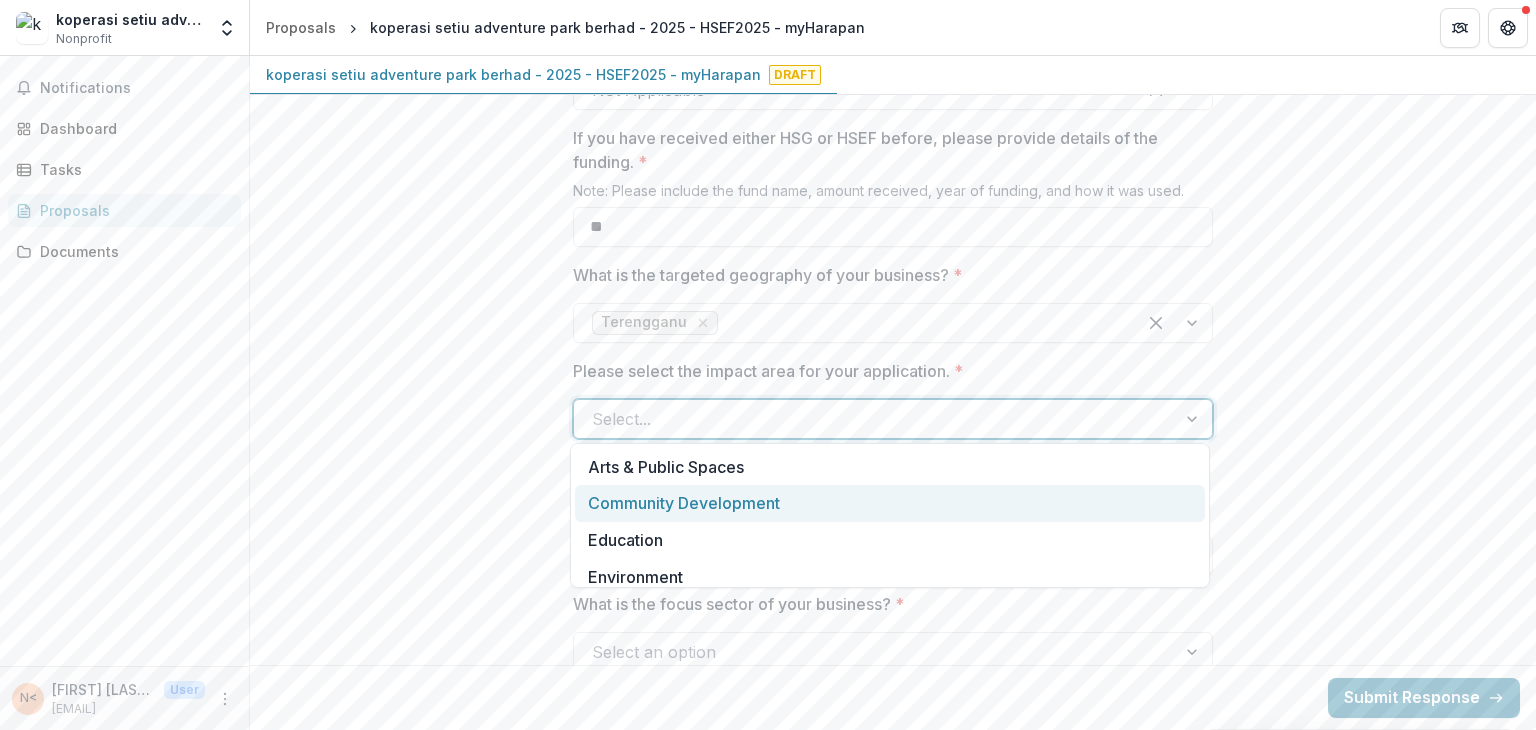 click on "Community Development" at bounding box center [890, 503] 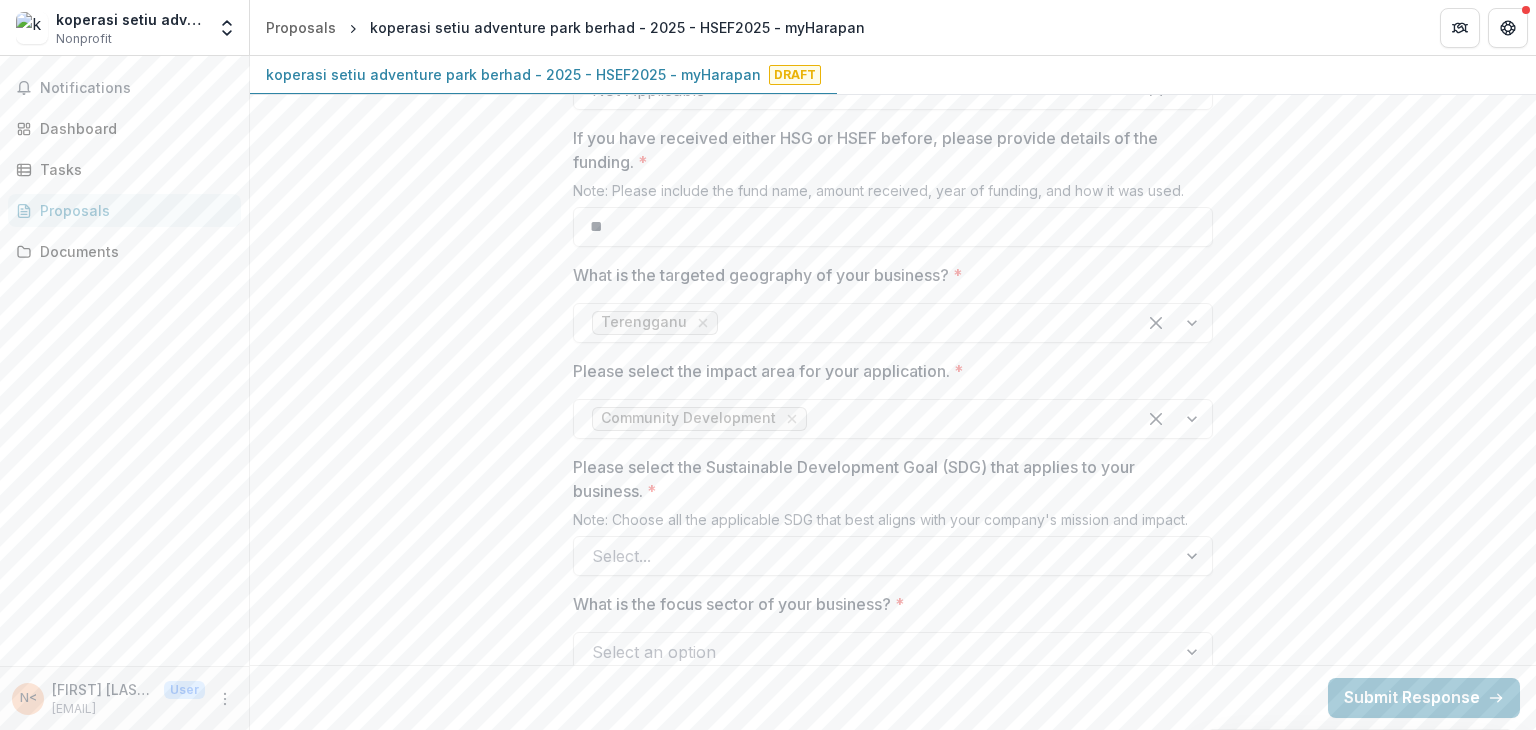 click on "Please select the Sustainable Development Goal (SDG) that applies to your business. *" at bounding box center (887, 479) 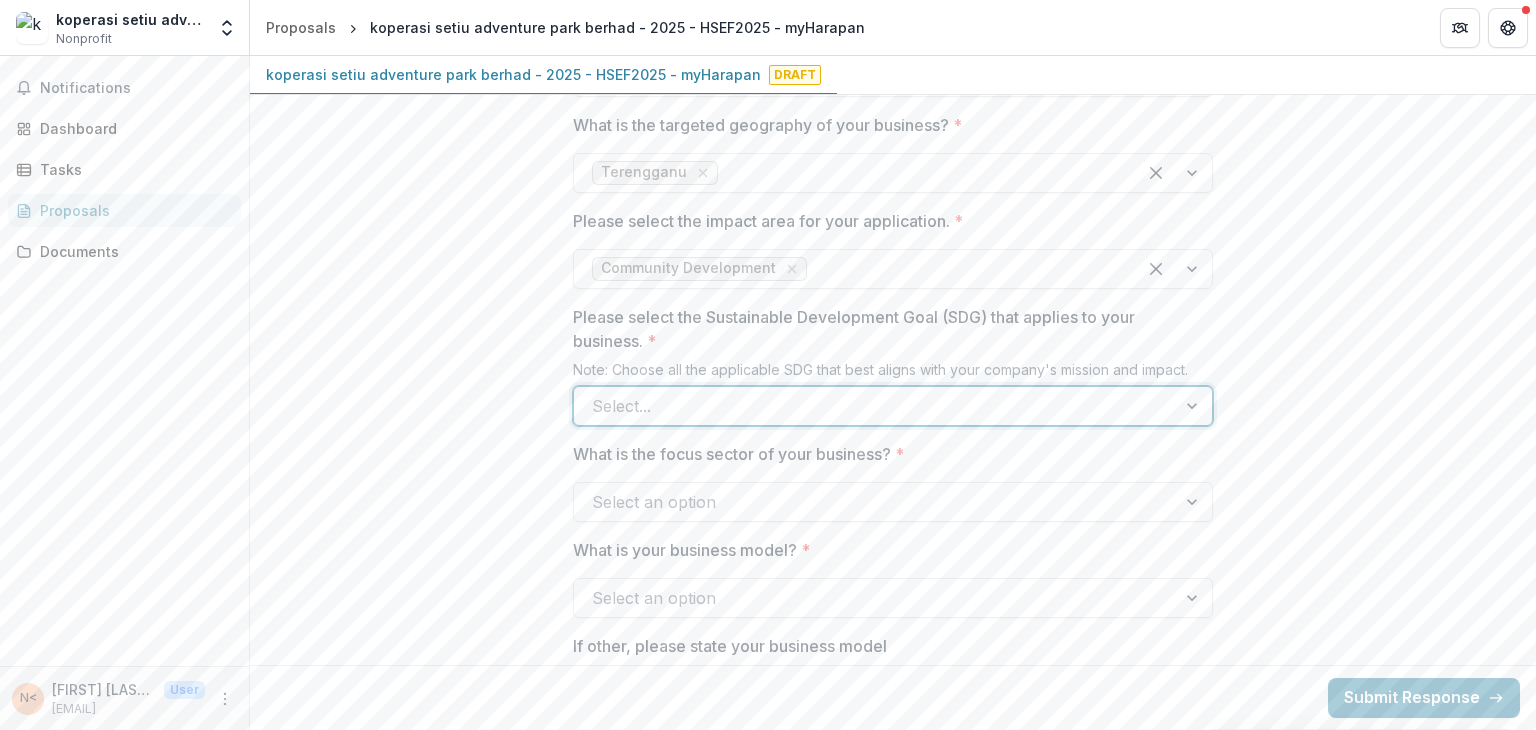scroll, scrollTop: 1738, scrollLeft: 0, axis: vertical 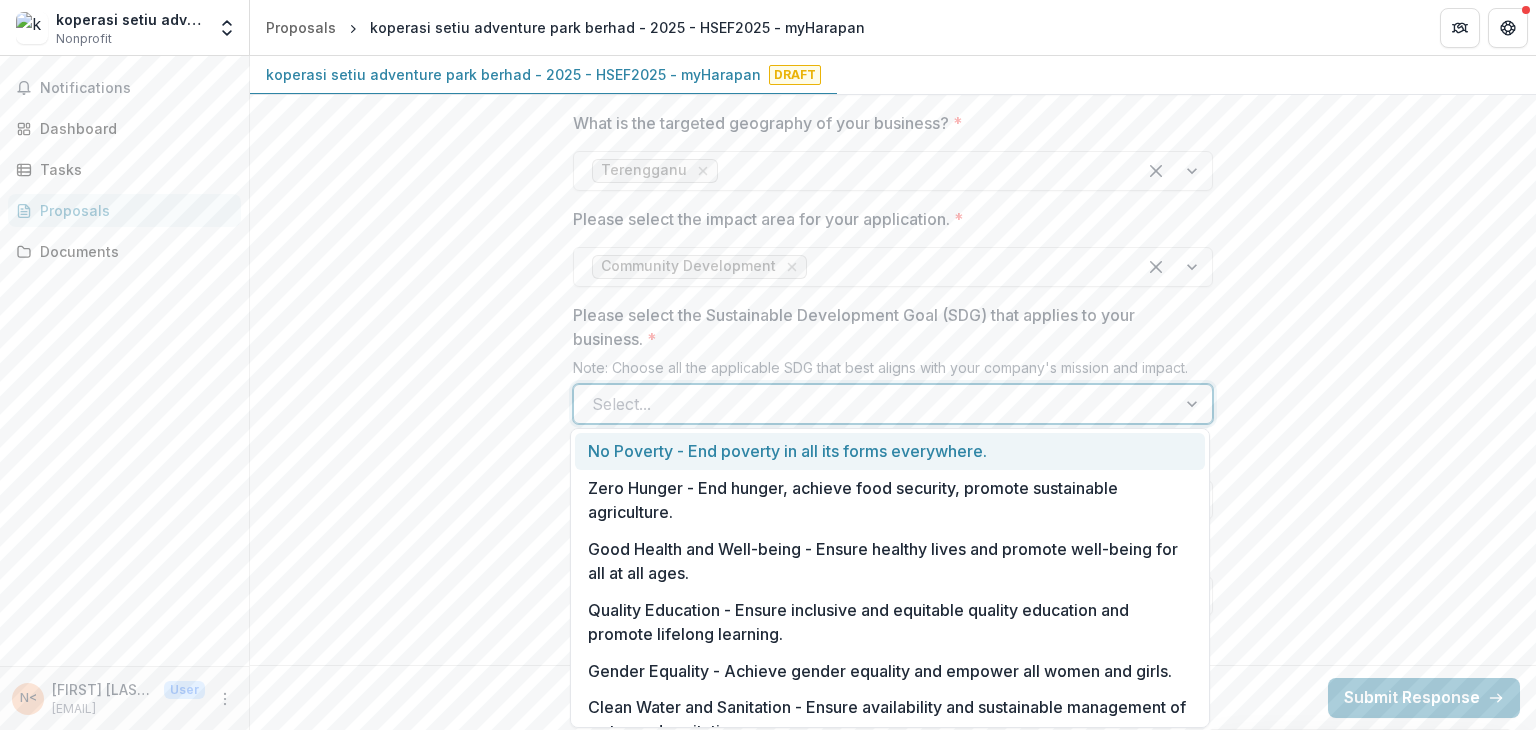 click at bounding box center (1194, 404) 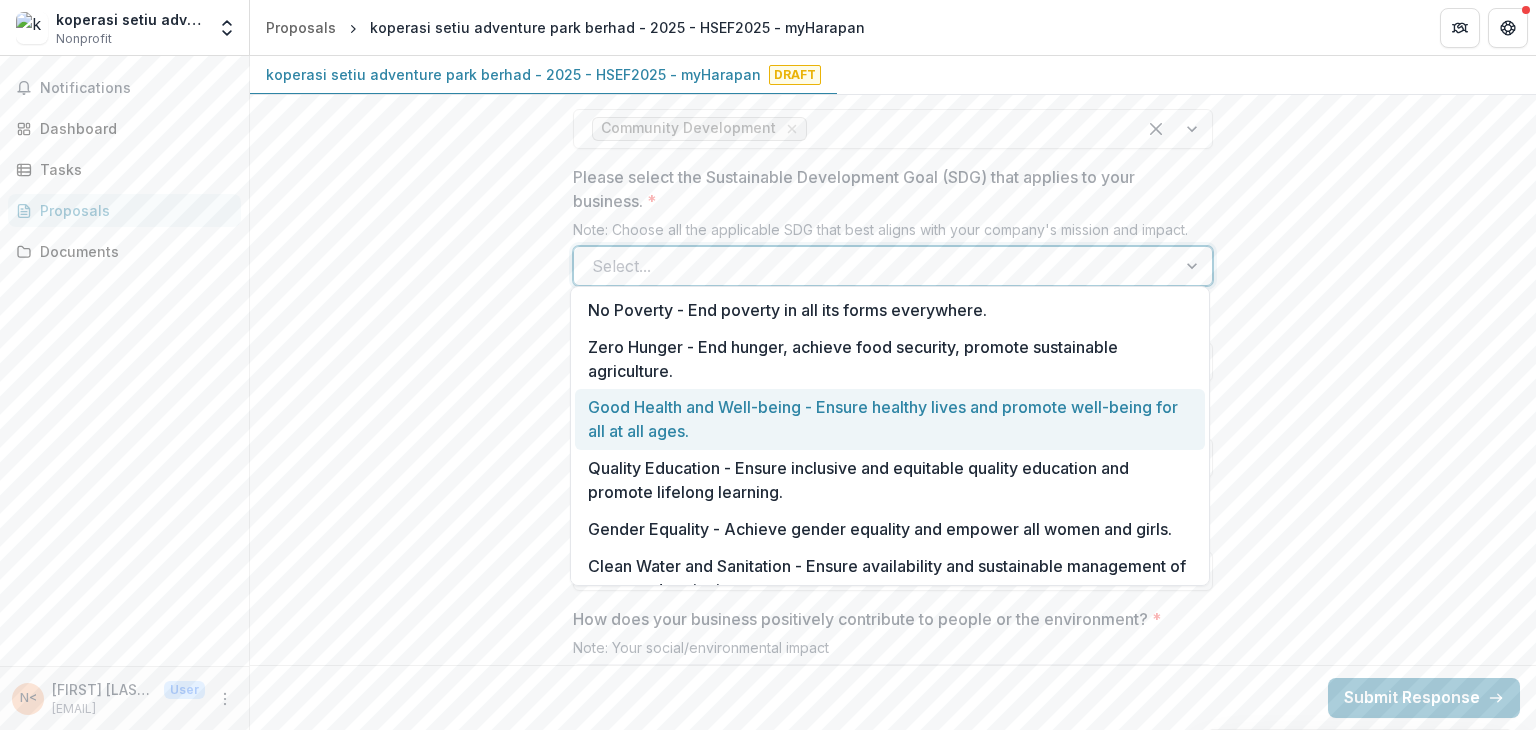 scroll, scrollTop: 1880, scrollLeft: 0, axis: vertical 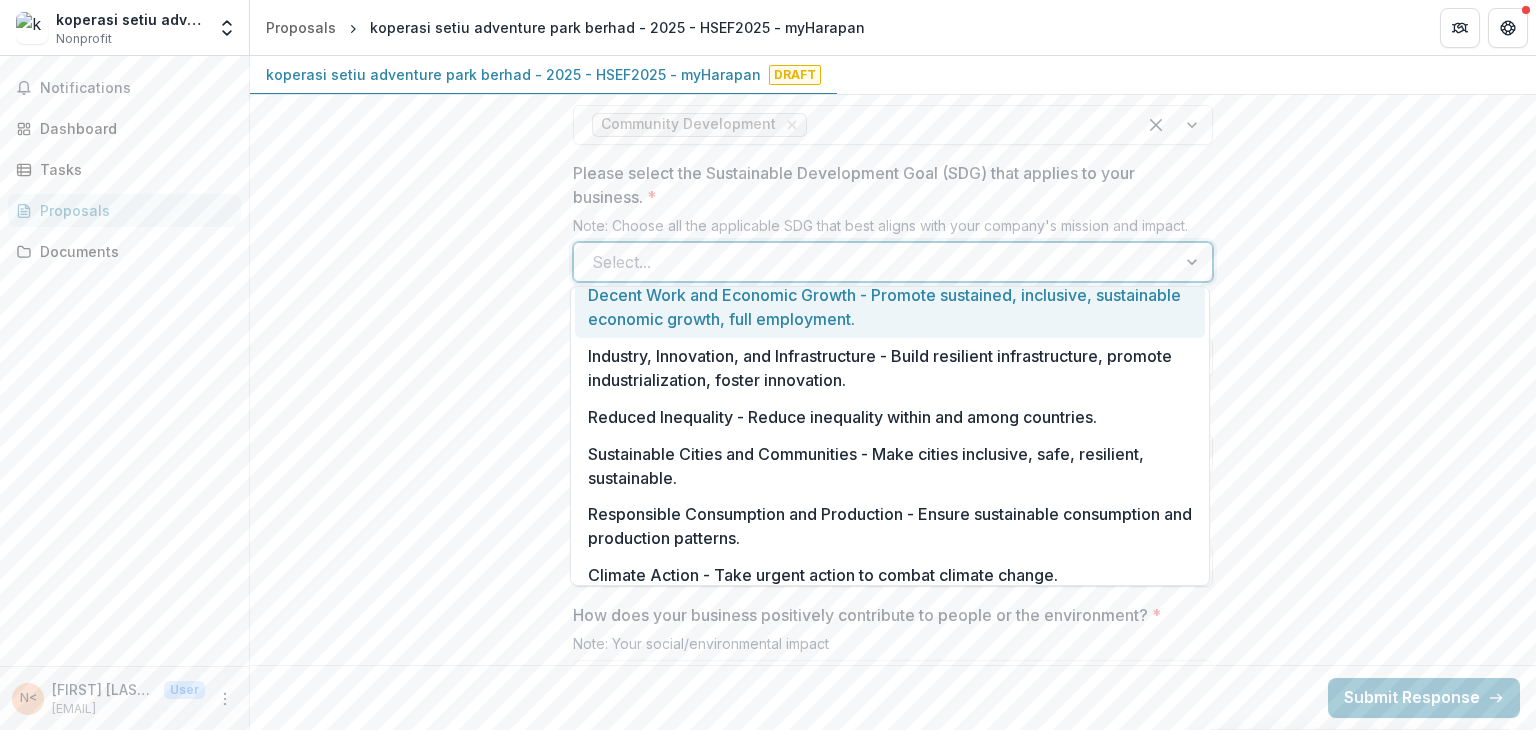 click on "Decent Work and Economic Growth - Promote sustained, inclusive, sustainable economic growth, full employment." at bounding box center [890, 307] 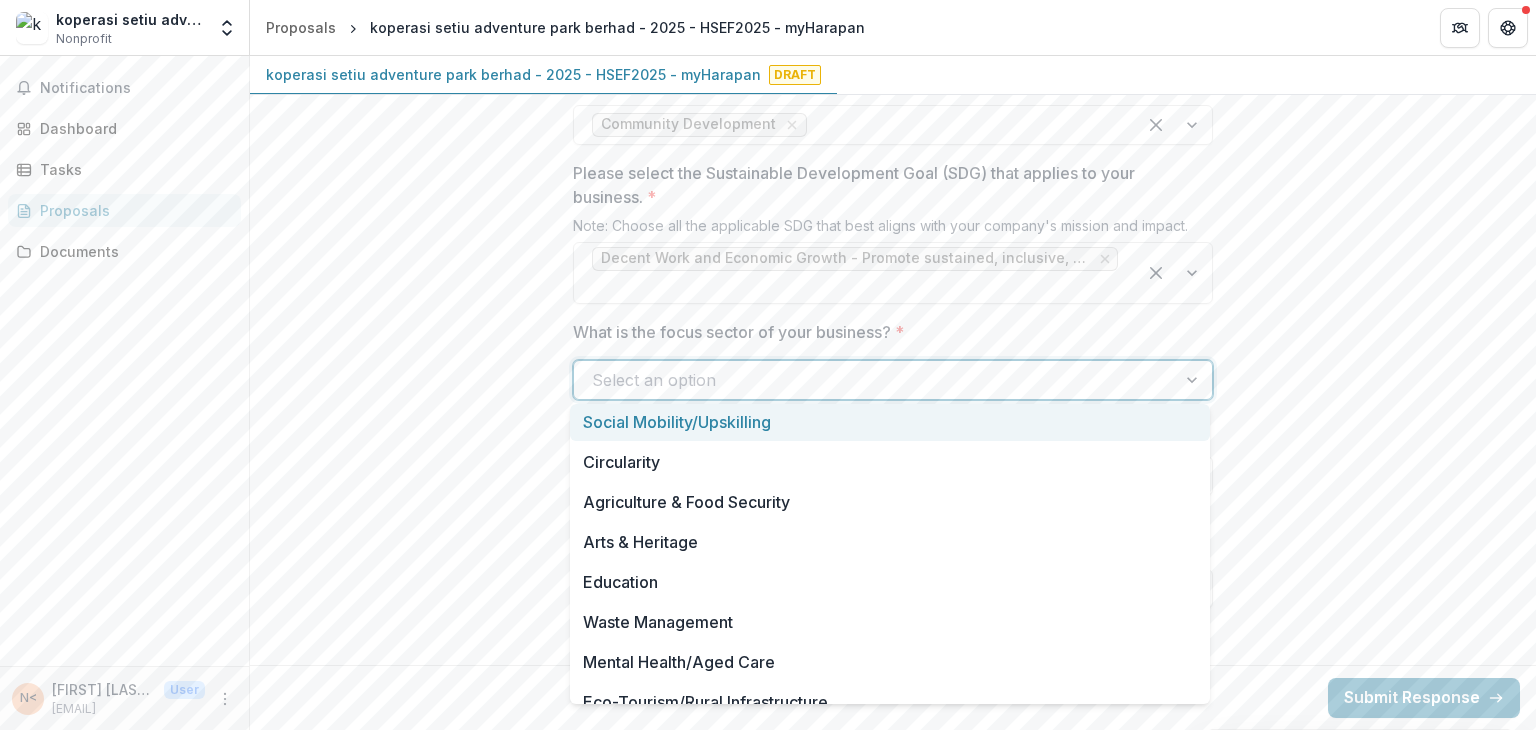 click at bounding box center (1194, 380) 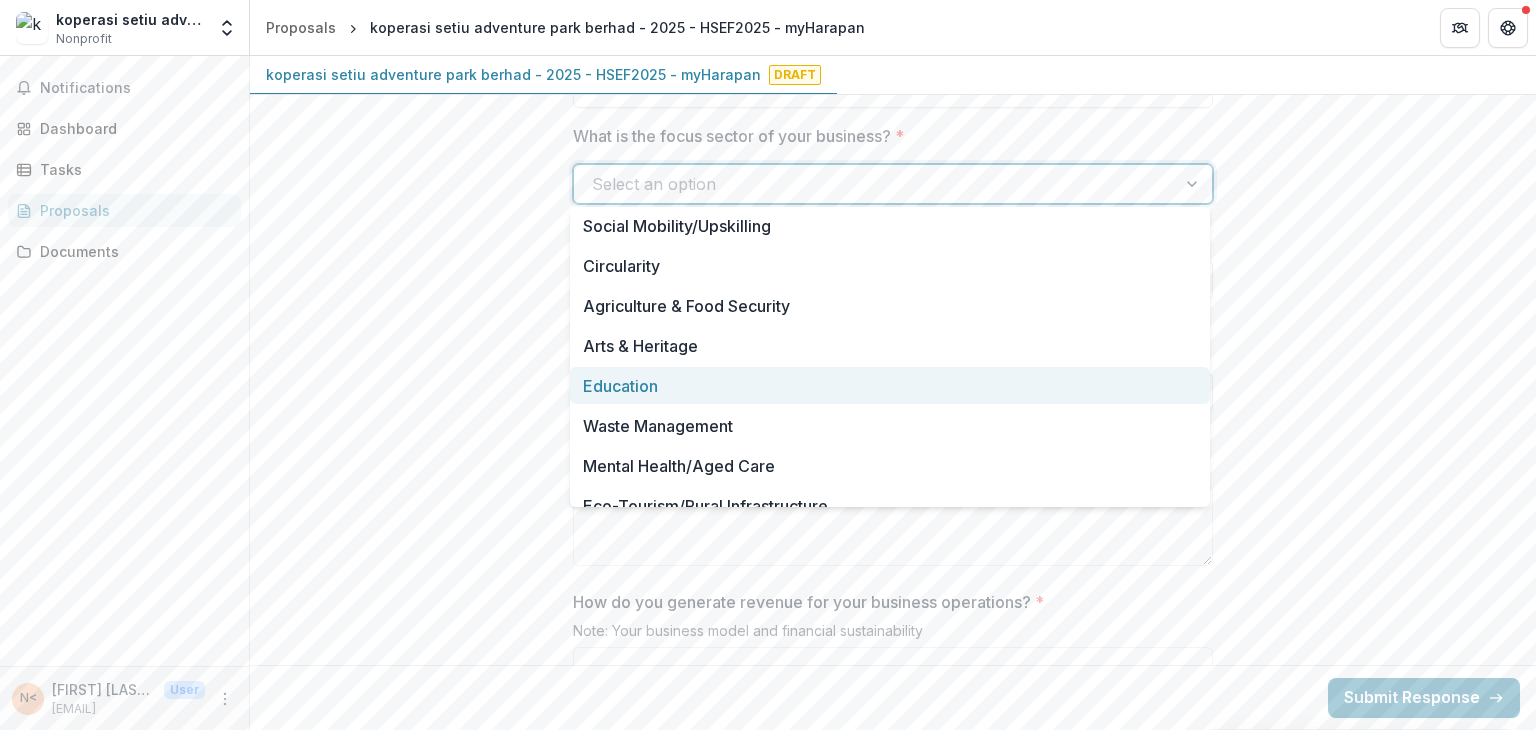 scroll, scrollTop: 2076, scrollLeft: 0, axis: vertical 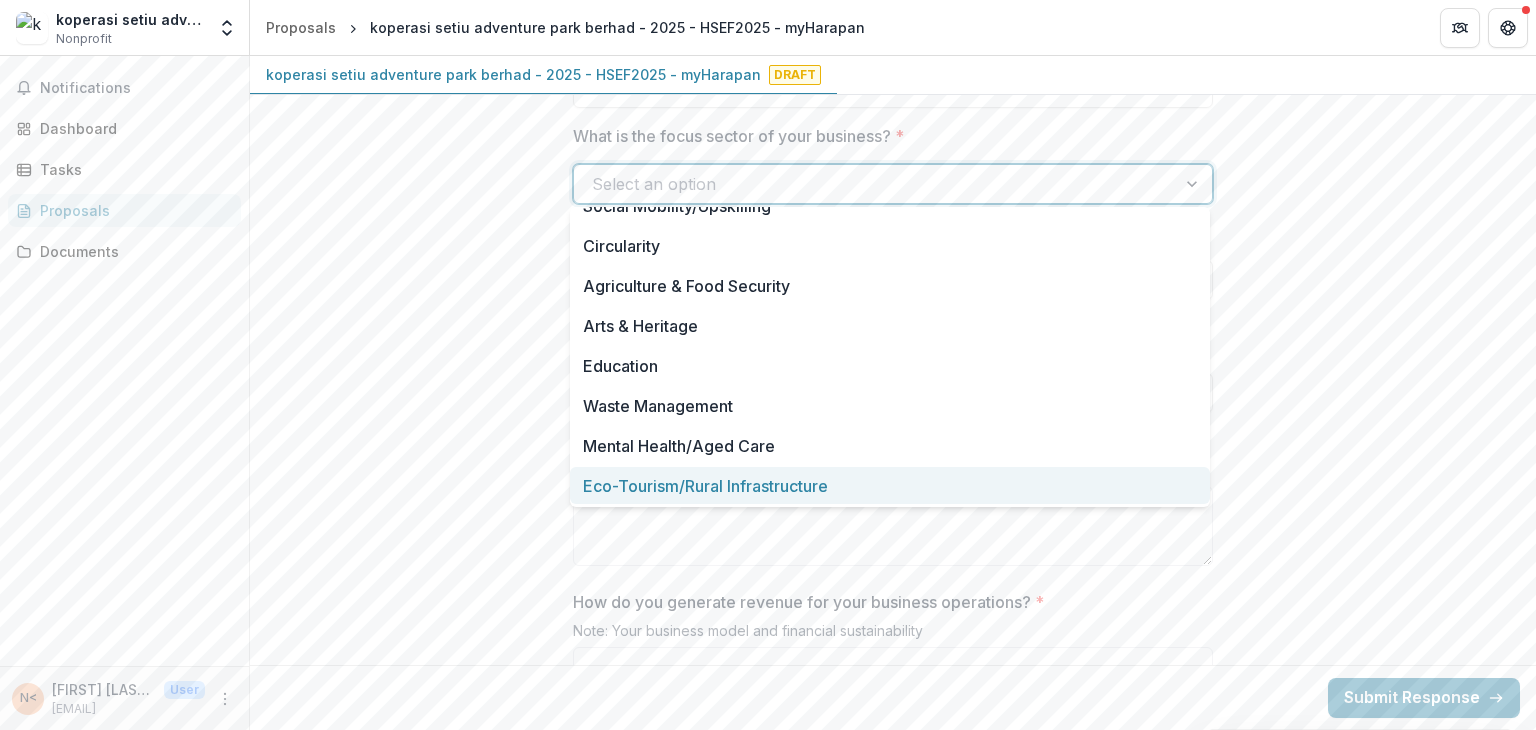 click on "Eco-Tourism/Rural Infrastructure" at bounding box center [890, 485] 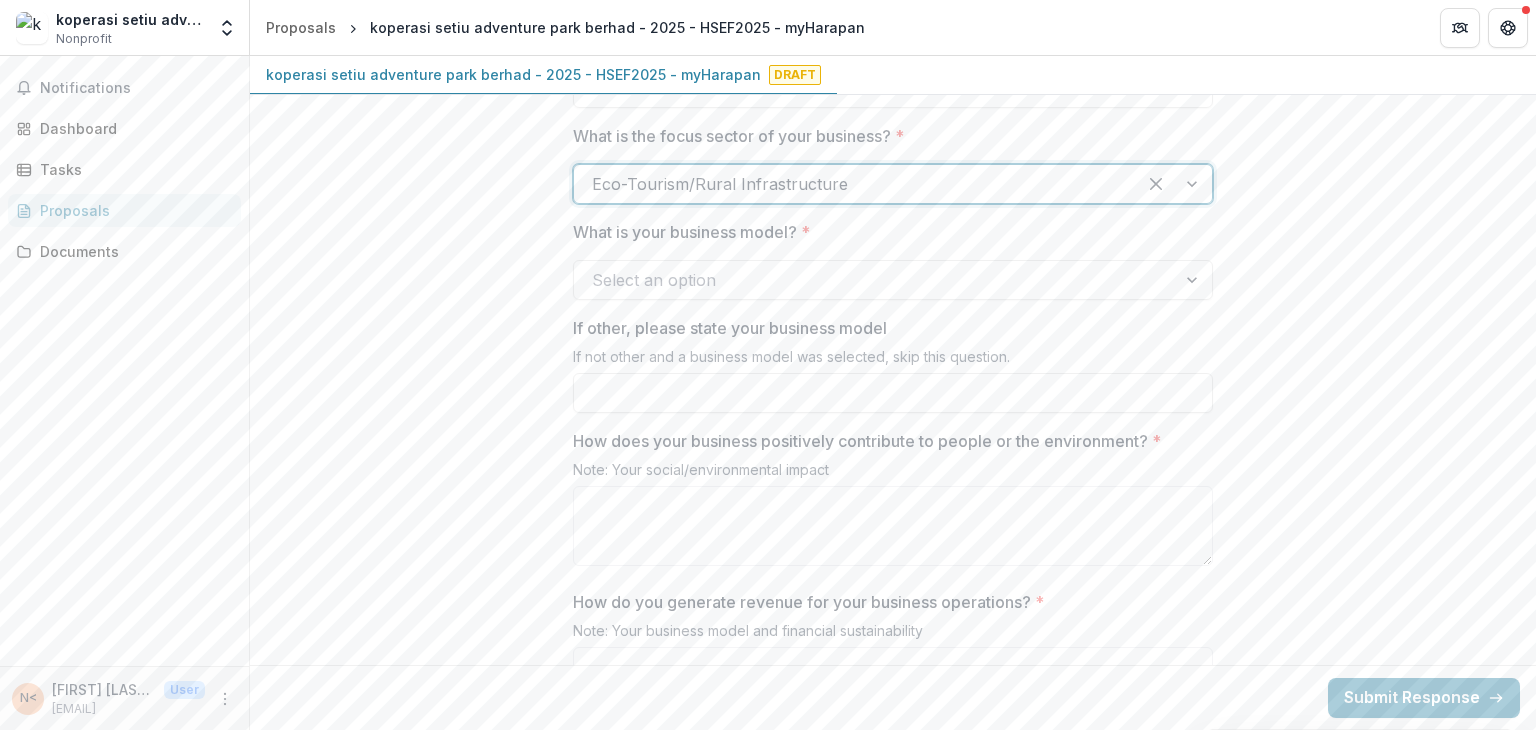 click at bounding box center (1194, 280) 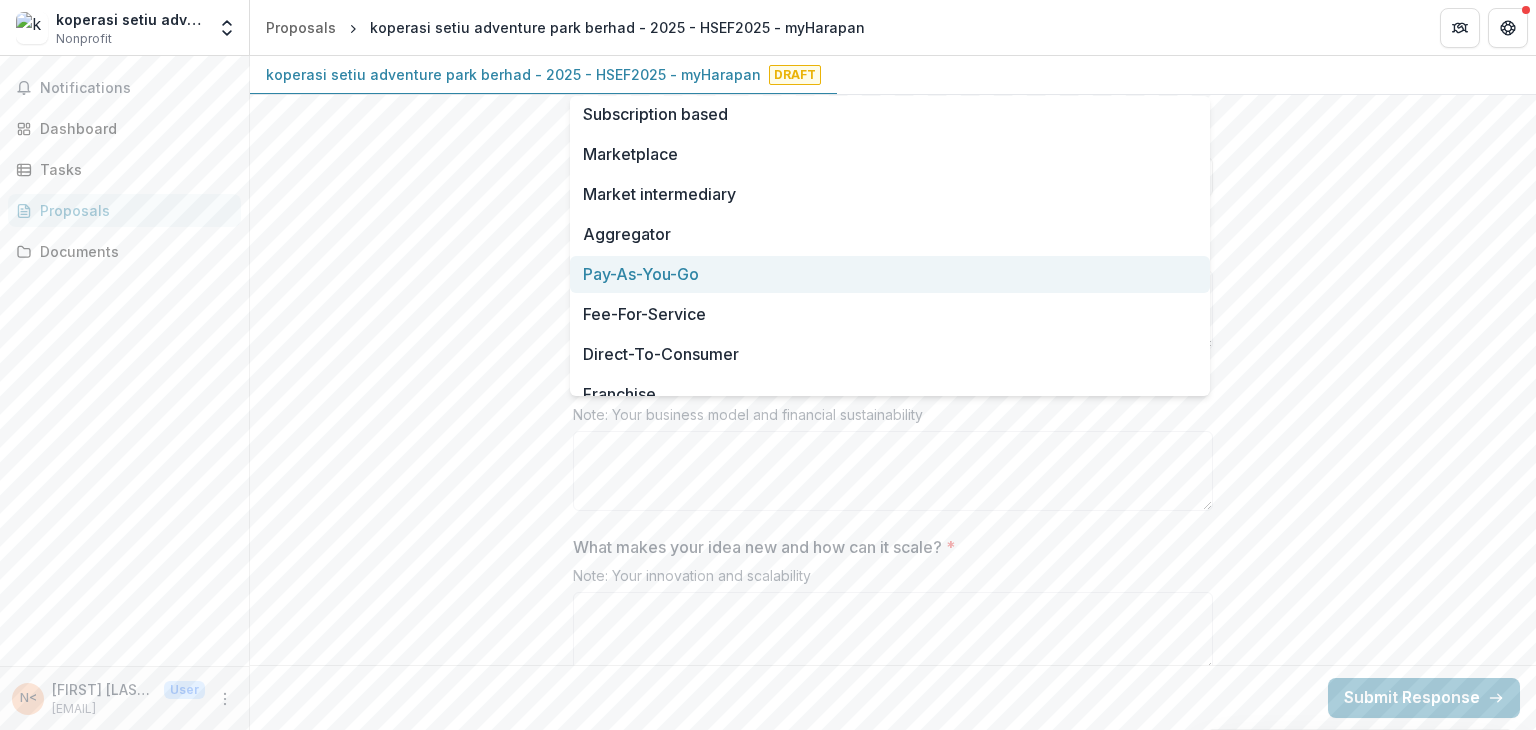 scroll, scrollTop: 2292, scrollLeft: 0, axis: vertical 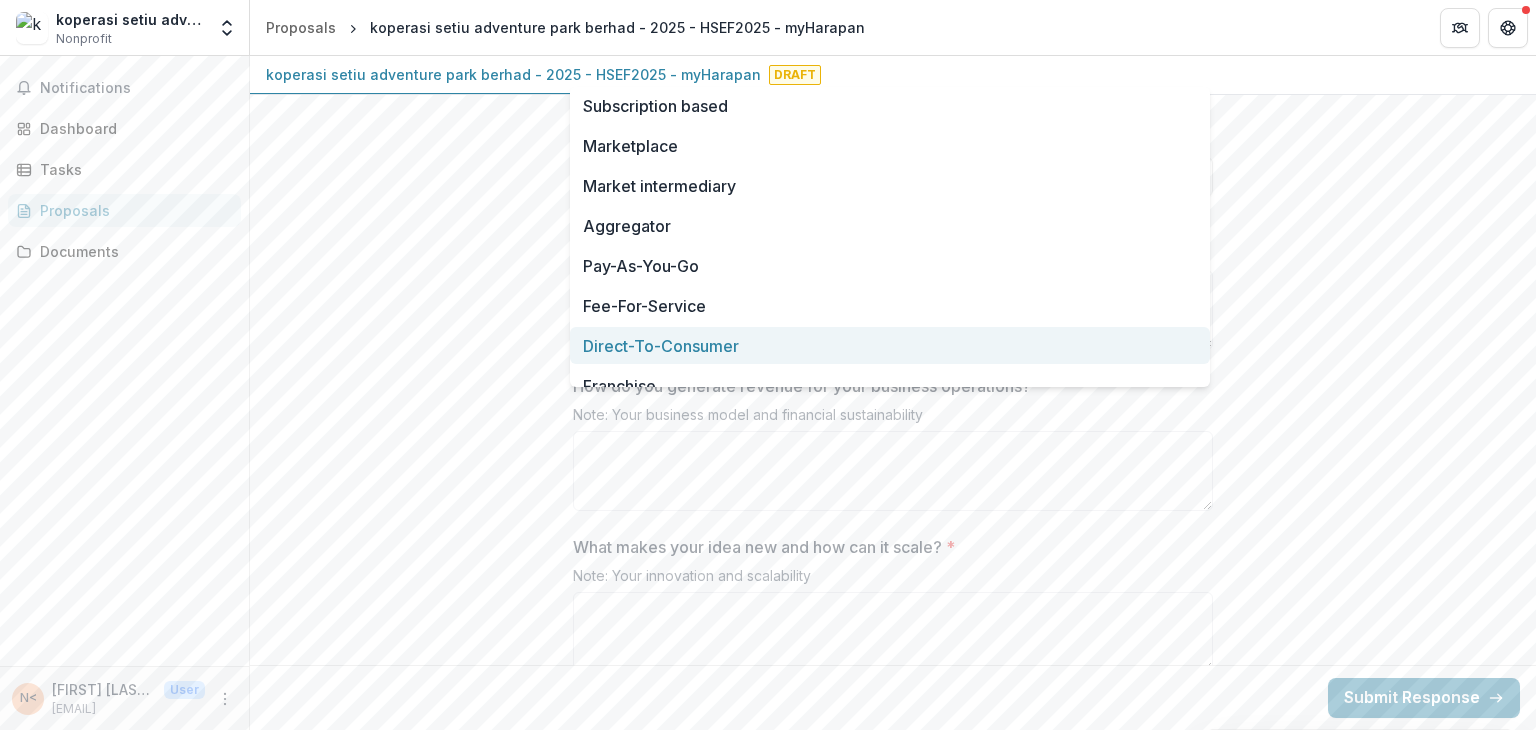 click on "Direct-To-Consumer" at bounding box center (890, 345) 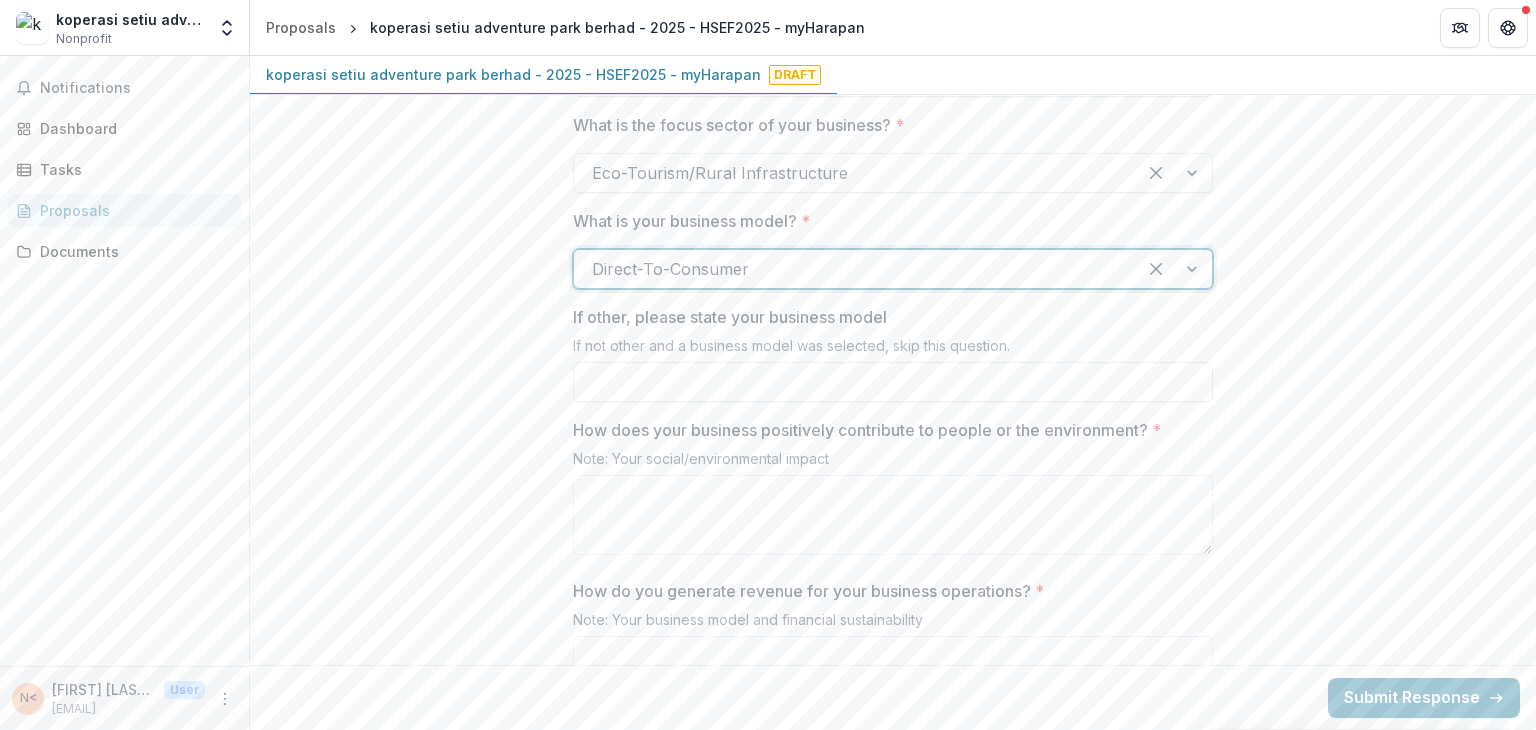 scroll, scrollTop: 2084, scrollLeft: 0, axis: vertical 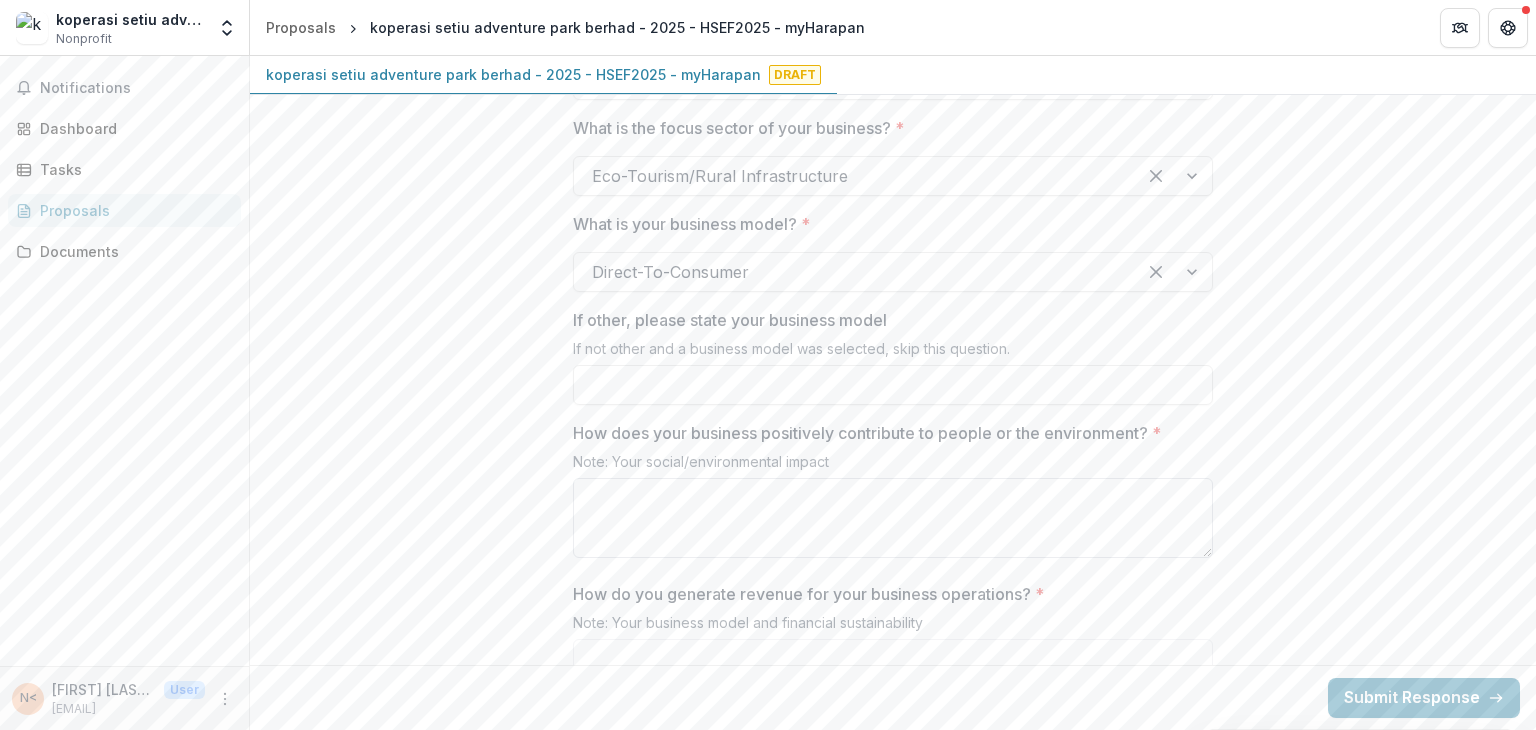click on "How does your business positively contribute to people or the environment? *" at bounding box center [893, 518] 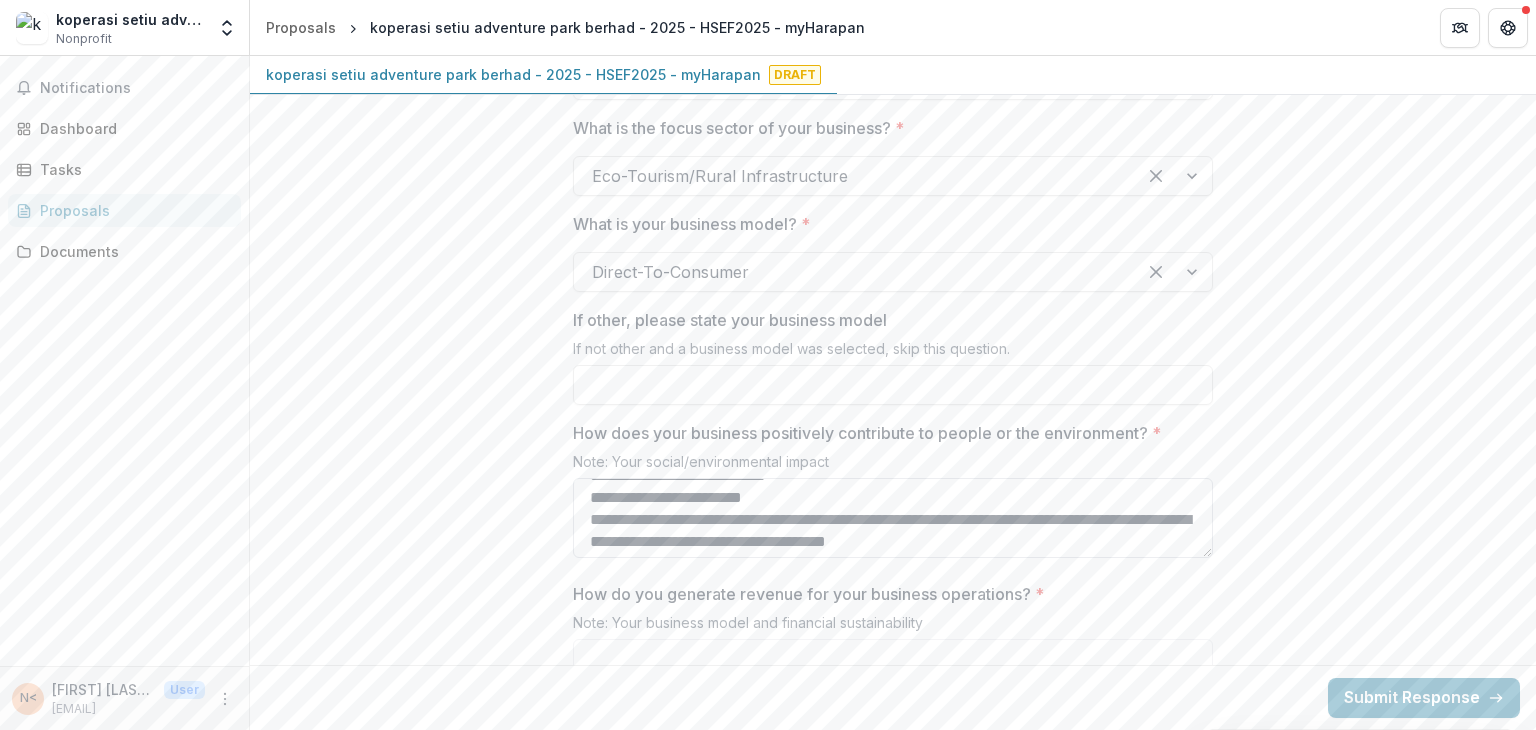 scroll, scrollTop: 312, scrollLeft: 0, axis: vertical 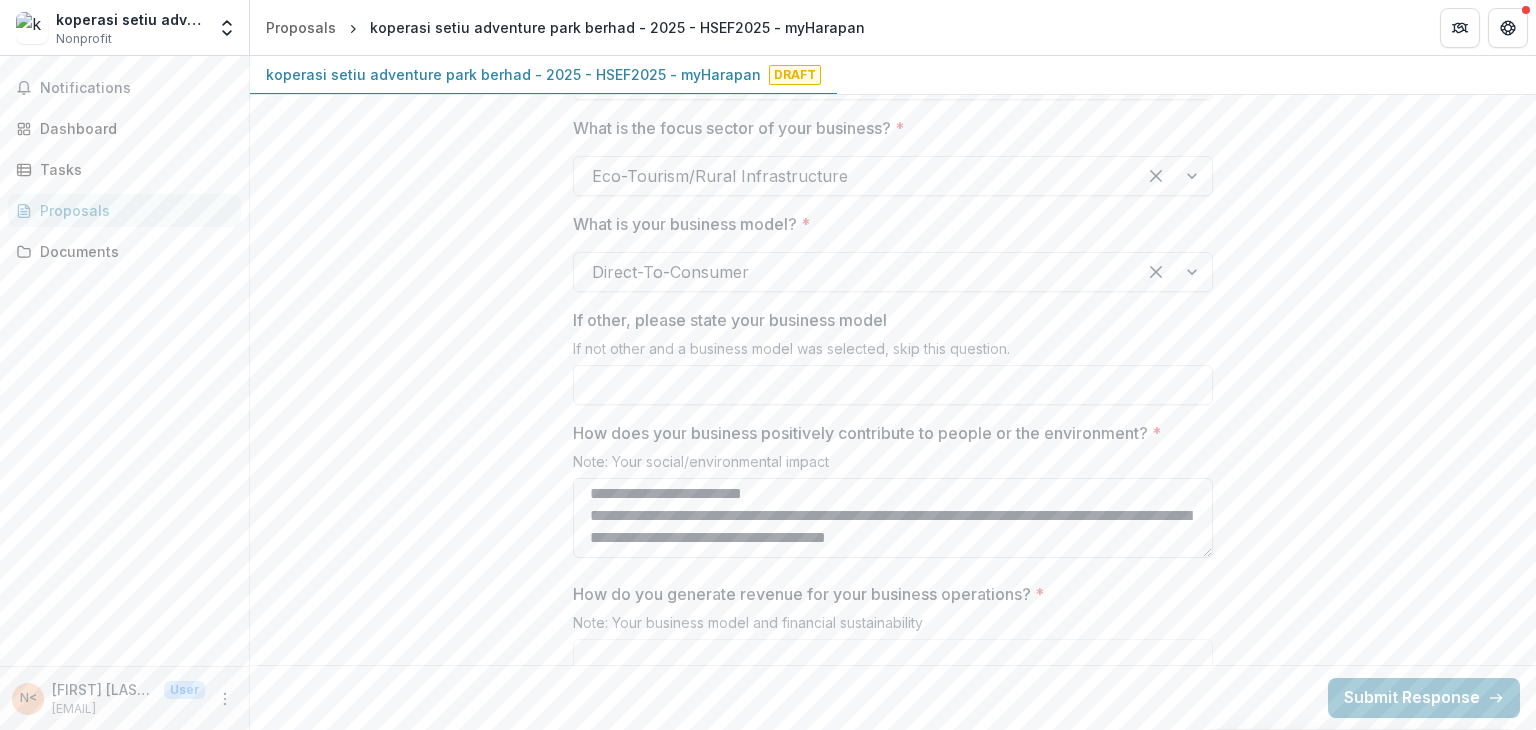 click on "How does your business positively contribute to people or the environment? *" at bounding box center (893, 518) 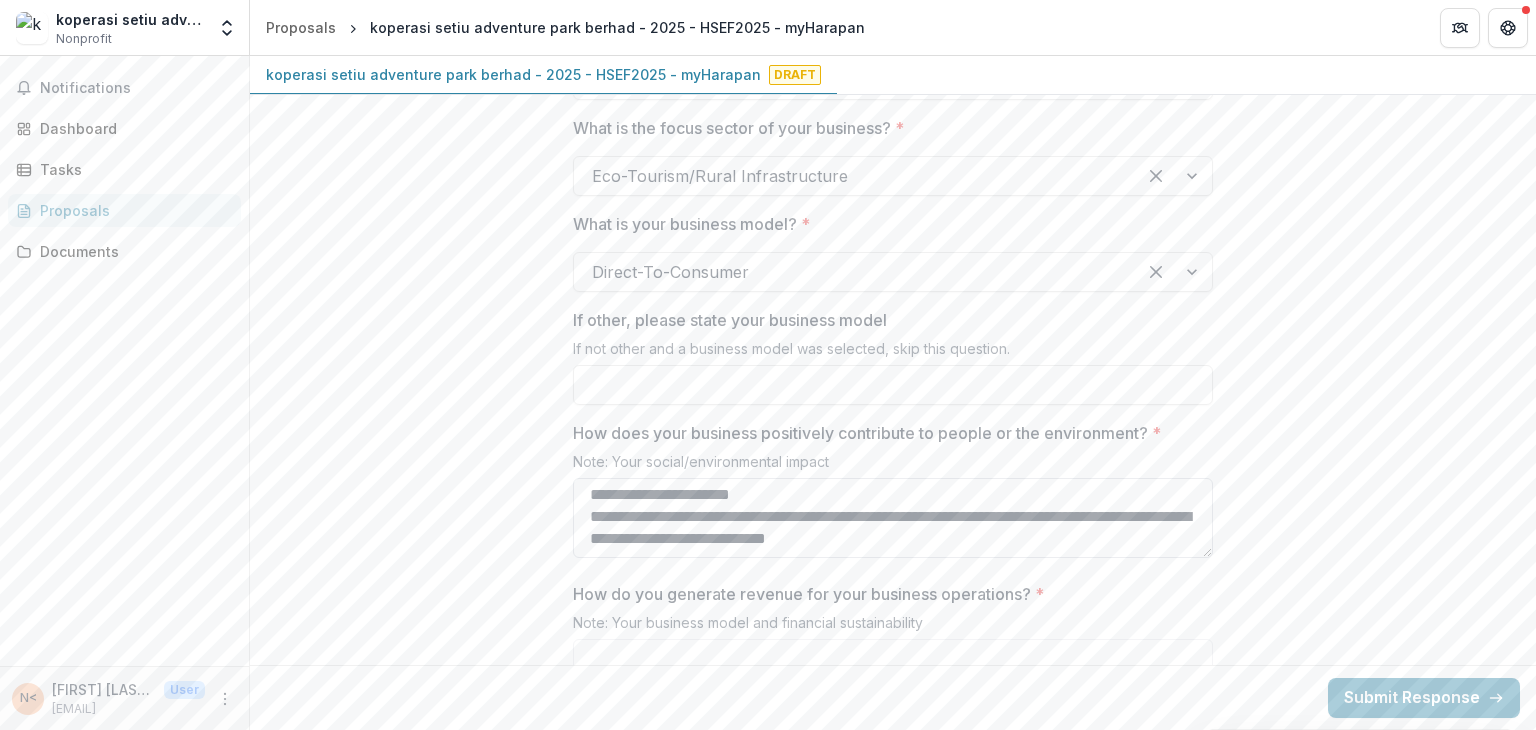 scroll, scrollTop: 0, scrollLeft: 0, axis: both 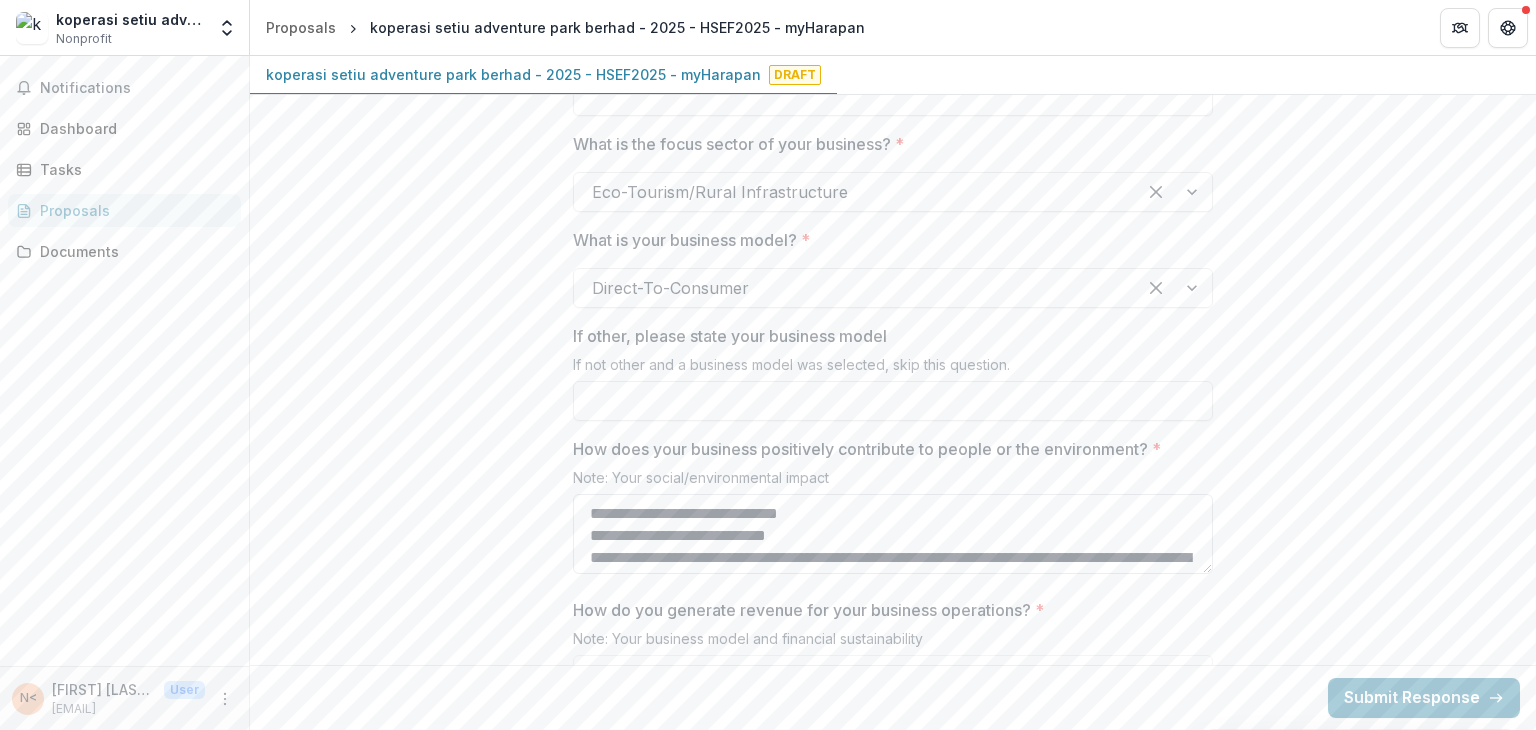 click on "How does your business positively contribute to people or the environment? *" at bounding box center (893, 534) 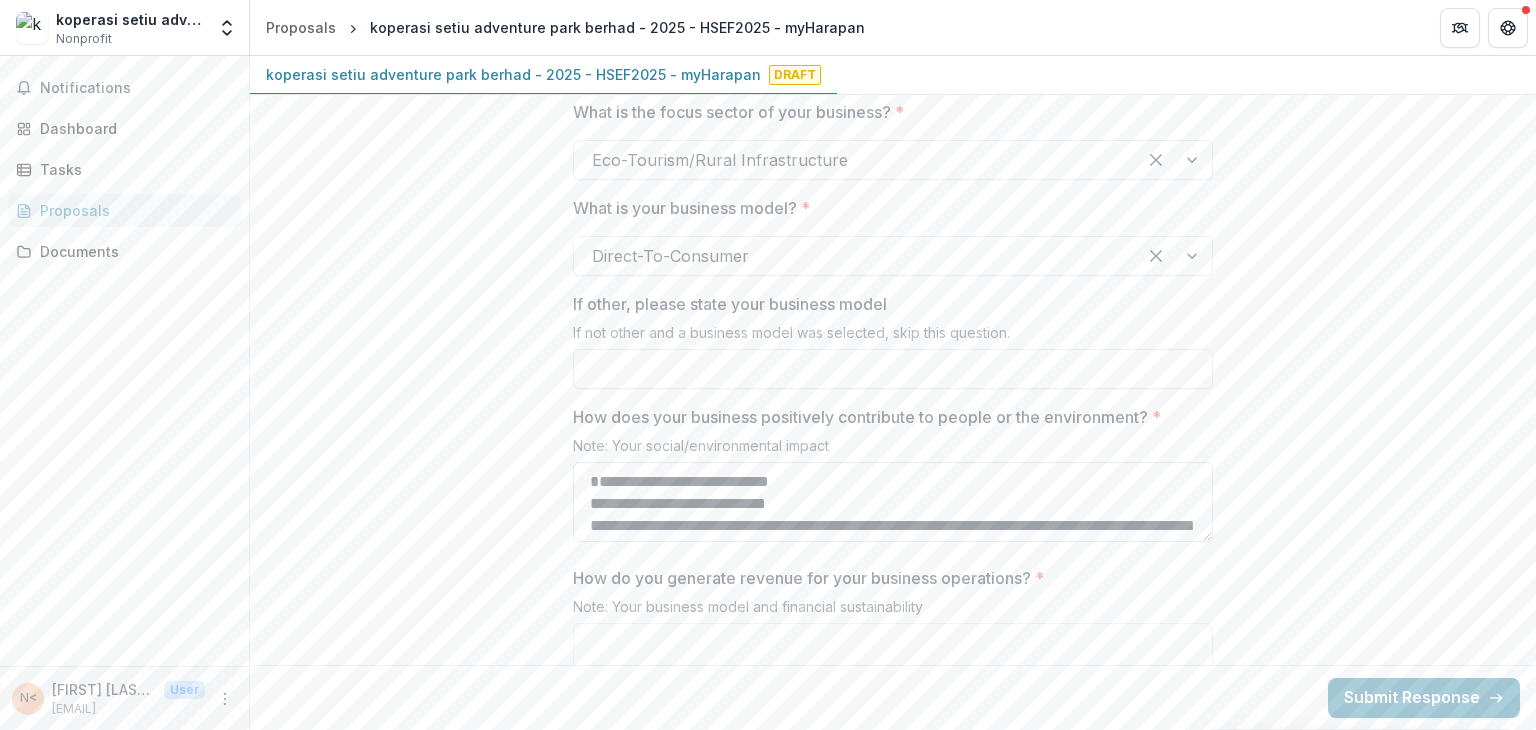 scroll, scrollTop: 2218, scrollLeft: 0, axis: vertical 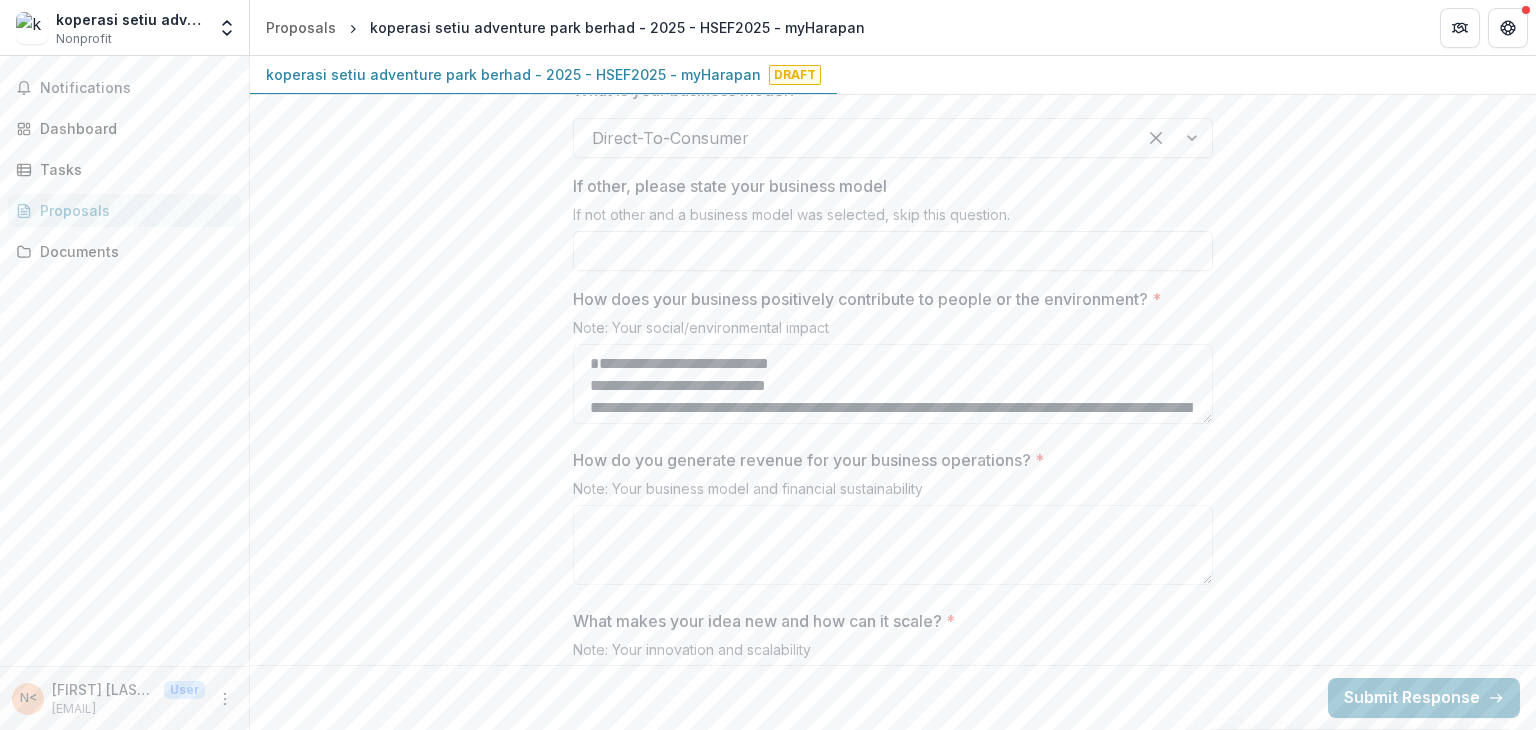 type on "**********" 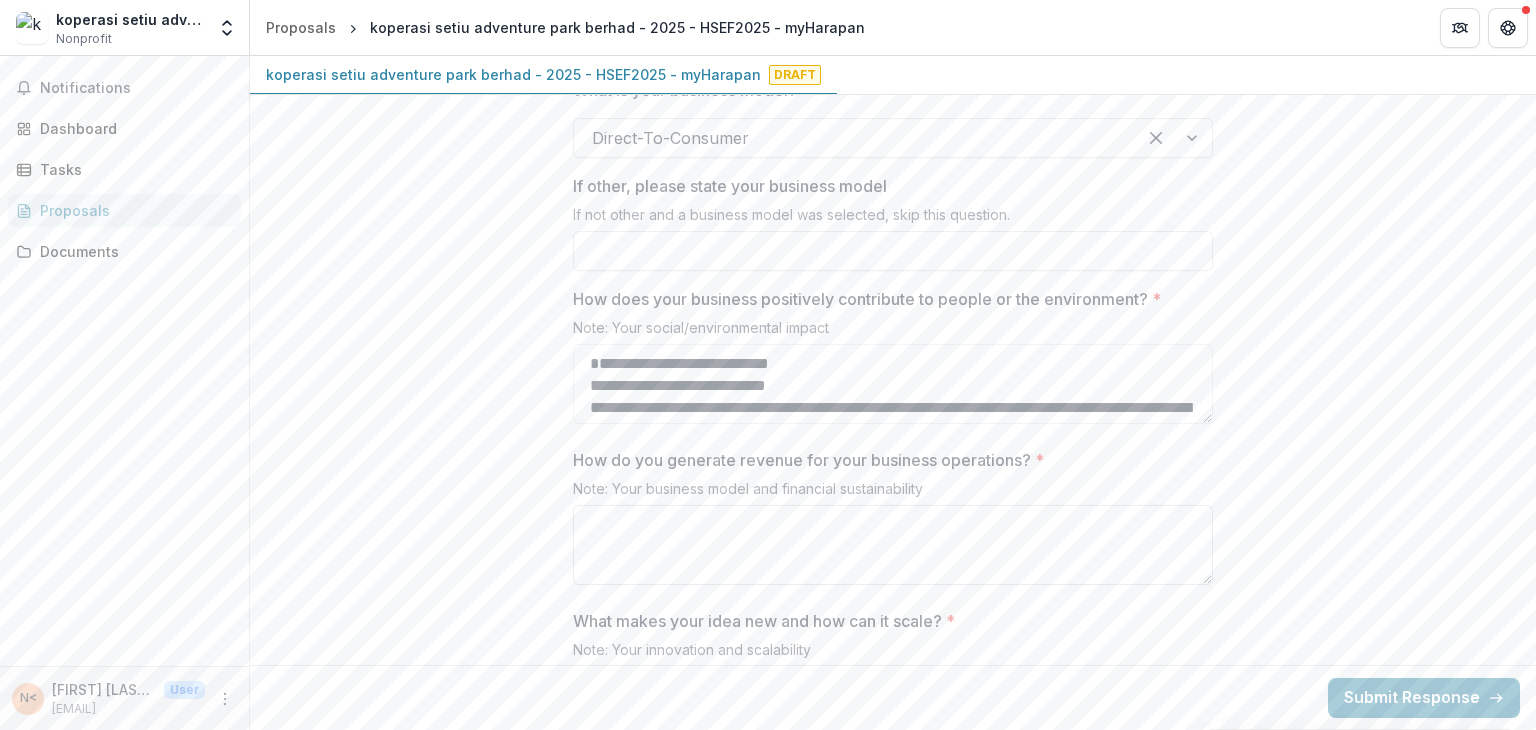 click on "How do you generate revenue for your business operations? *" at bounding box center [893, 545] 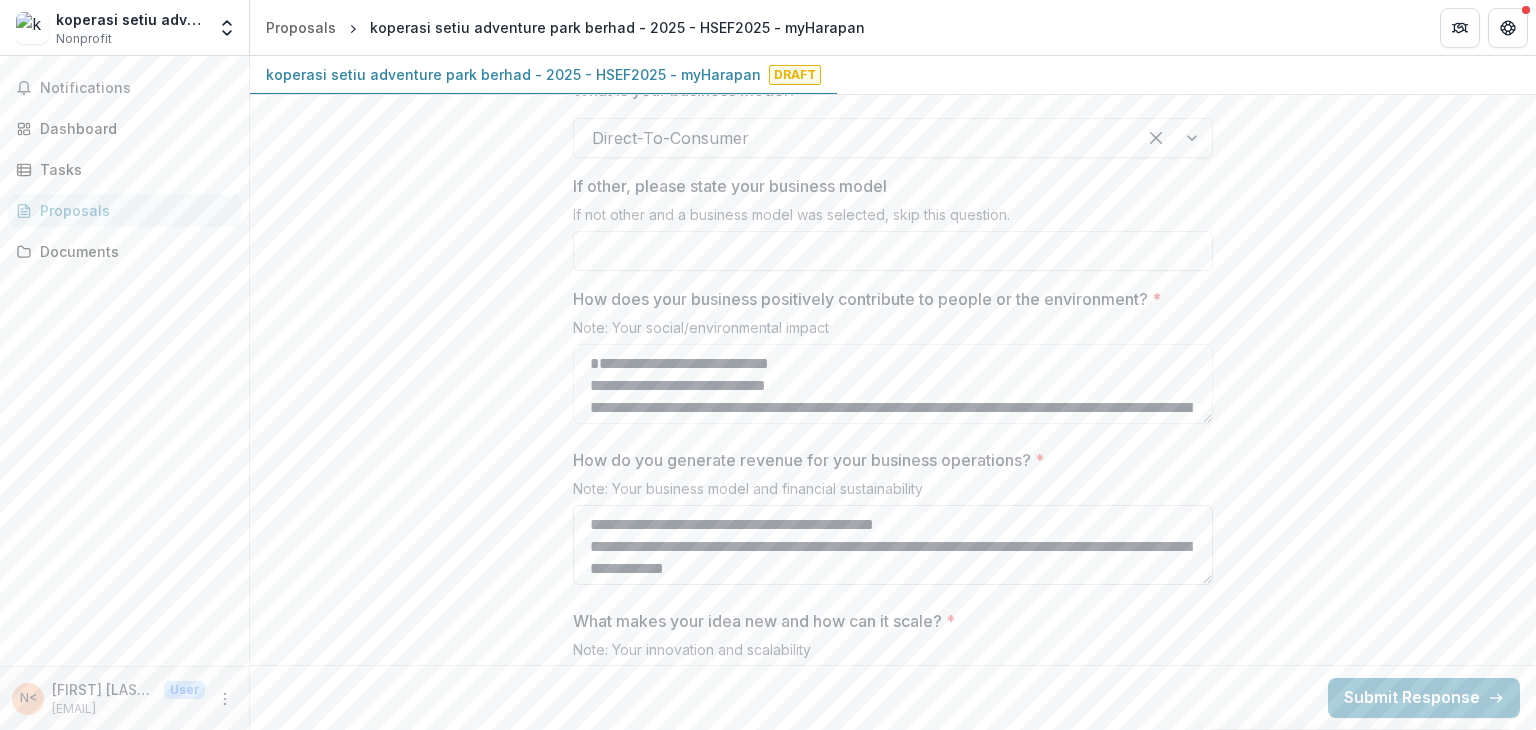 scroll, scrollTop: 500, scrollLeft: 0, axis: vertical 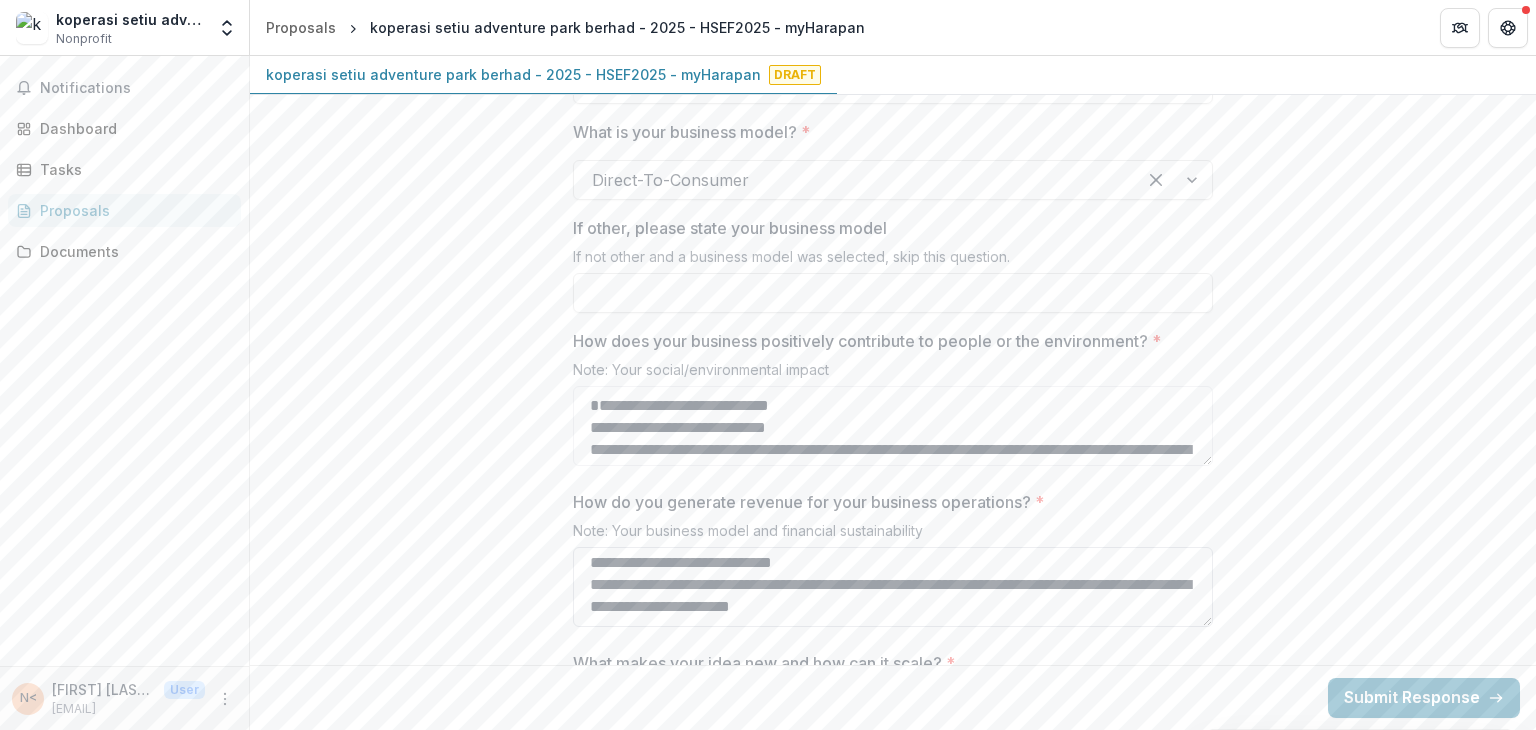 click on "**********" at bounding box center (893, 587) 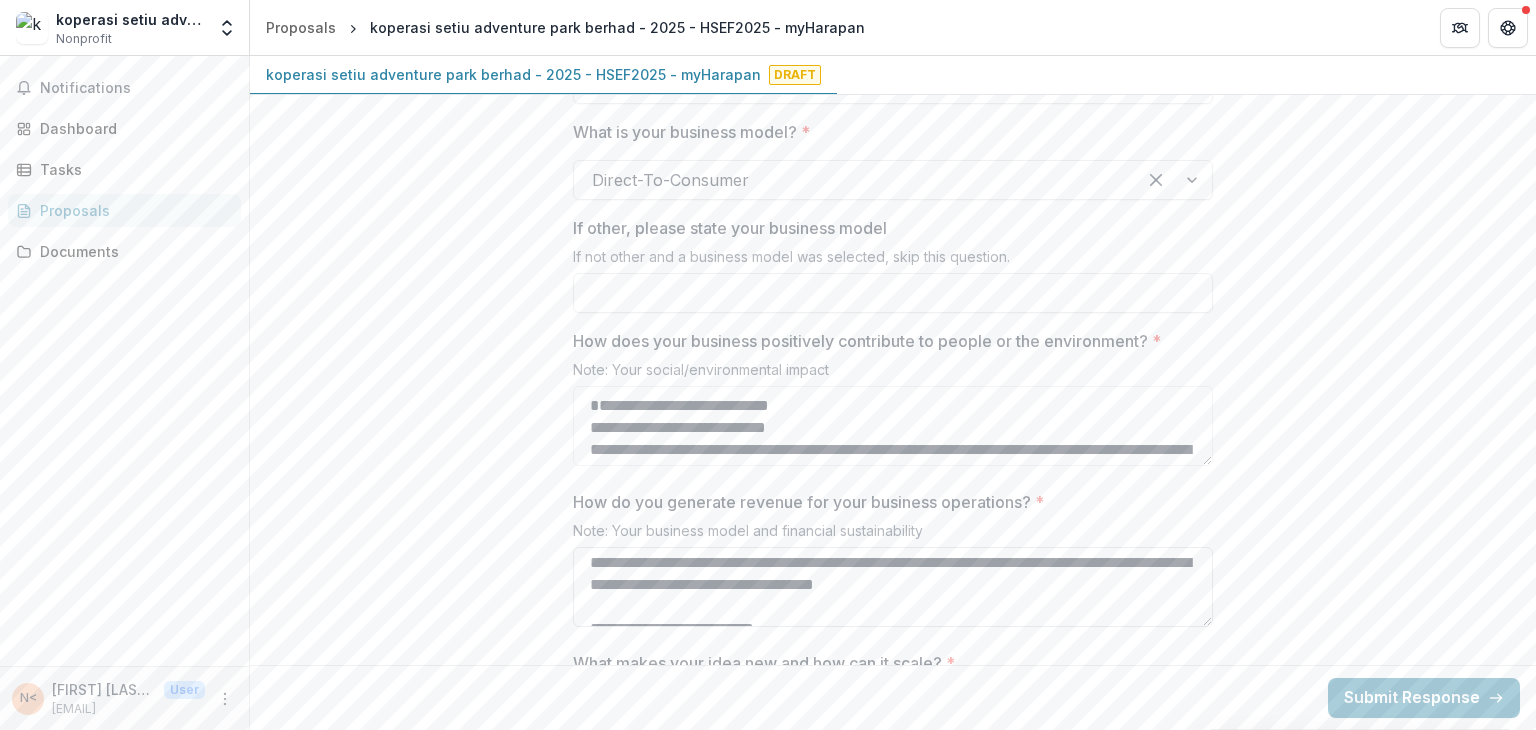 scroll, scrollTop: 376, scrollLeft: 0, axis: vertical 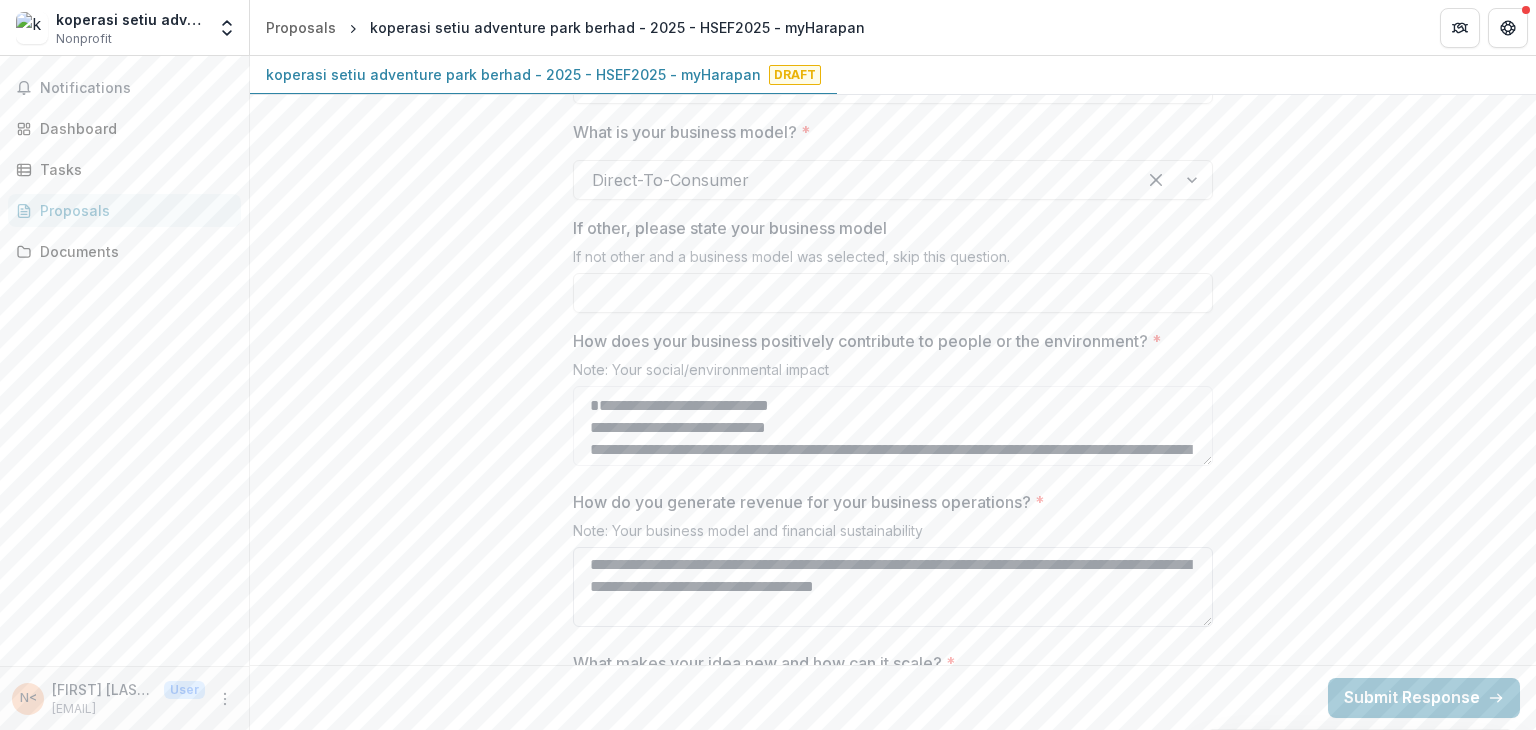 click on "**********" at bounding box center [893, 587] 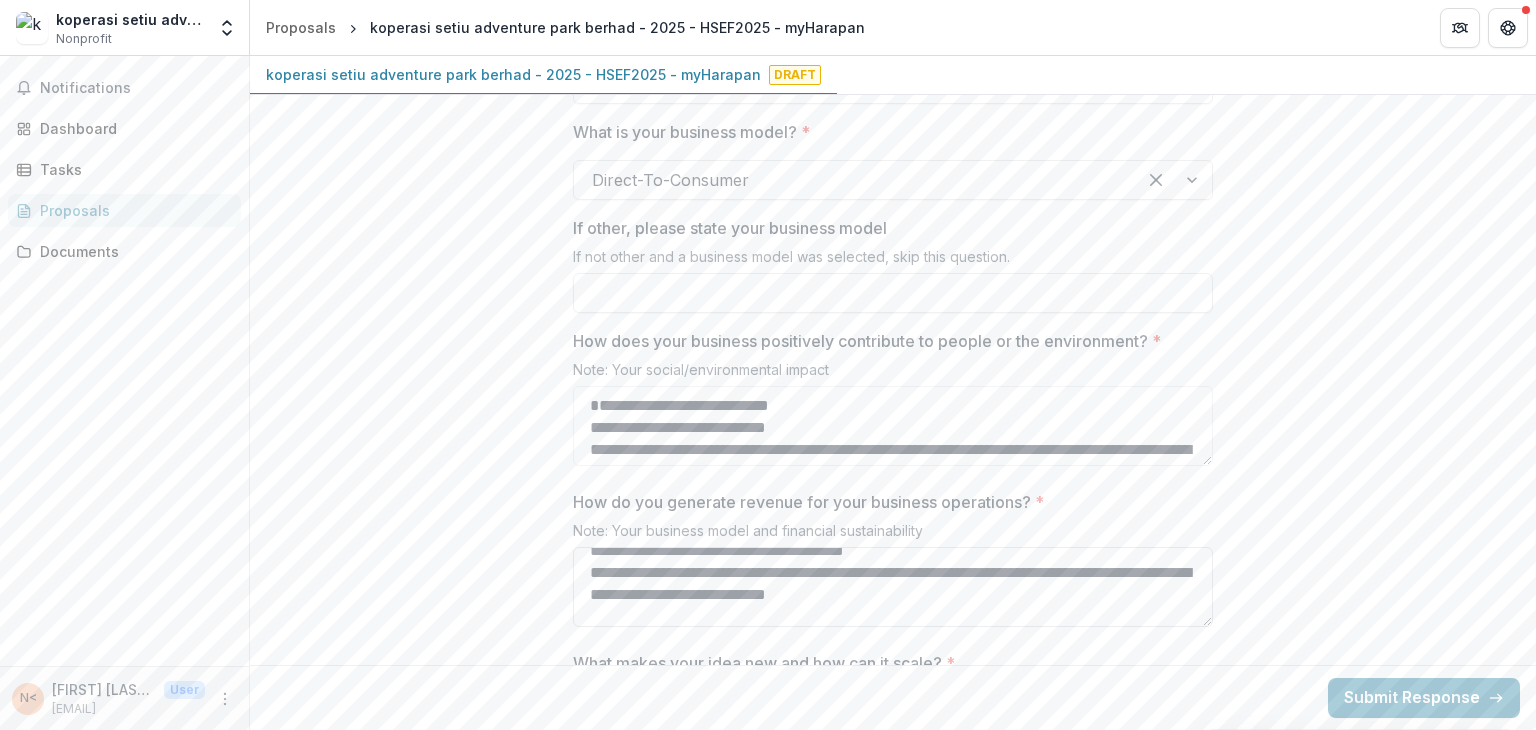 scroll, scrollTop: 279, scrollLeft: 0, axis: vertical 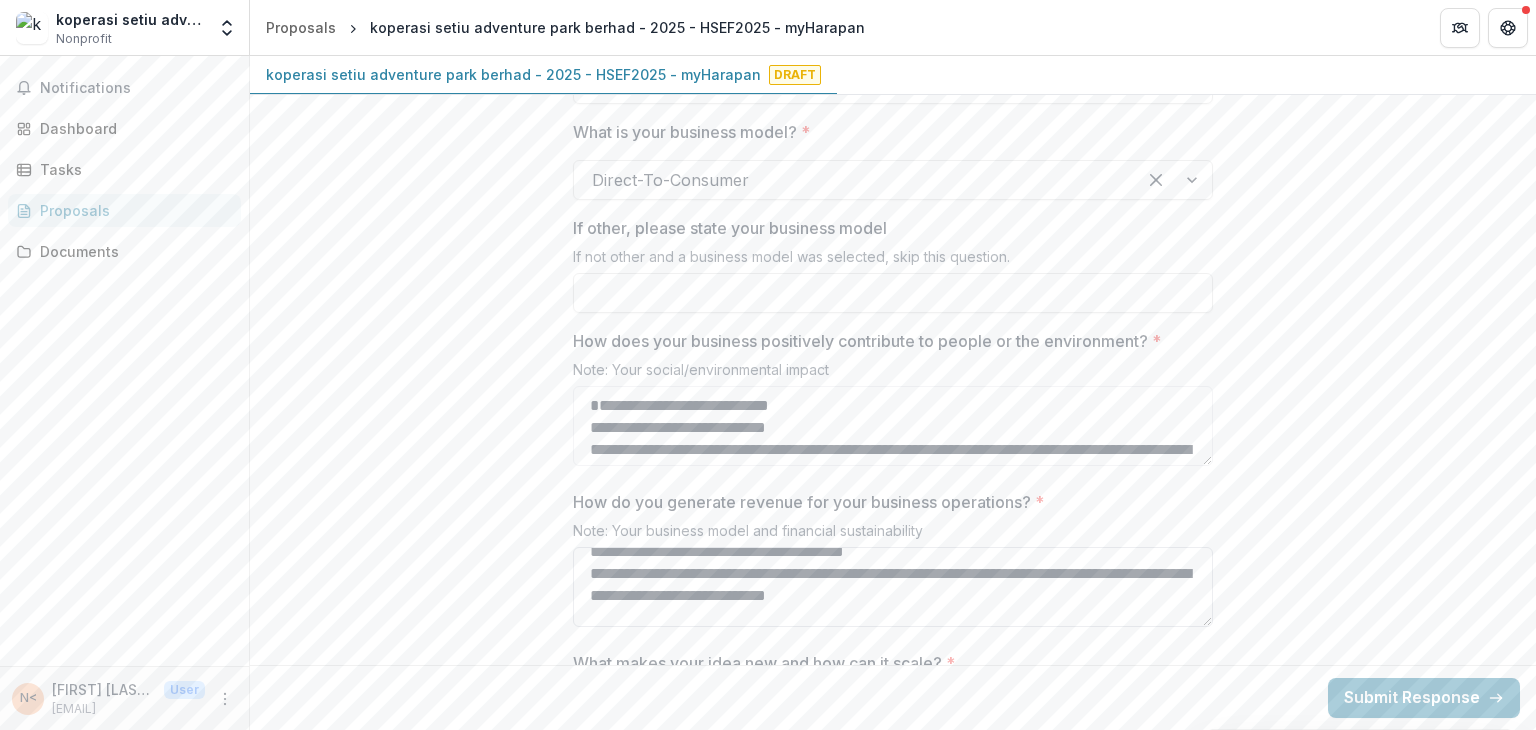 click on "**********" at bounding box center (893, 587) 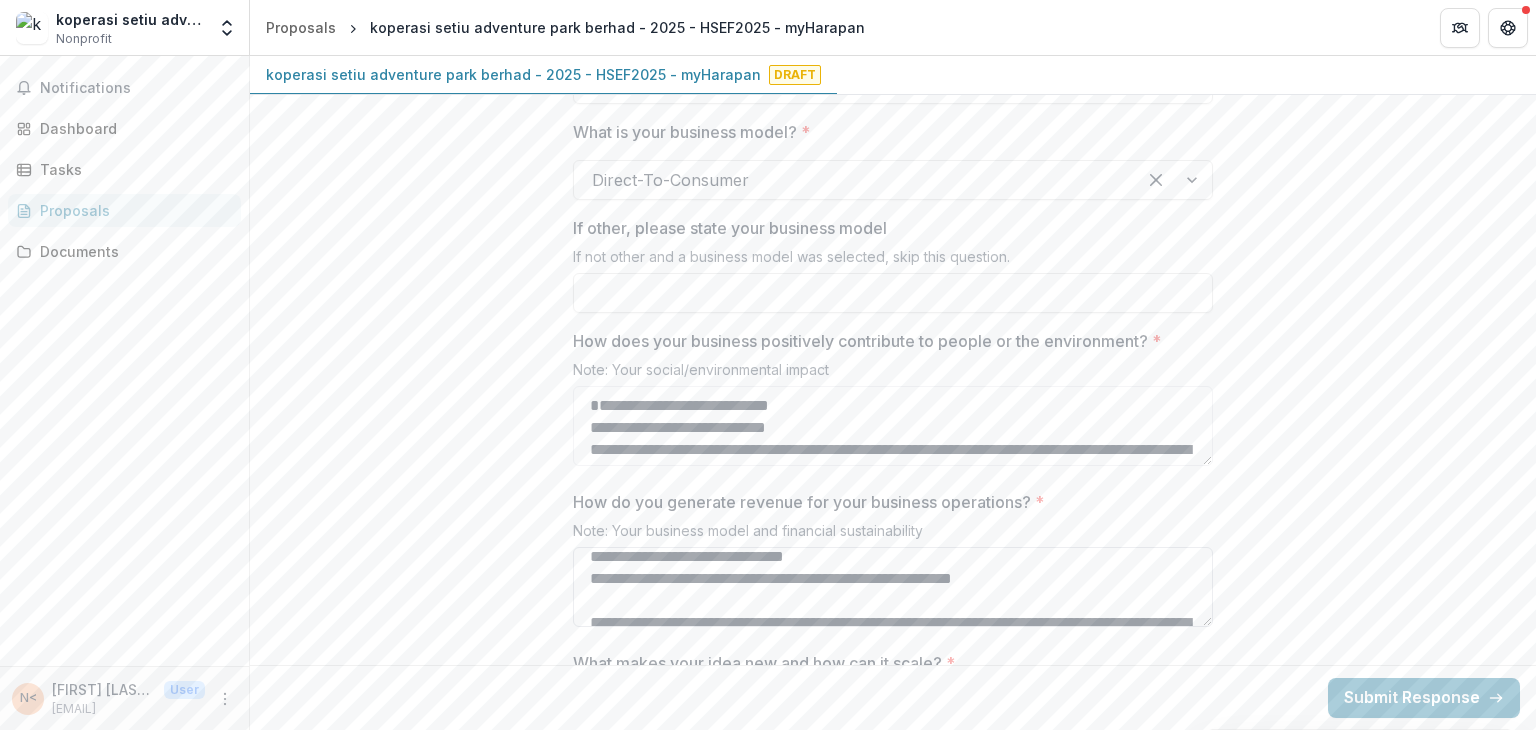 scroll, scrollTop: 143, scrollLeft: 0, axis: vertical 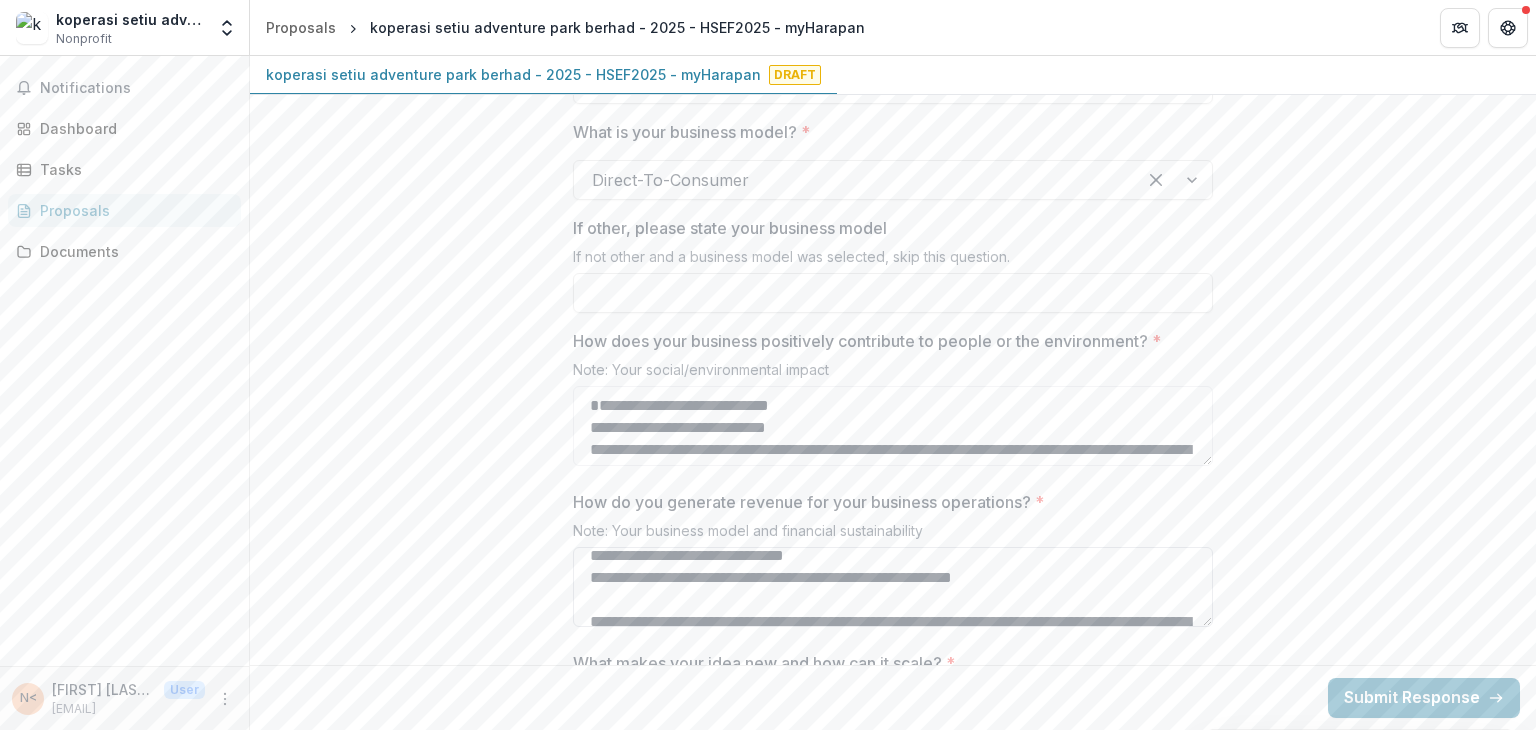click on "**********" at bounding box center (893, 587) 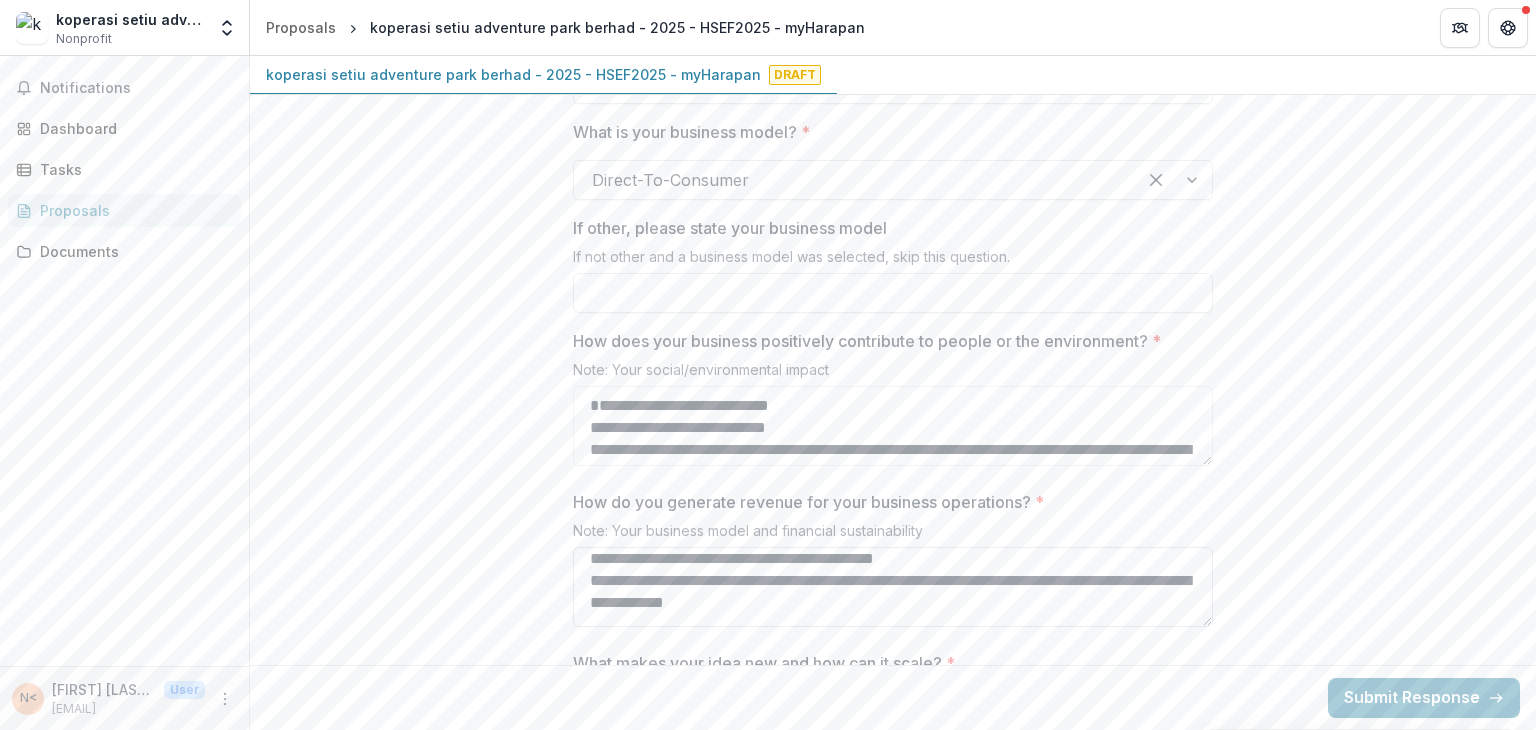 scroll, scrollTop: 0, scrollLeft: 0, axis: both 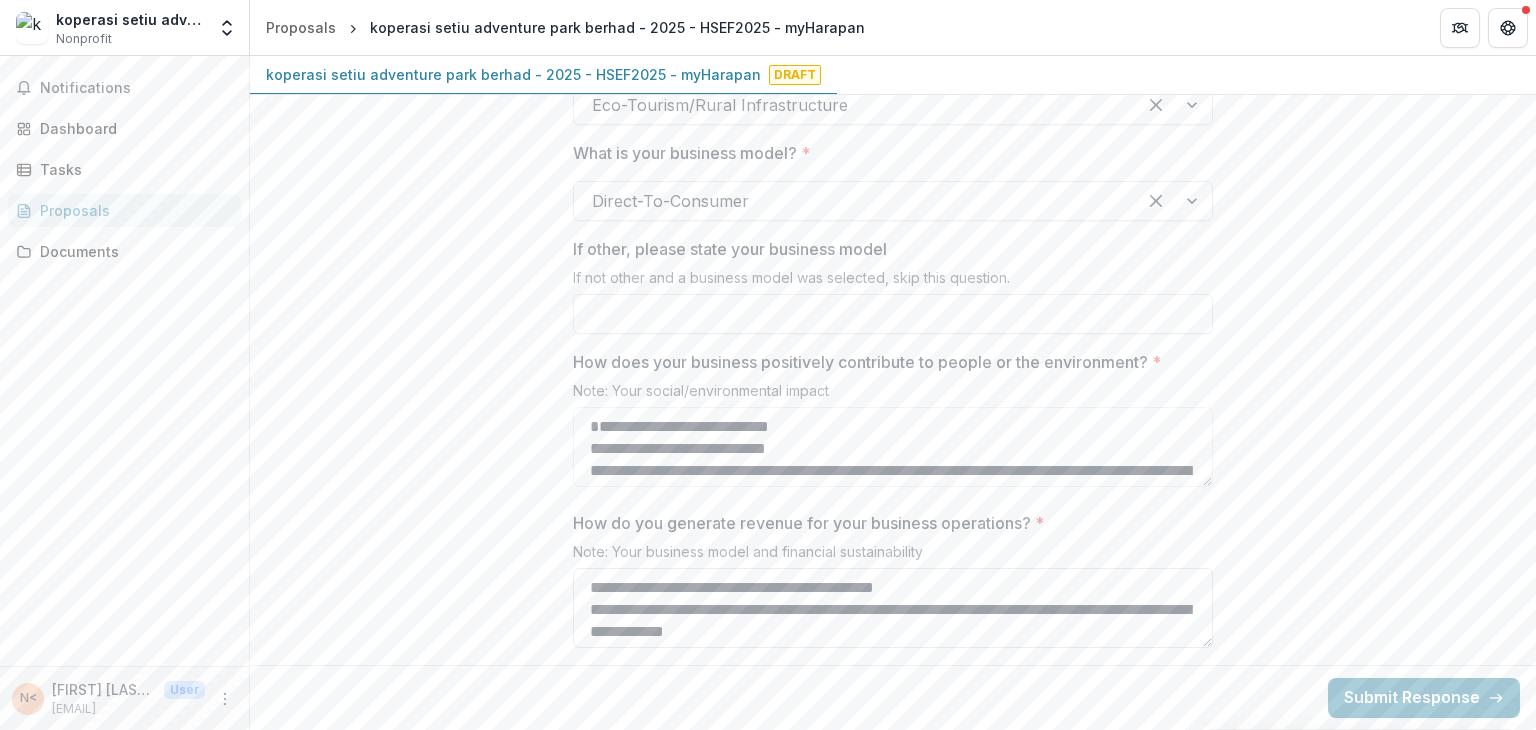 click on "**********" at bounding box center [893, 608] 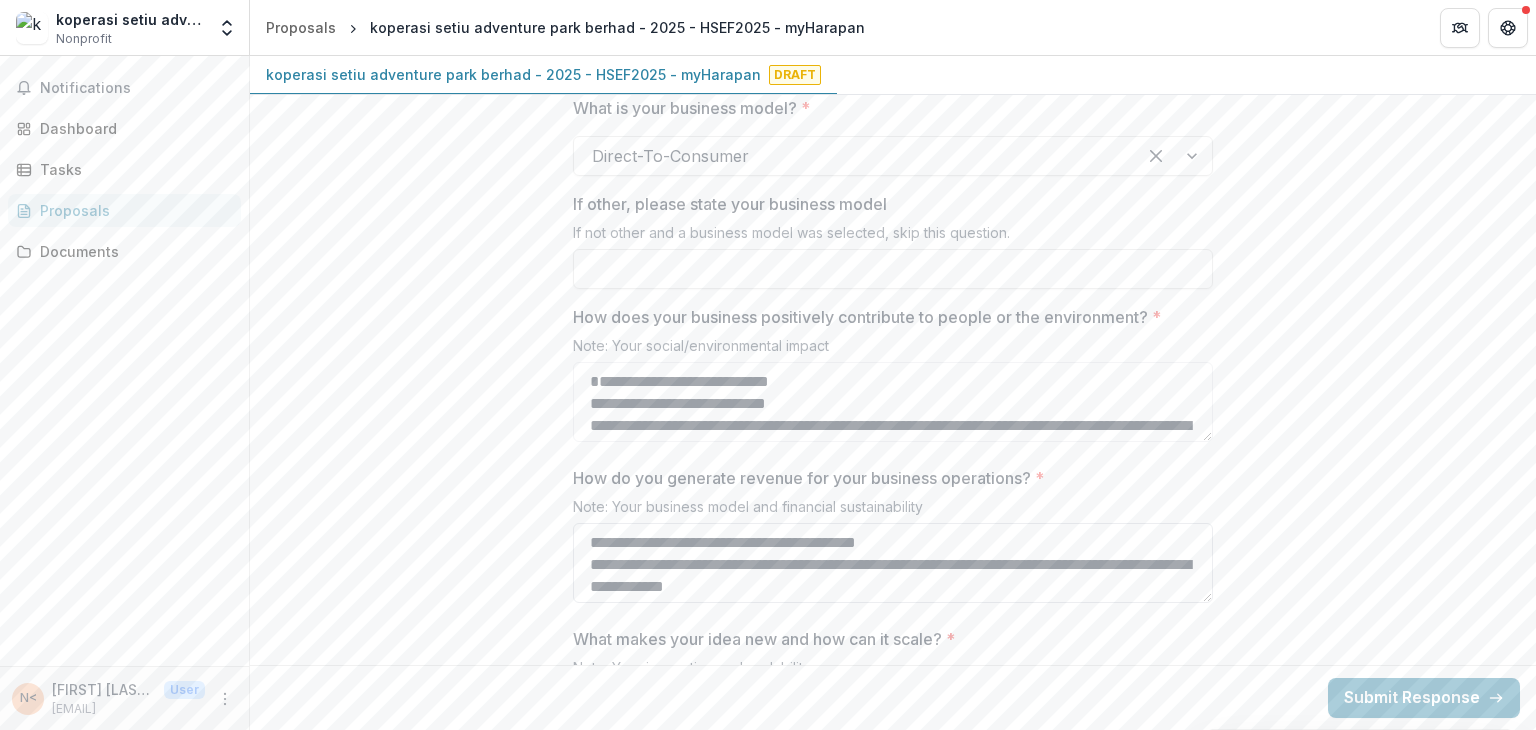 scroll, scrollTop: 2200, scrollLeft: 0, axis: vertical 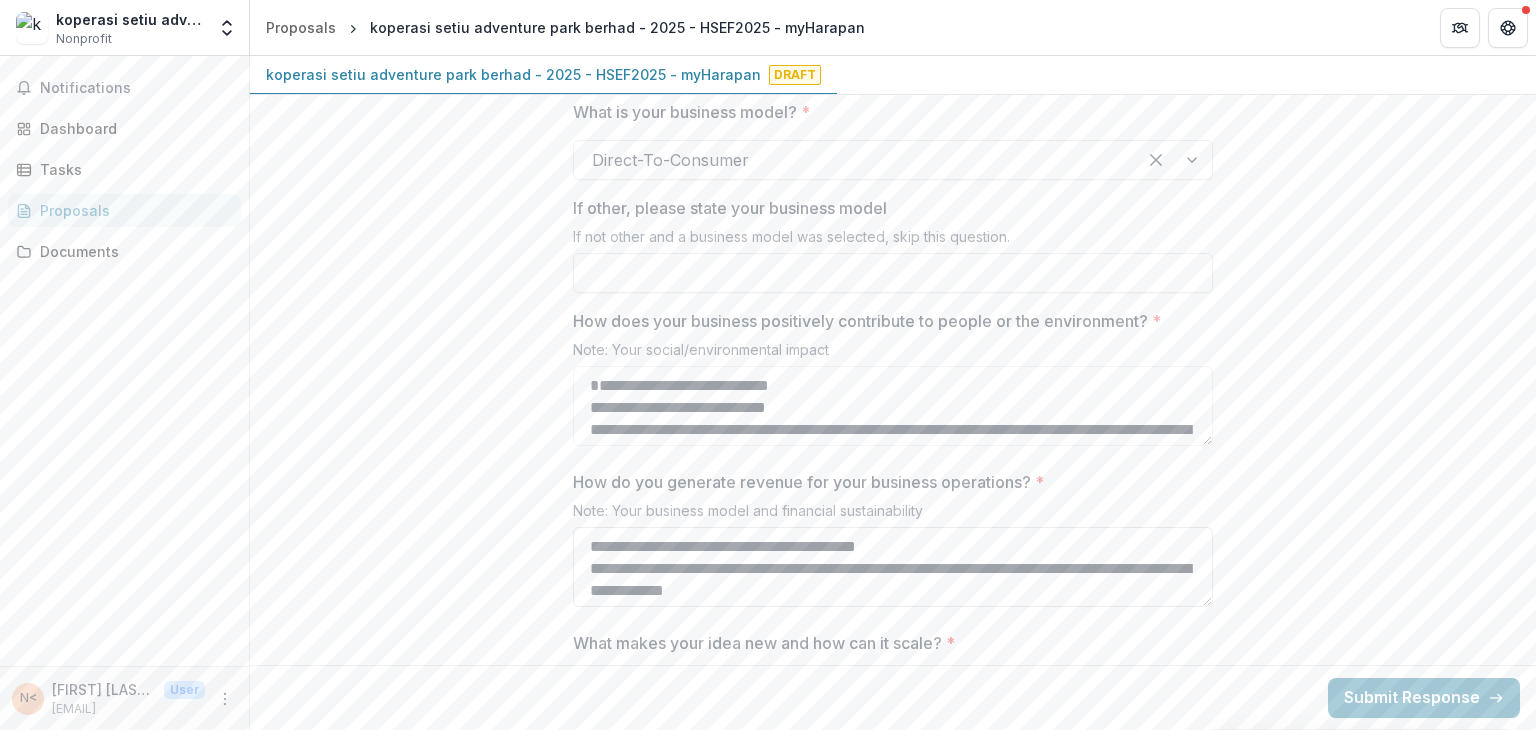 click on "**********" at bounding box center [893, 567] 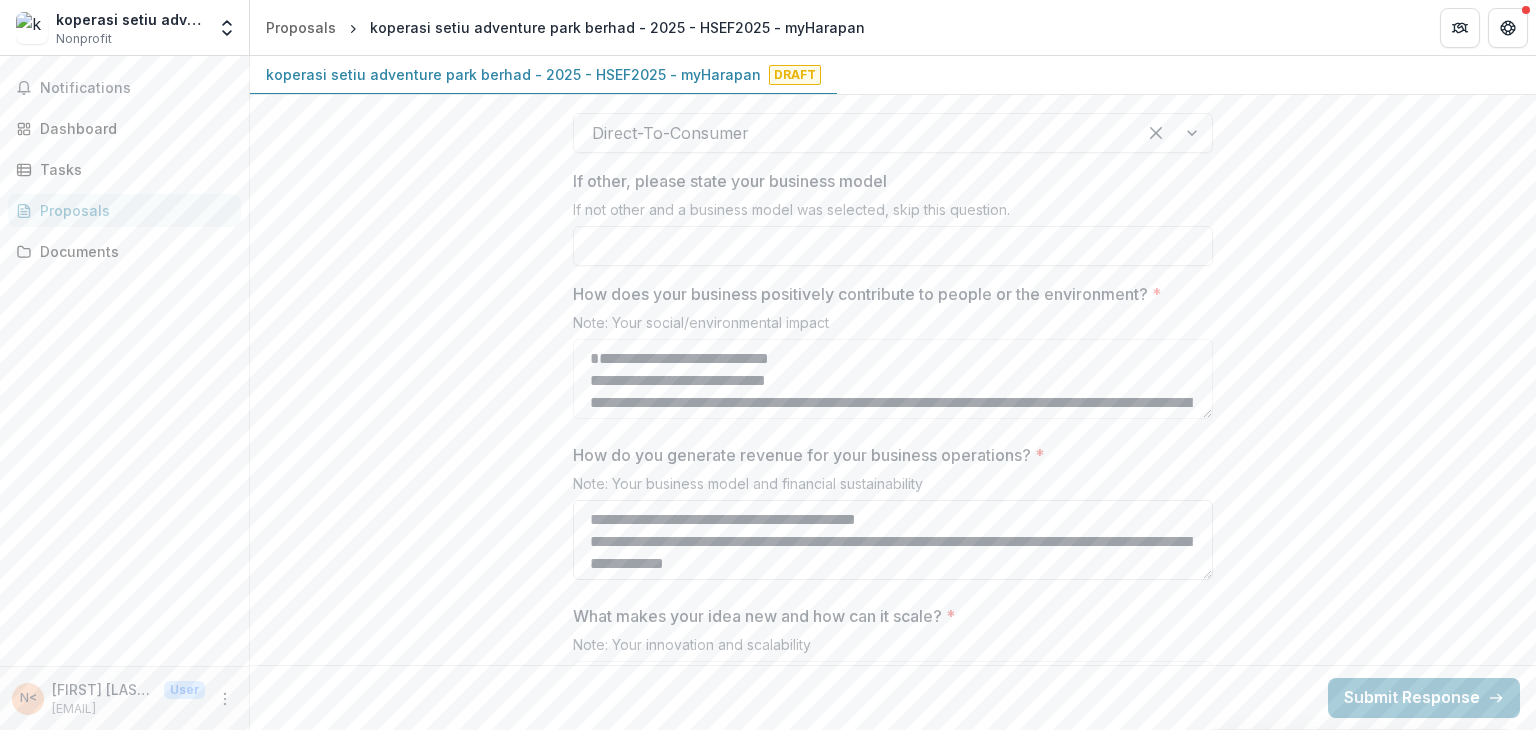 scroll, scrollTop: 2232, scrollLeft: 0, axis: vertical 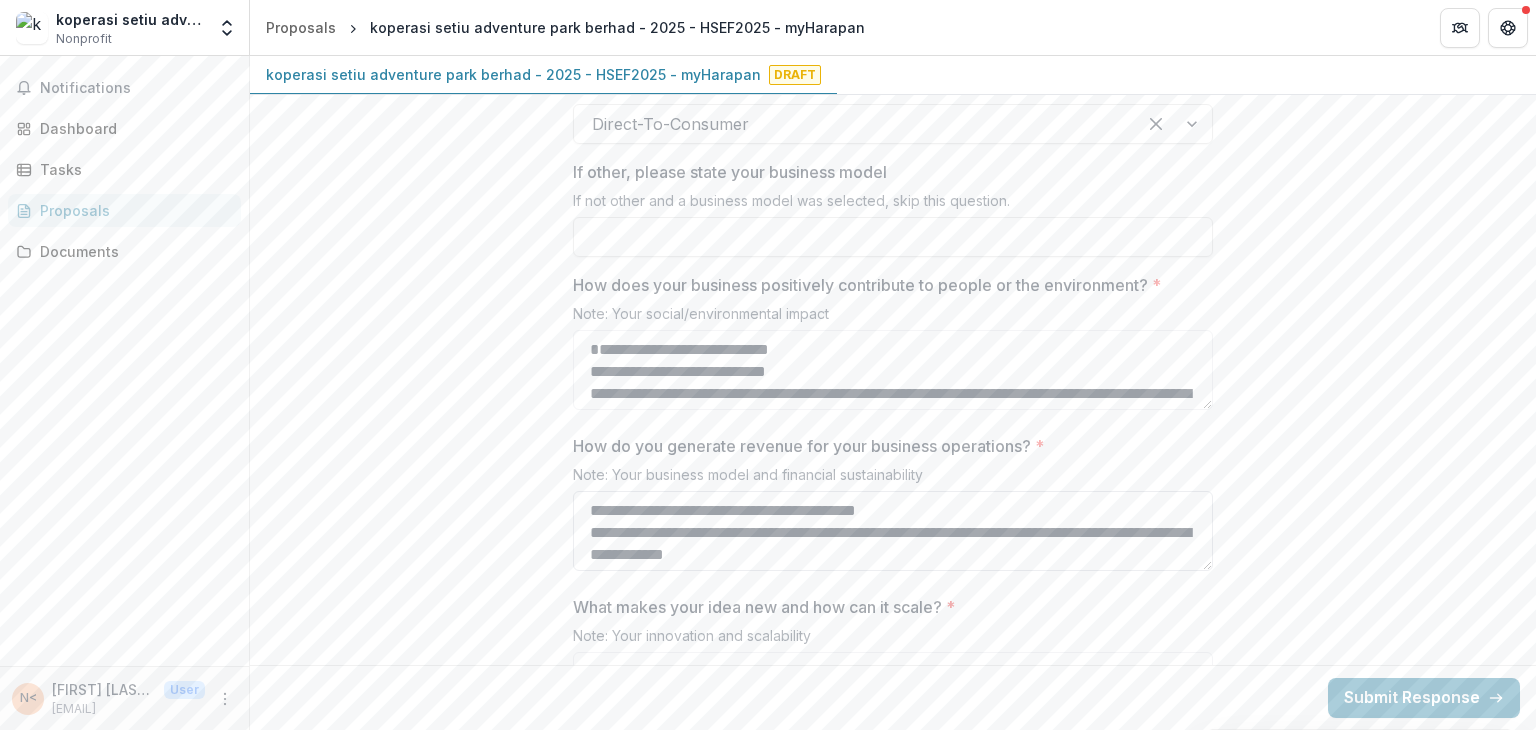 click on "**********" at bounding box center (893, 531) 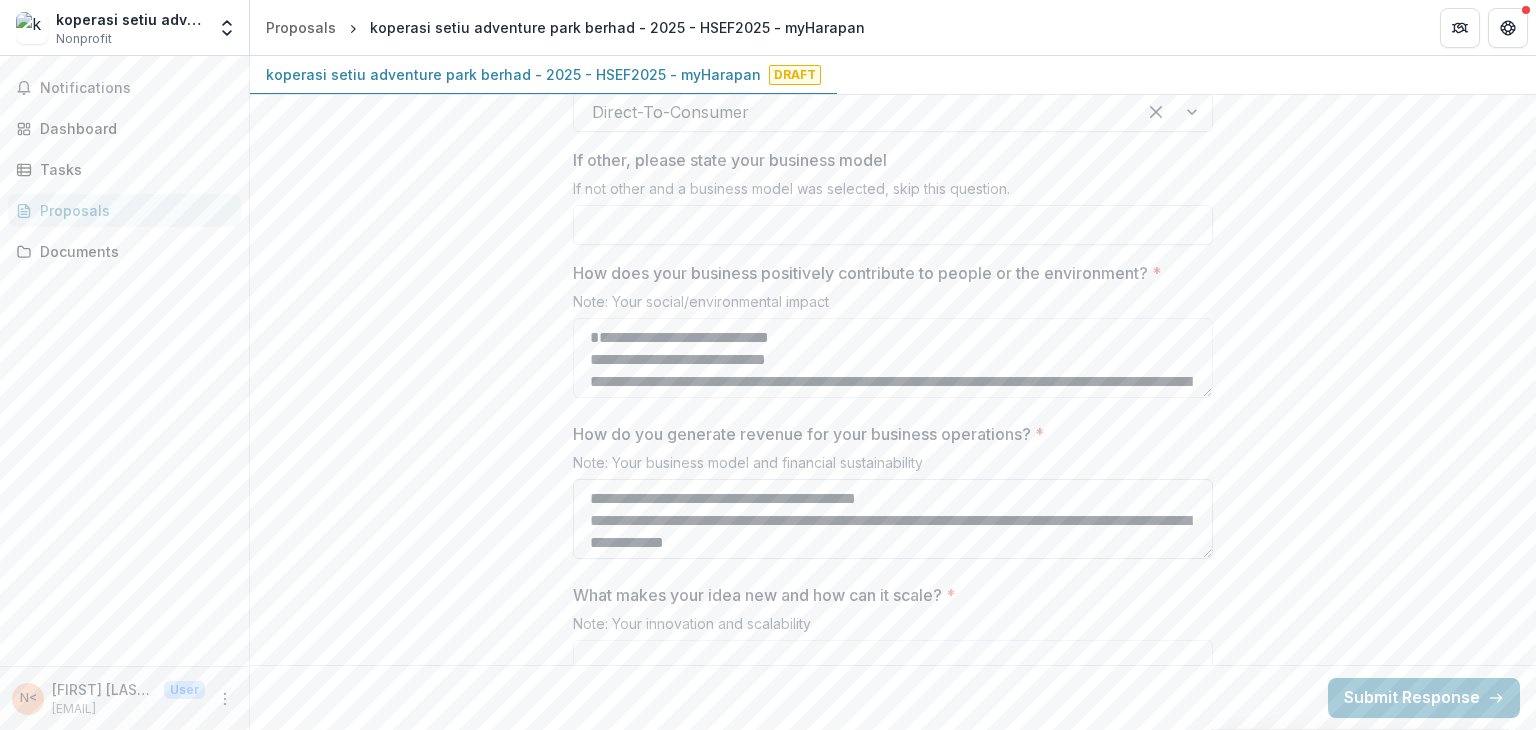 scroll, scrollTop: 2248, scrollLeft: 0, axis: vertical 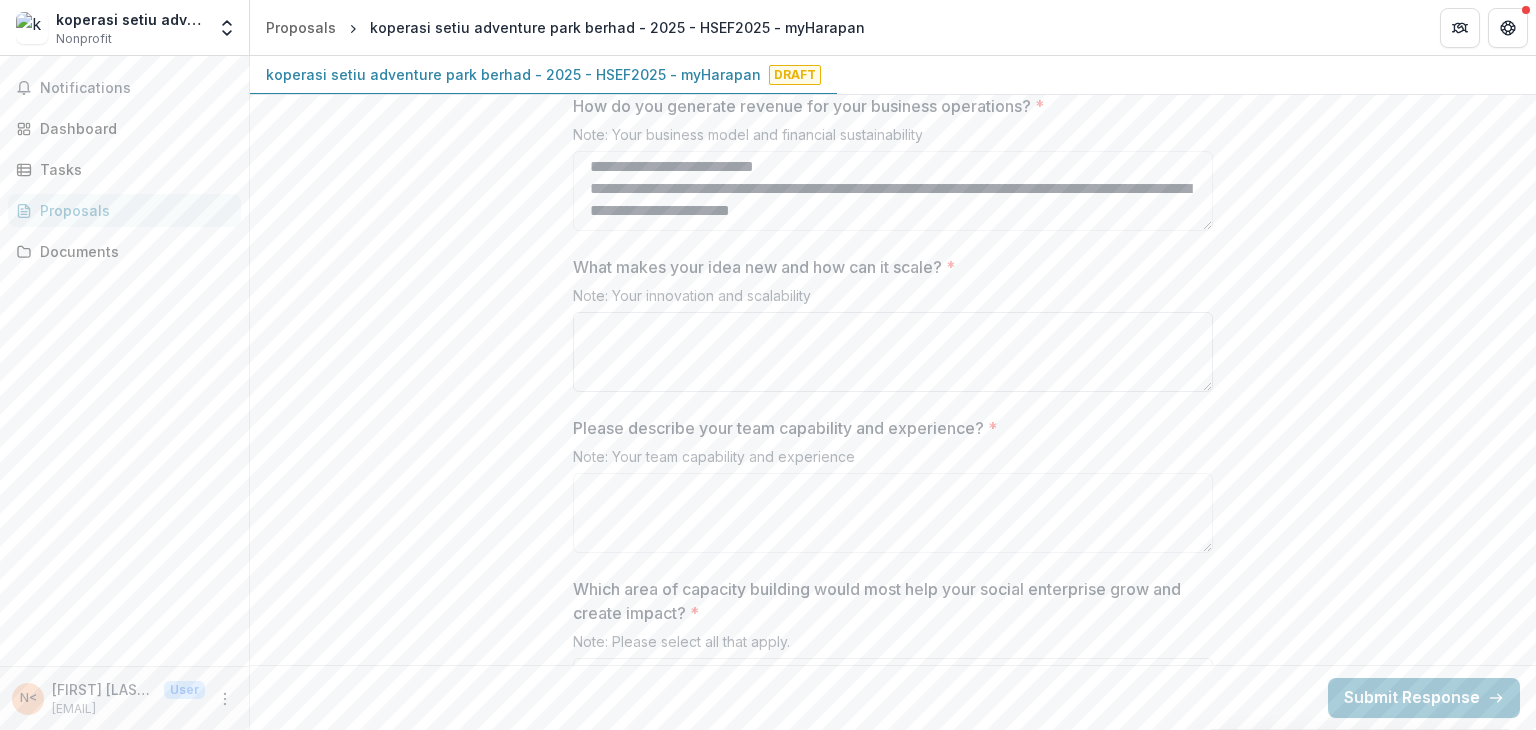 type on "**********" 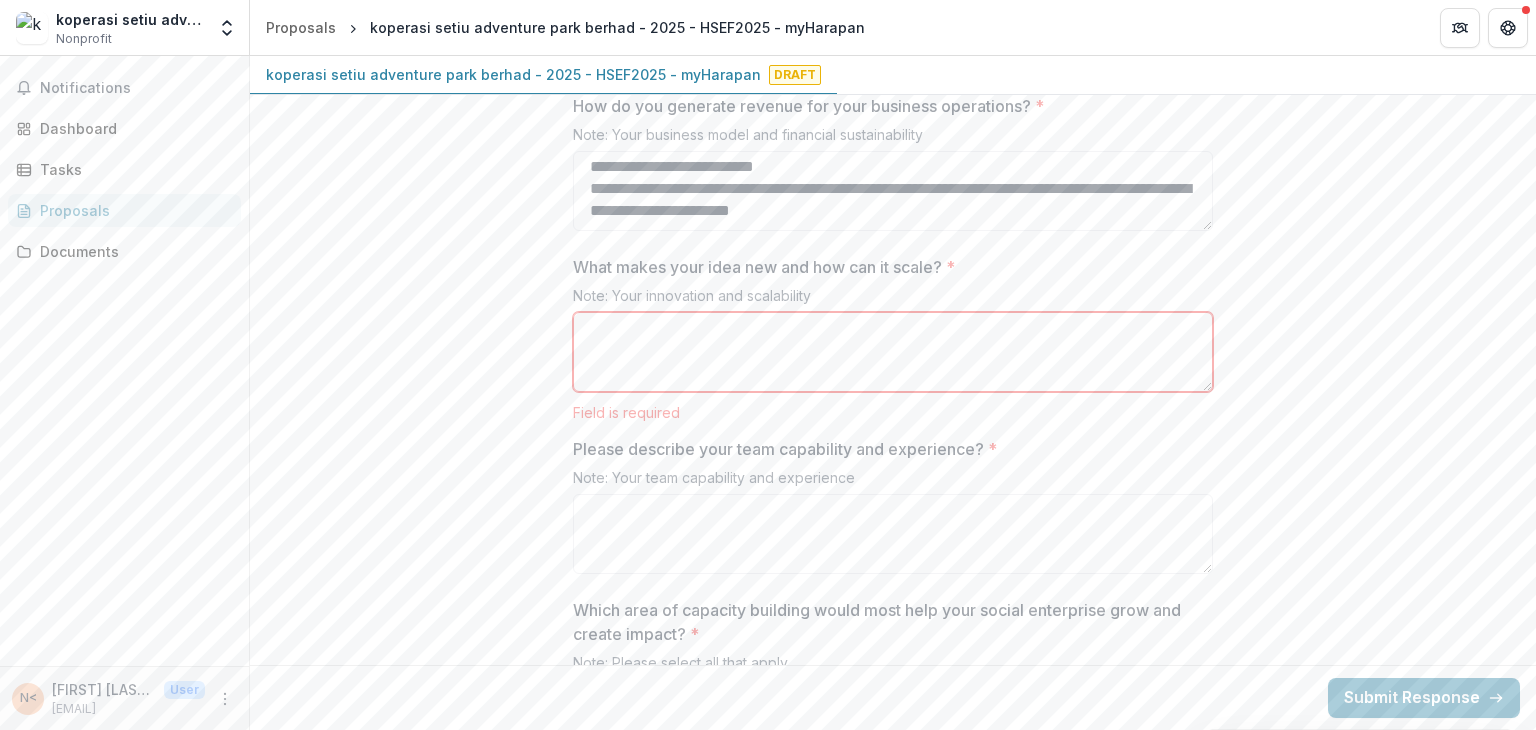 click on "Note: Your innovation and scalability" at bounding box center (893, 299) 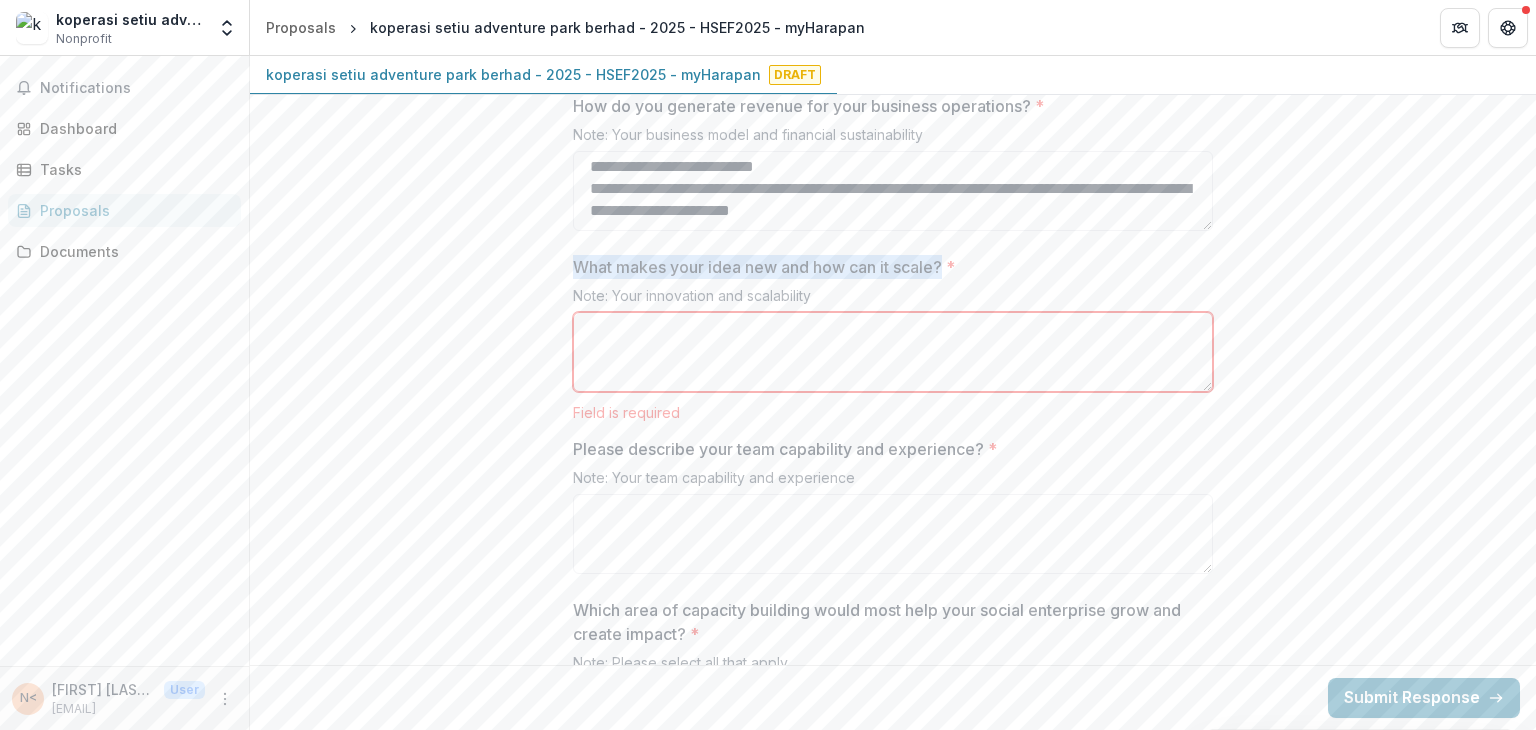 drag, startPoint x: 574, startPoint y: 257, endPoint x: 947, endPoint y: 271, distance: 373.26263 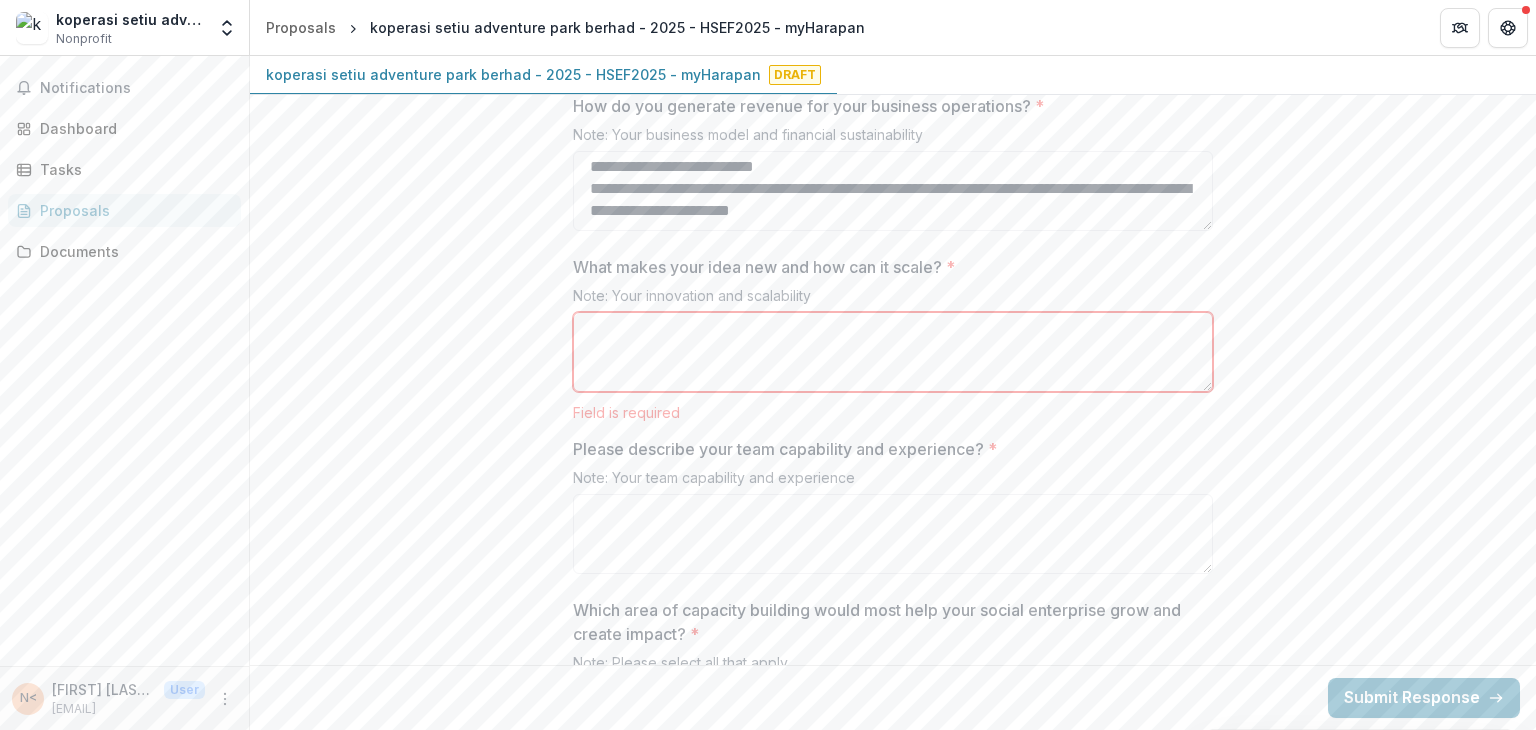 click on "What makes your idea new and how can it scale? *" at bounding box center [893, 352] 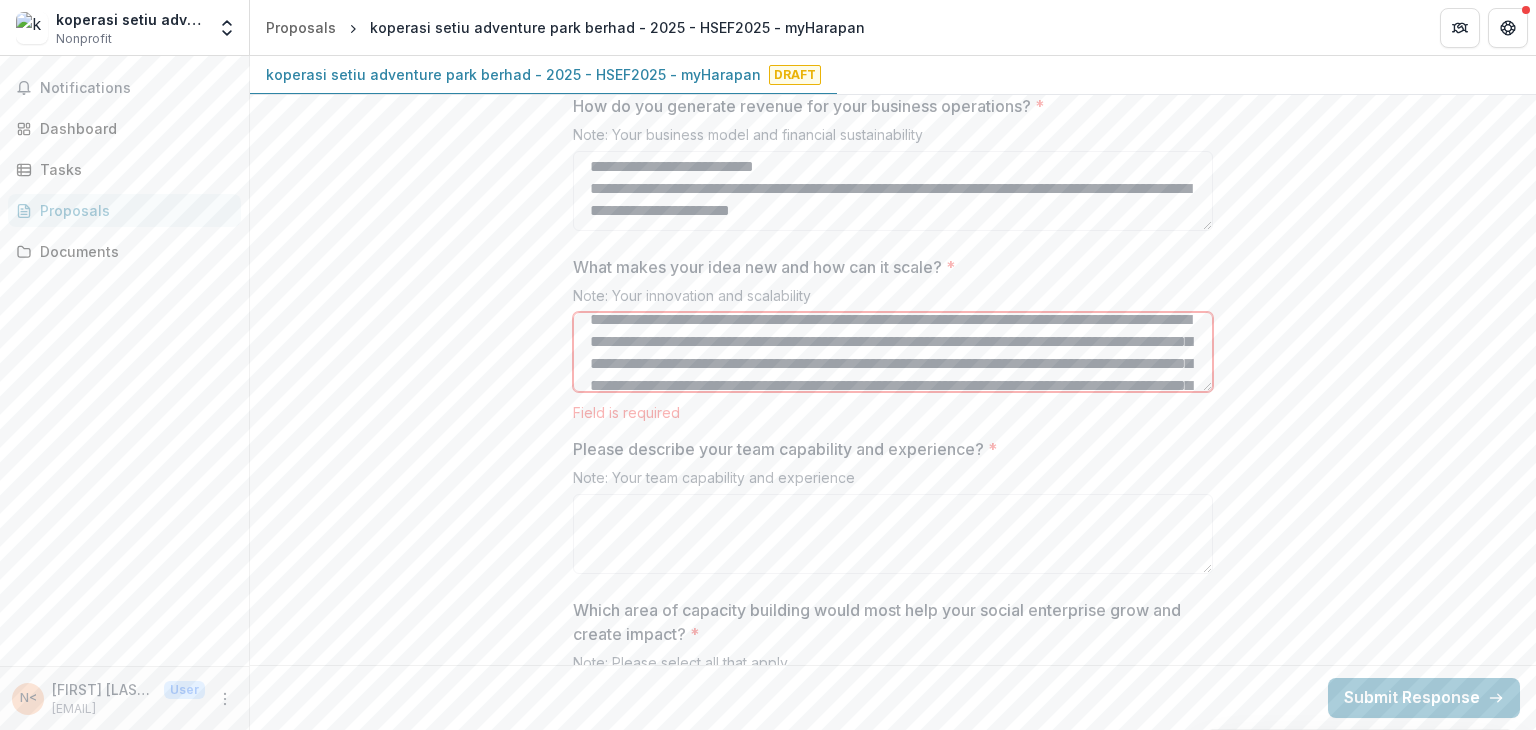 scroll, scrollTop: 11, scrollLeft: 0, axis: vertical 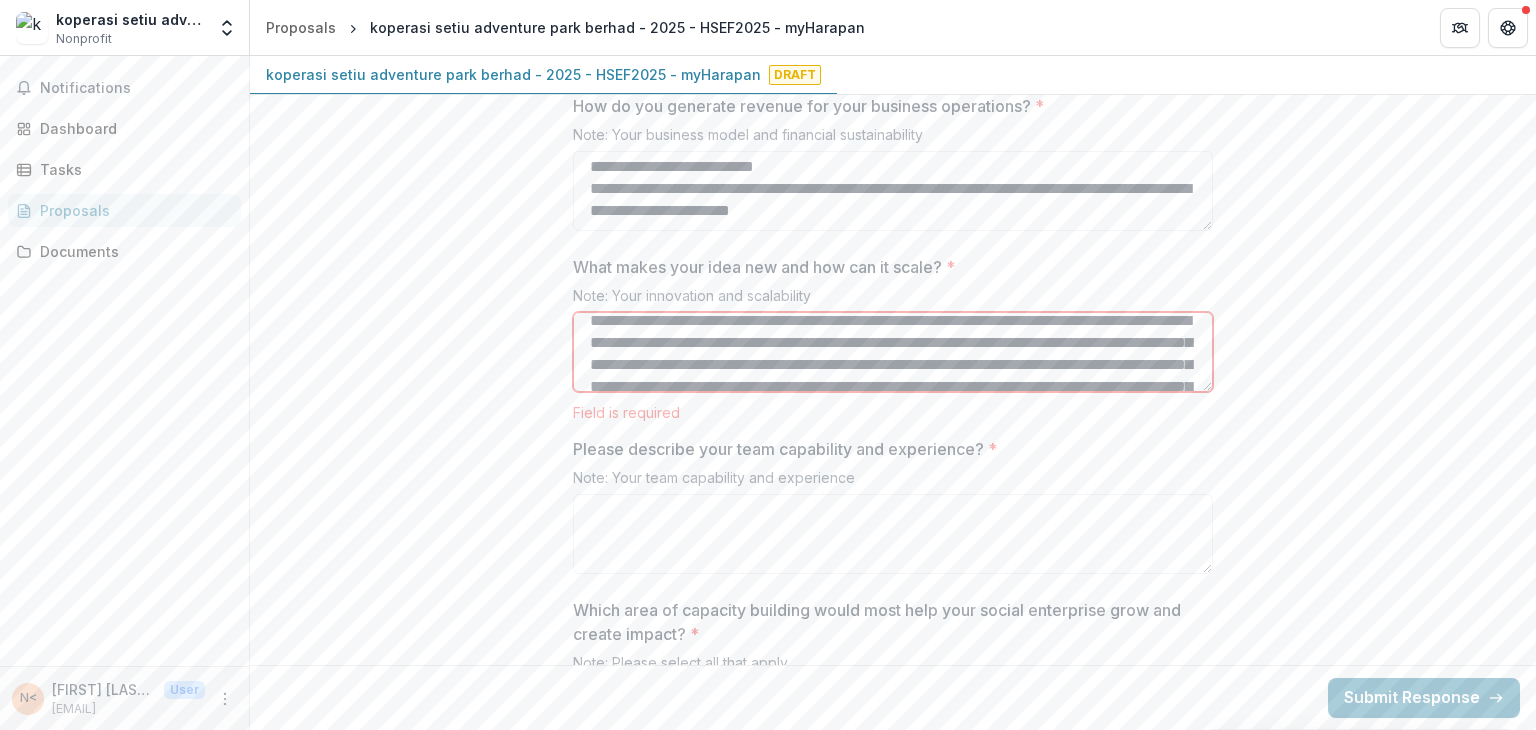 type on "**********" 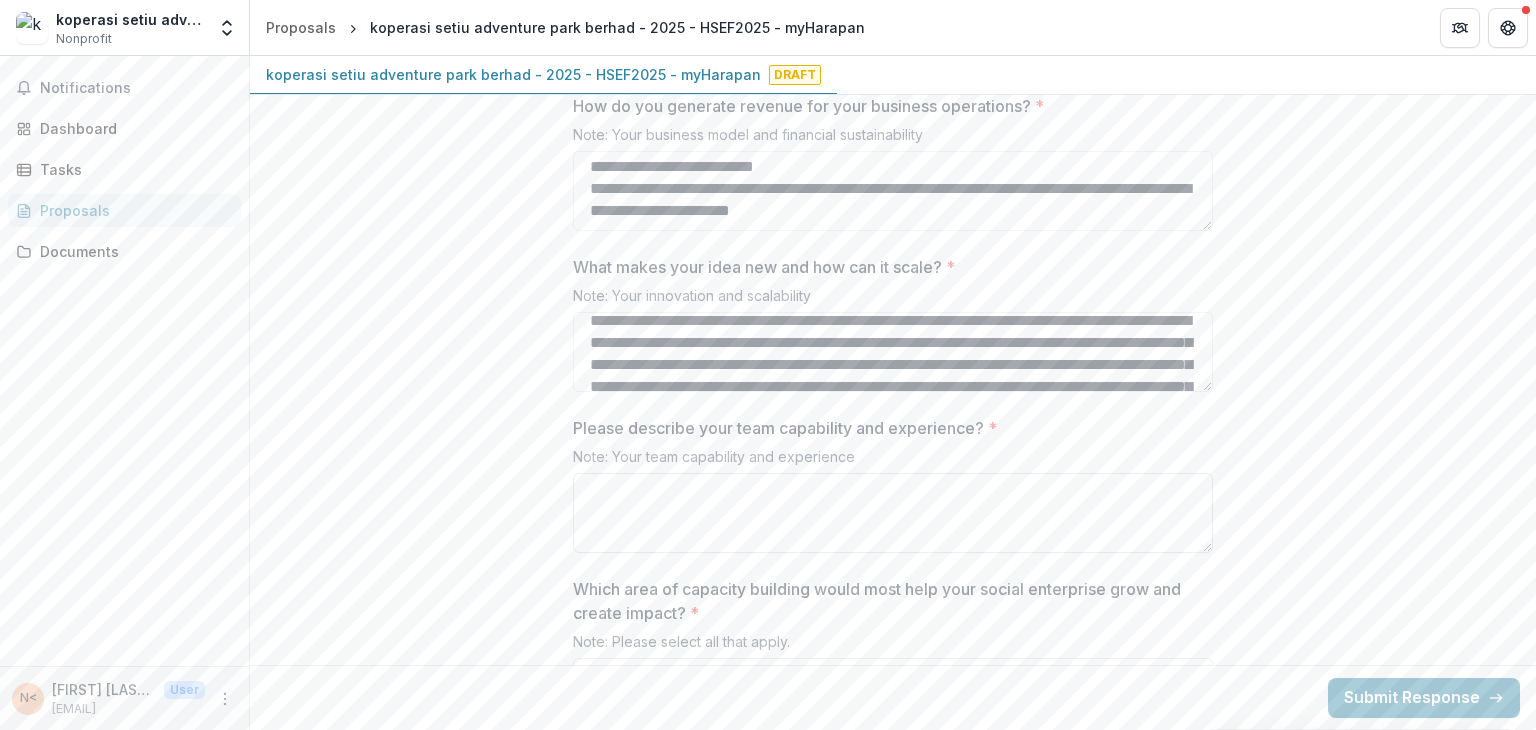 click on "Please describe your team capability and experience? *" at bounding box center [893, 513] 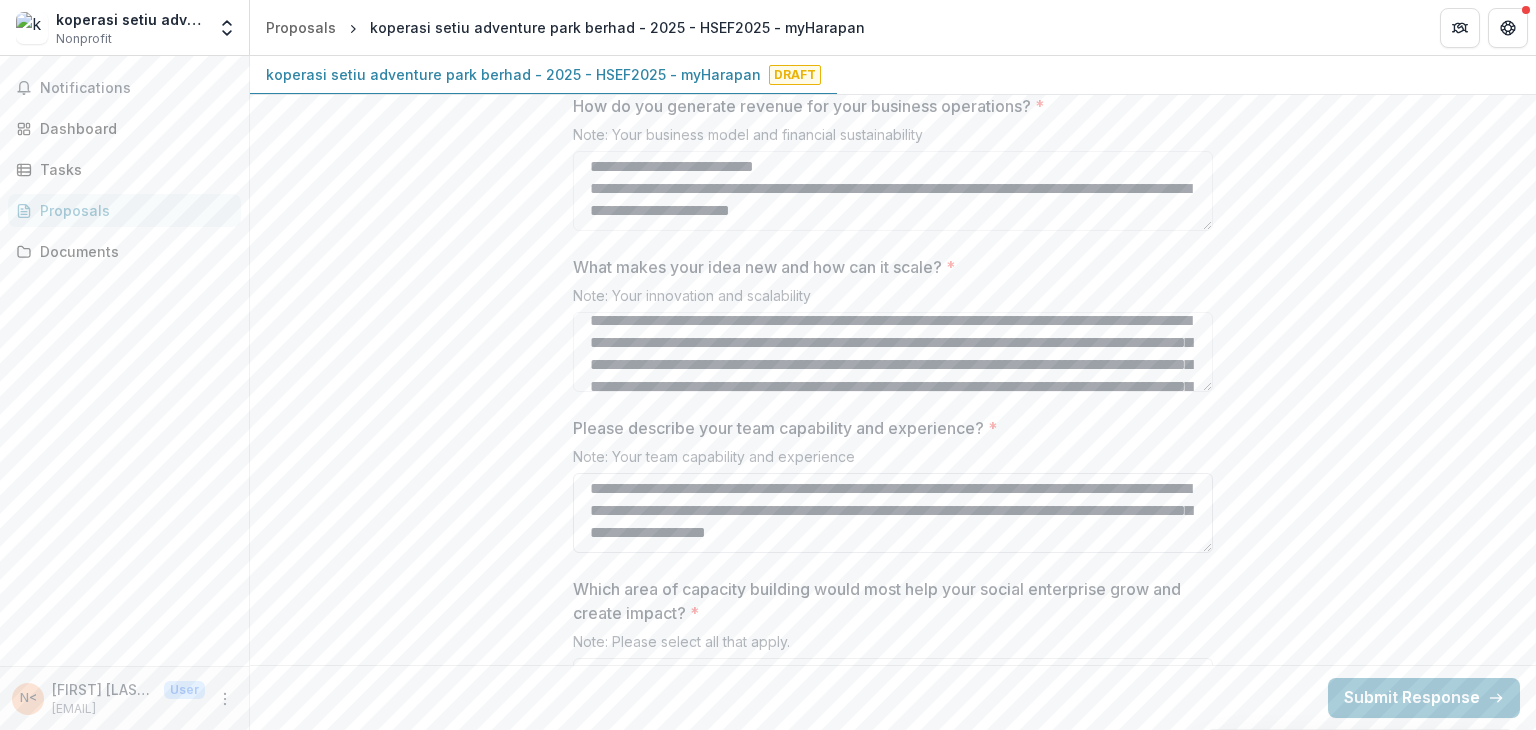scroll, scrollTop: 597, scrollLeft: 0, axis: vertical 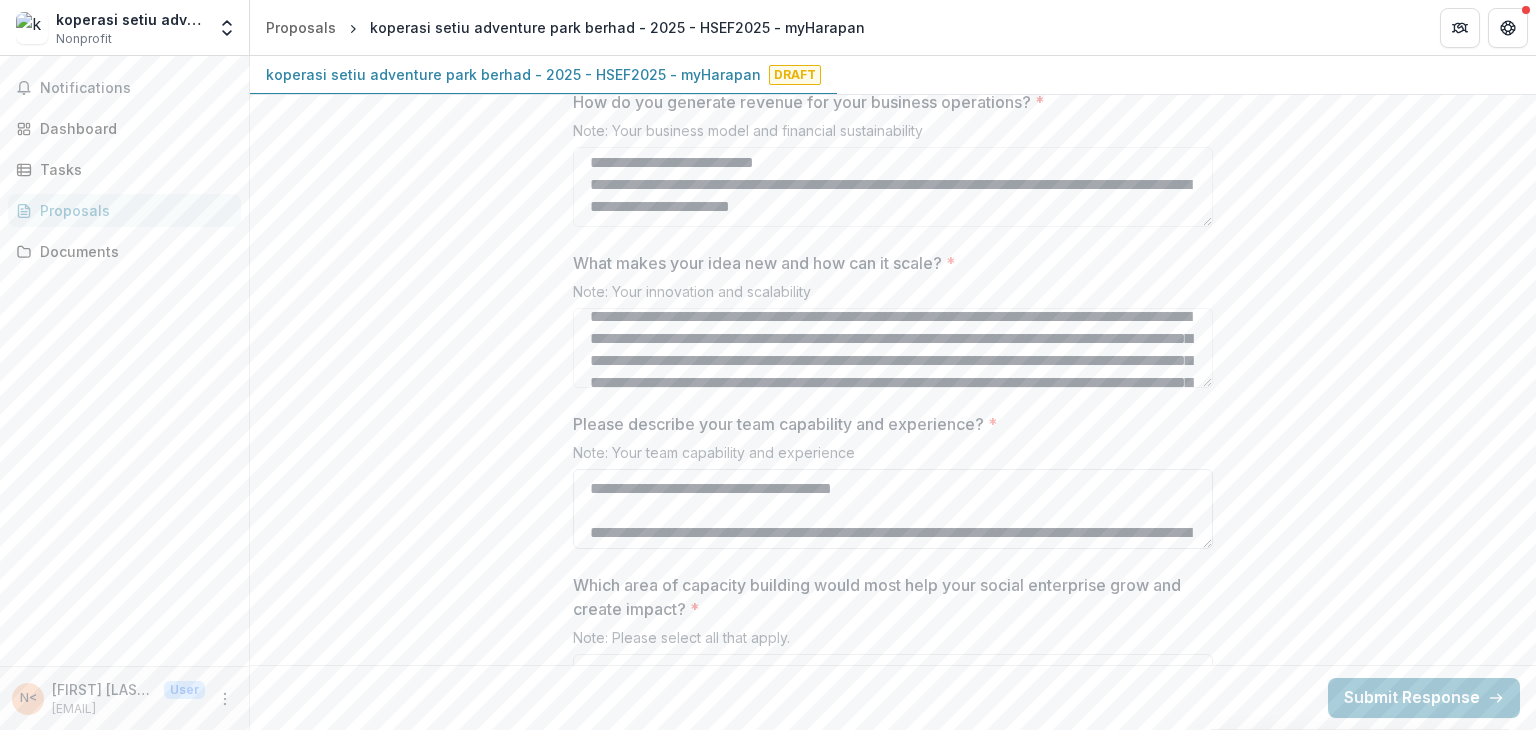 click on "Please describe your team capability and experience? *" at bounding box center [893, 509] 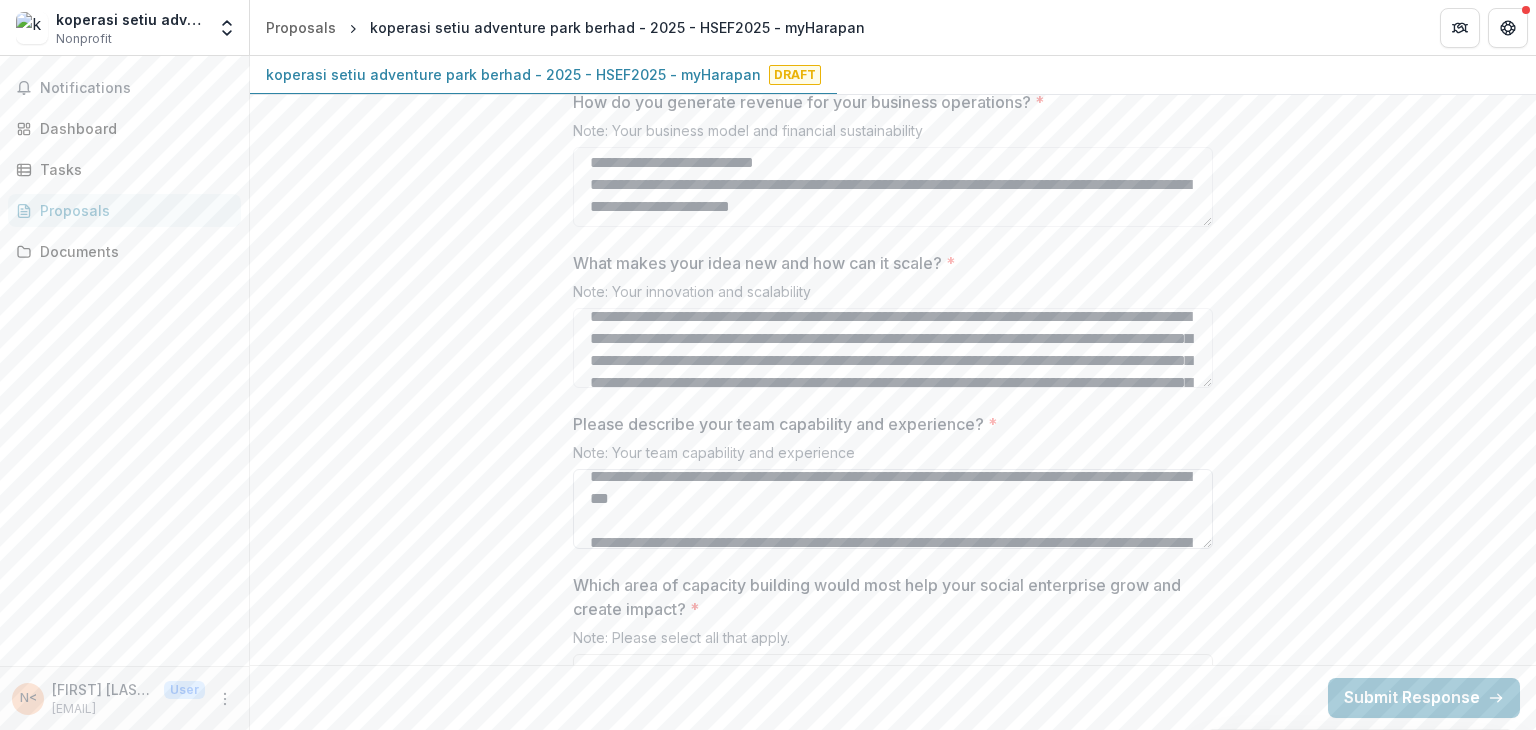 scroll, scrollTop: 156, scrollLeft: 0, axis: vertical 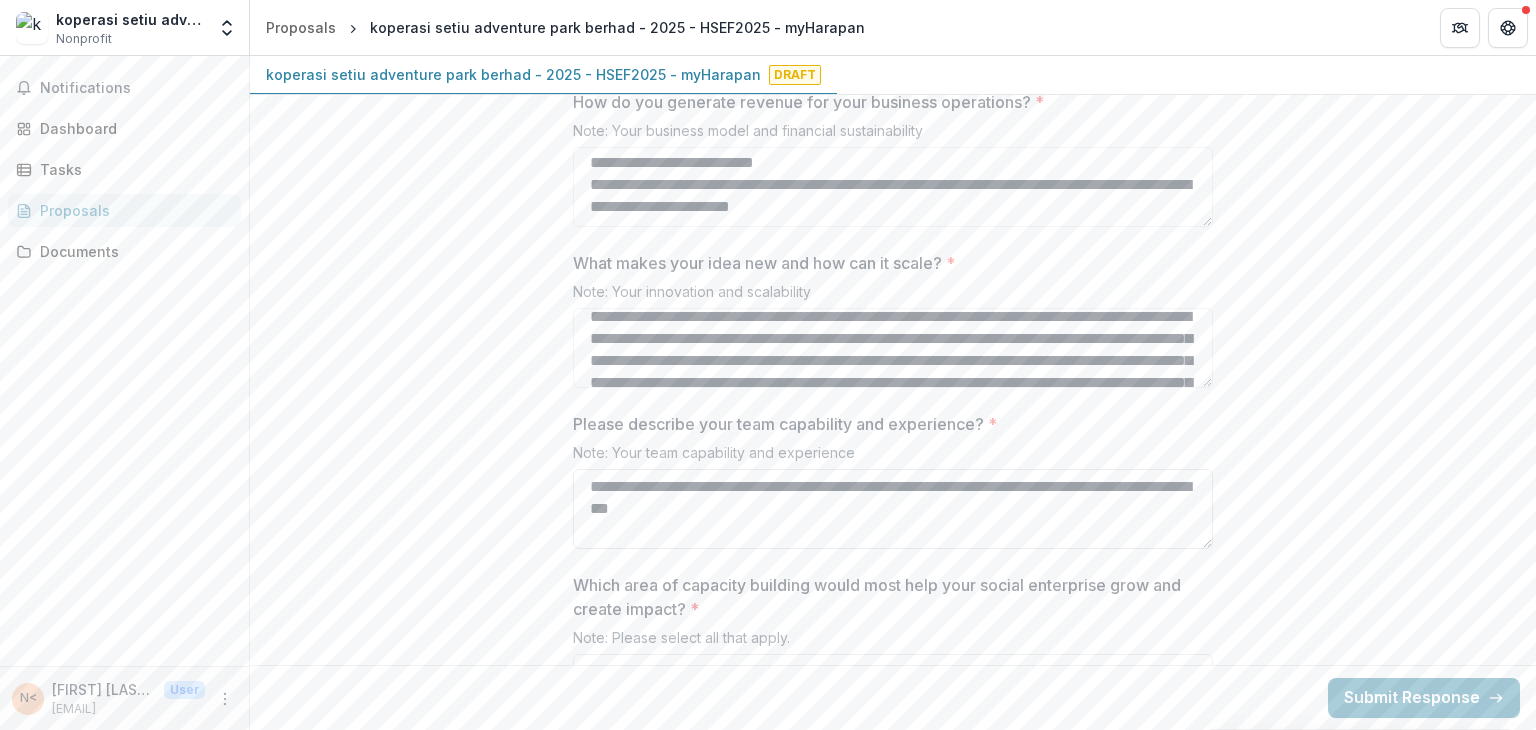 click on "Please describe your team capability and experience? *" at bounding box center (893, 509) 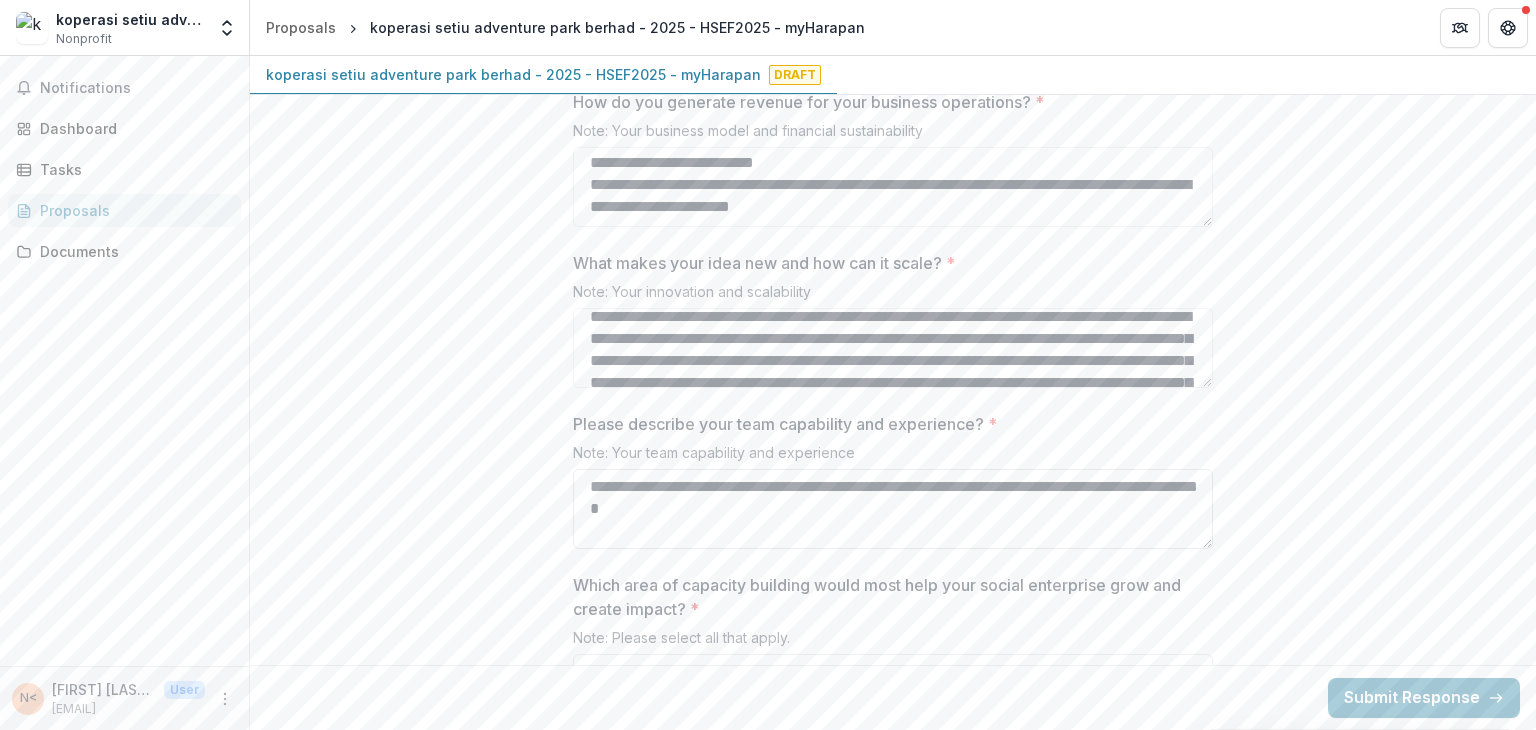 click on "Please describe your team capability and experience? *" at bounding box center (893, 509) 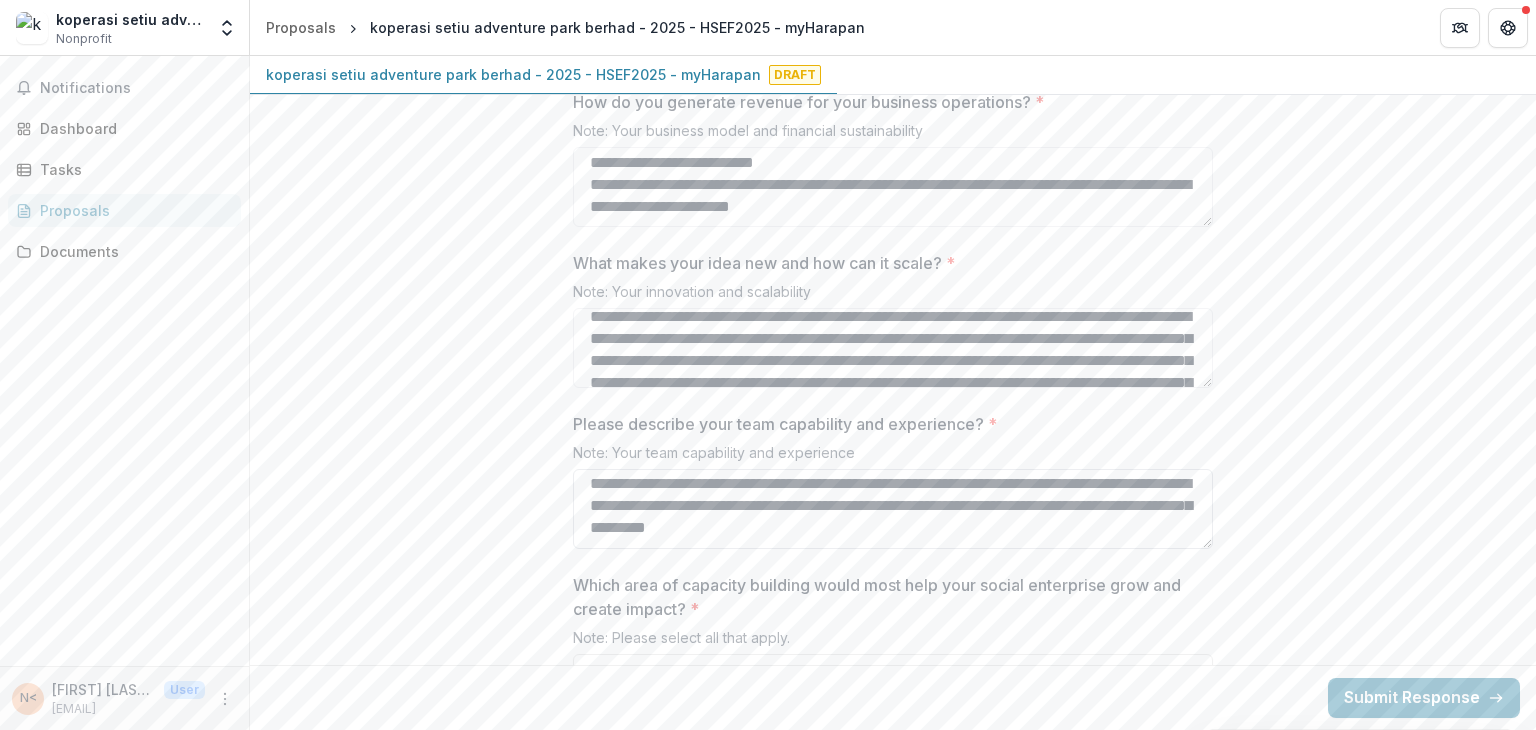scroll, scrollTop: 0, scrollLeft: 0, axis: both 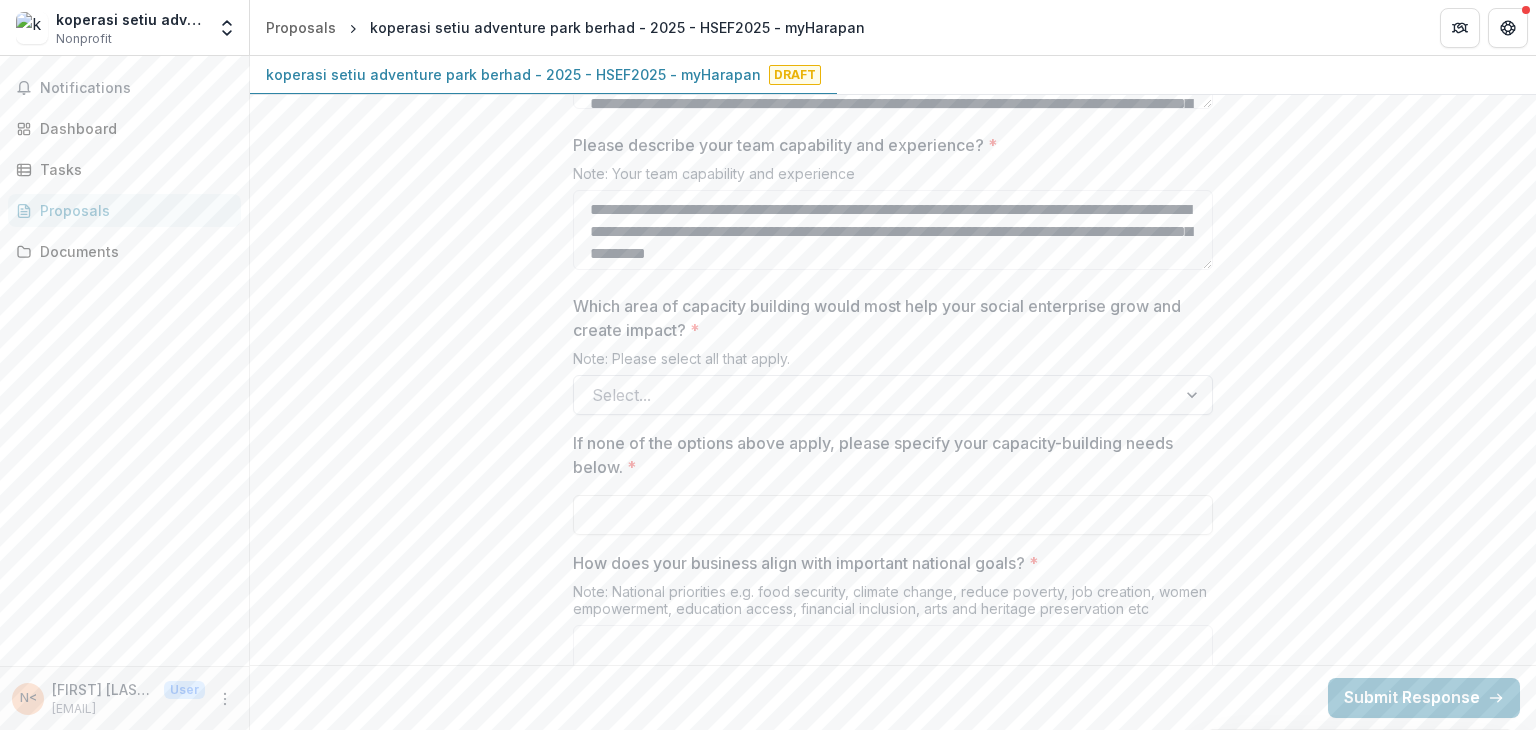 type on "**********" 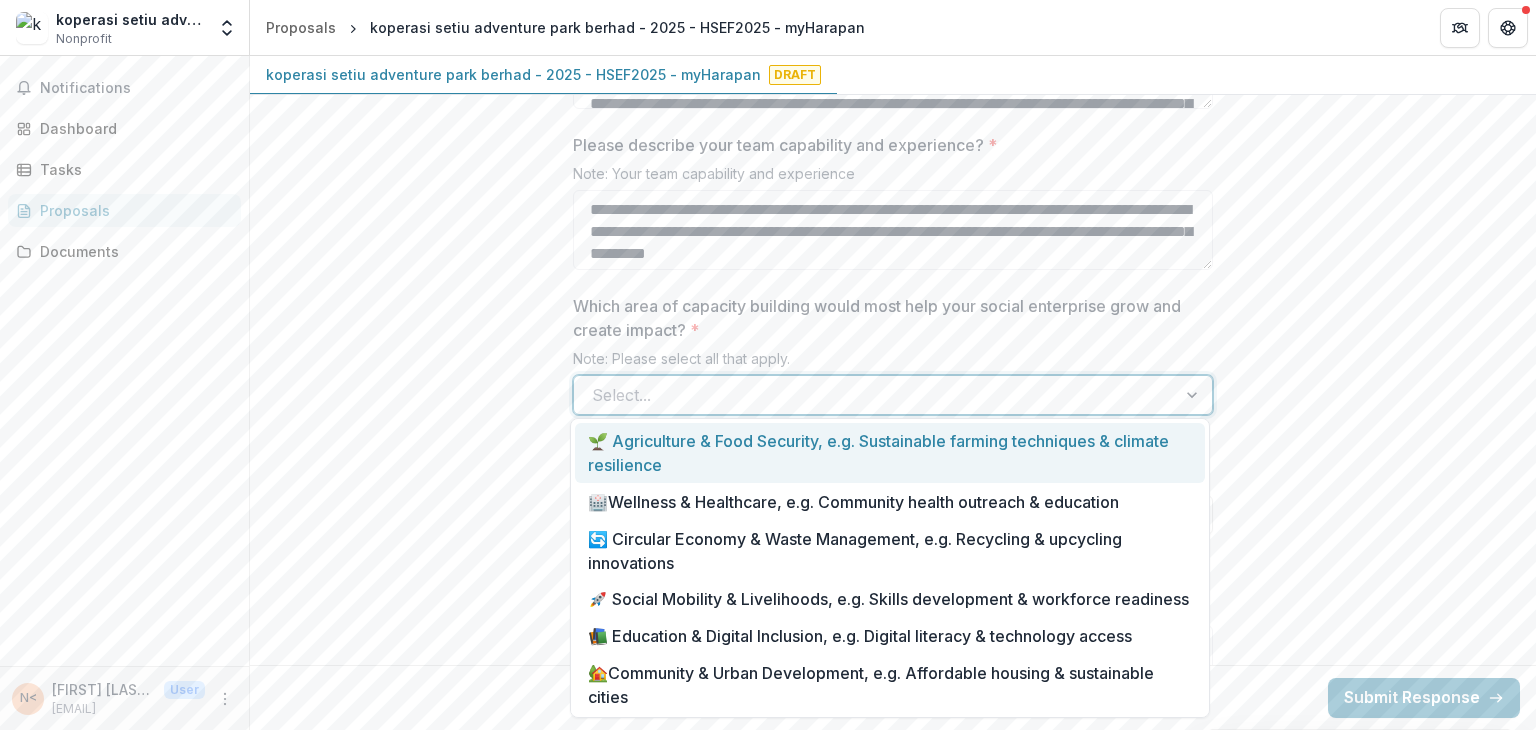 click at bounding box center [1194, 395] 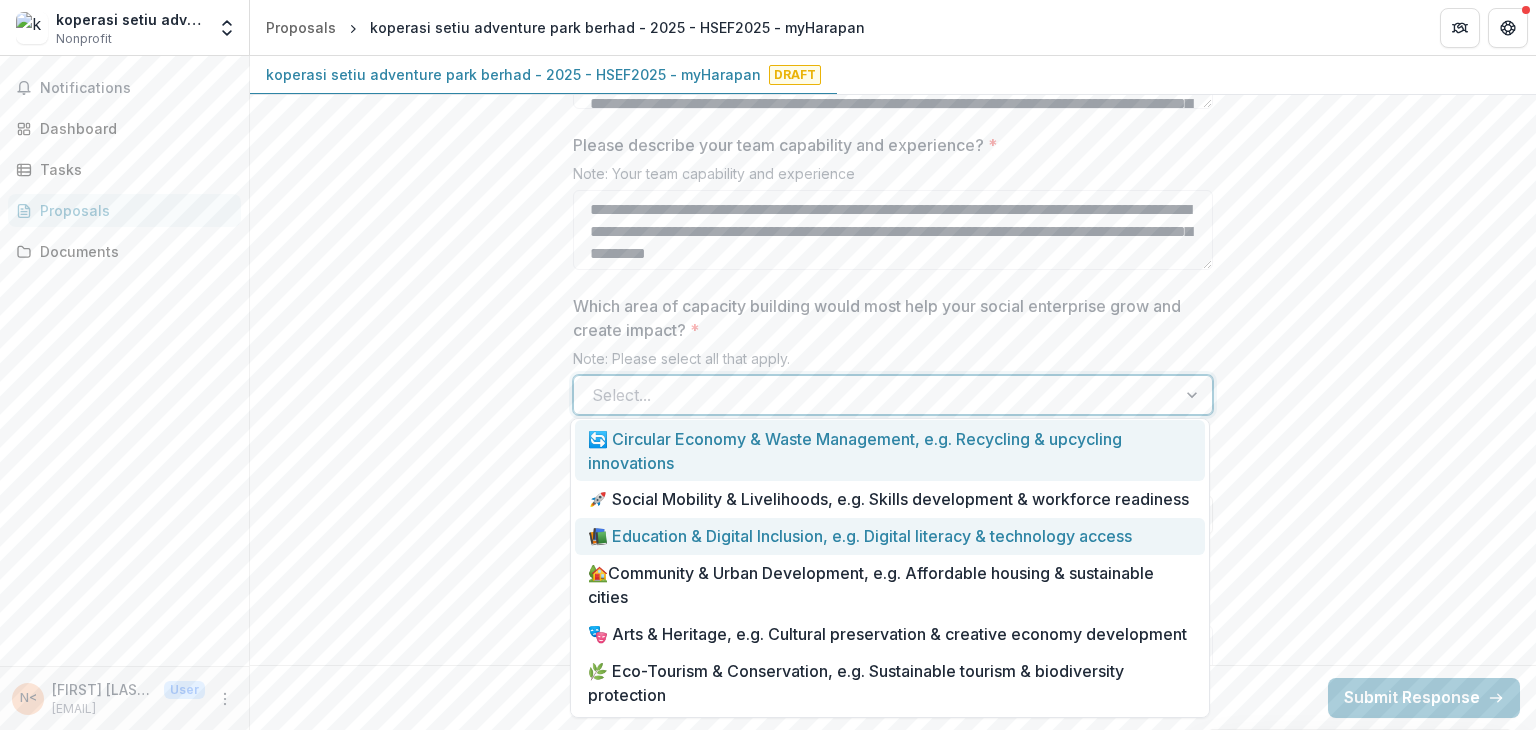 scroll, scrollTop: 148, scrollLeft: 0, axis: vertical 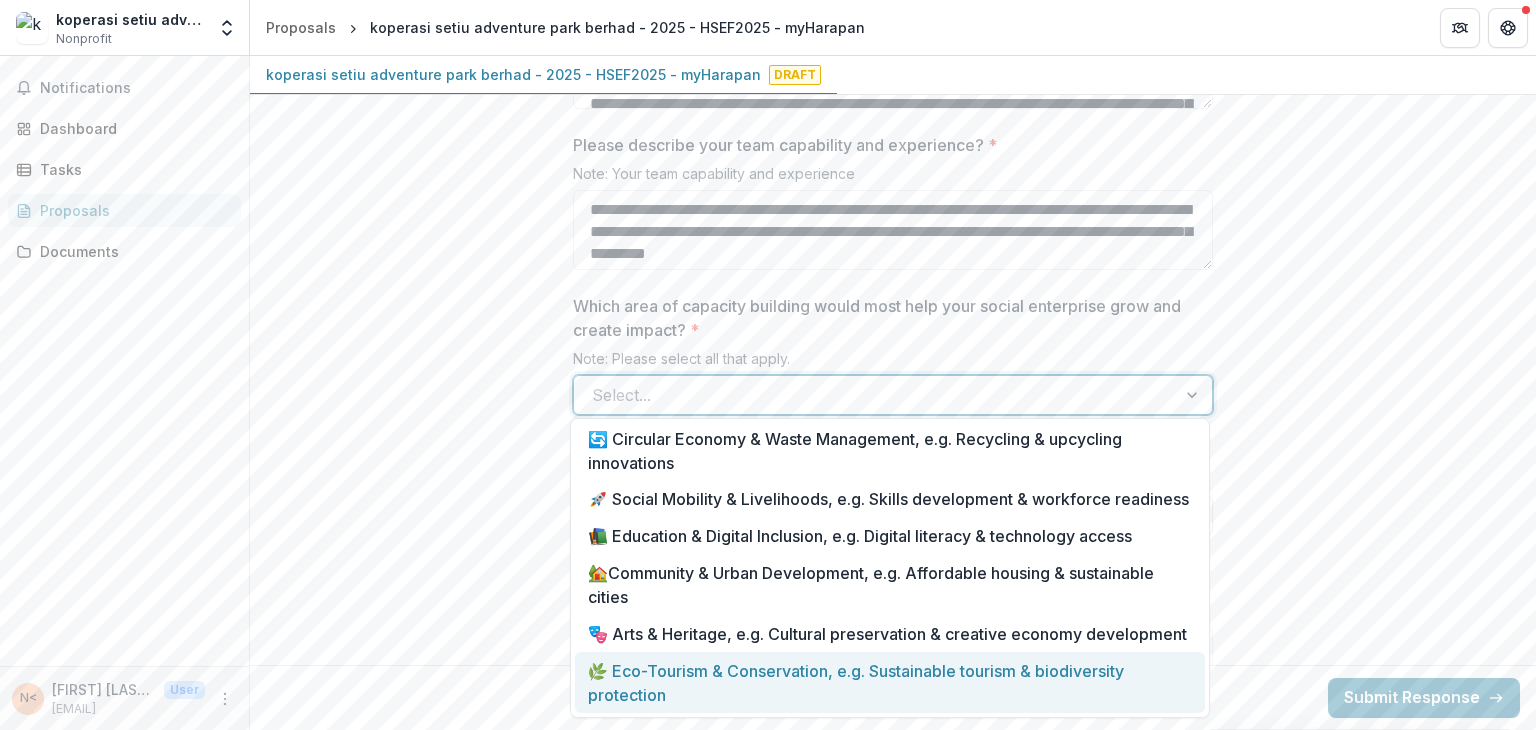 click on "🌿 Eco-Tourism & Conservation, e.g. Sustainable tourism & biodiversity protection" at bounding box center [890, 682] 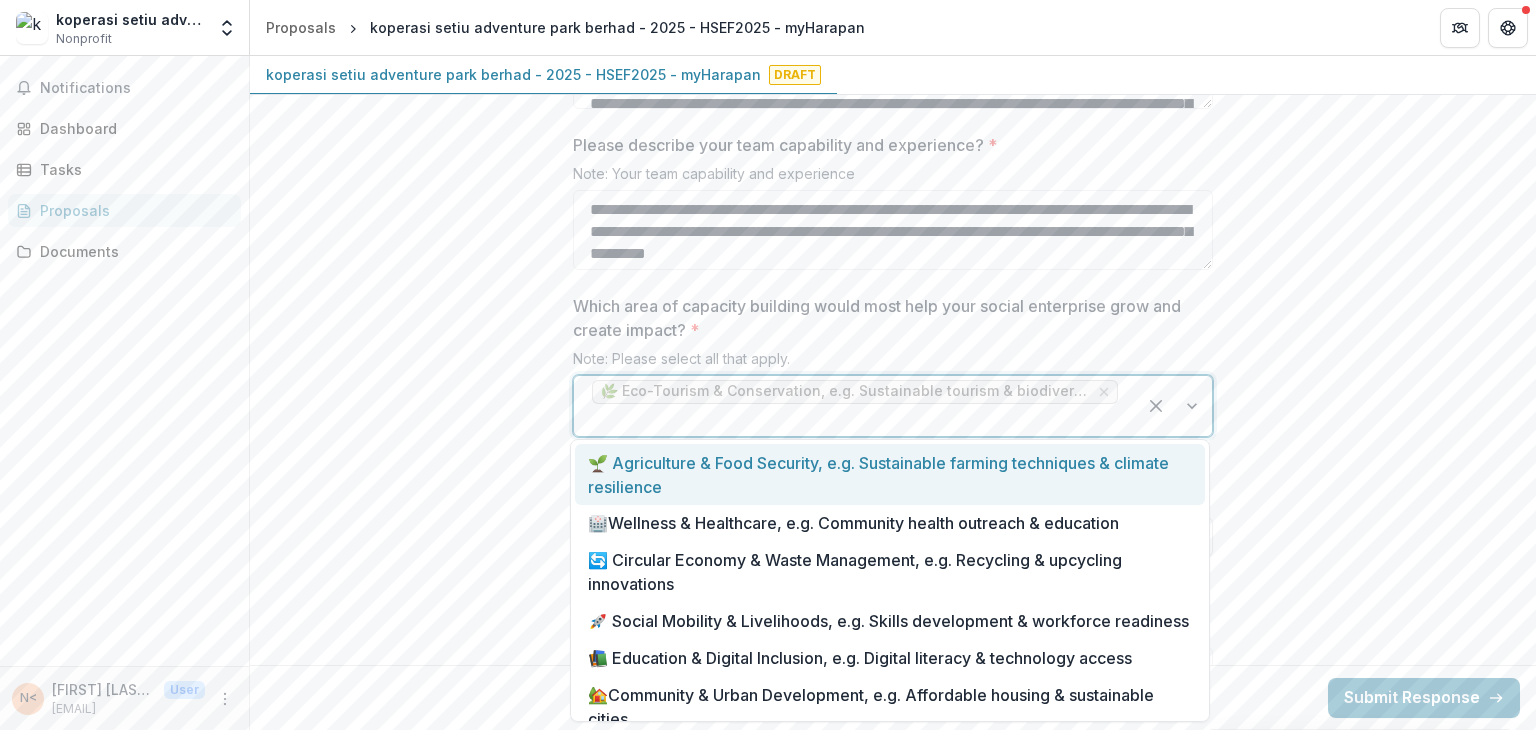 click at bounding box center [1174, 406] 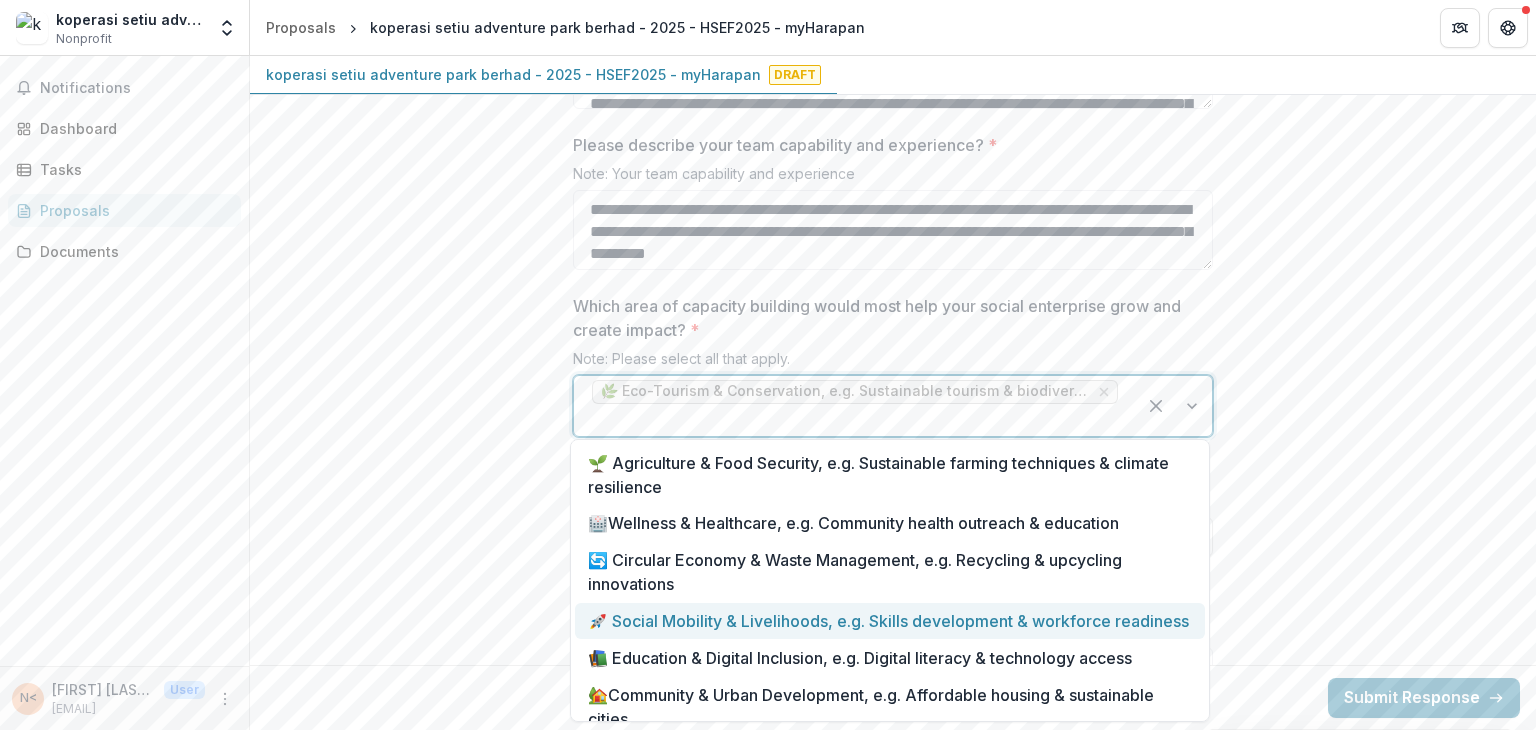 click on "🚀 Social Mobility & Livelihoods, e.g. Skills development & workforce readiness" at bounding box center (890, 621) 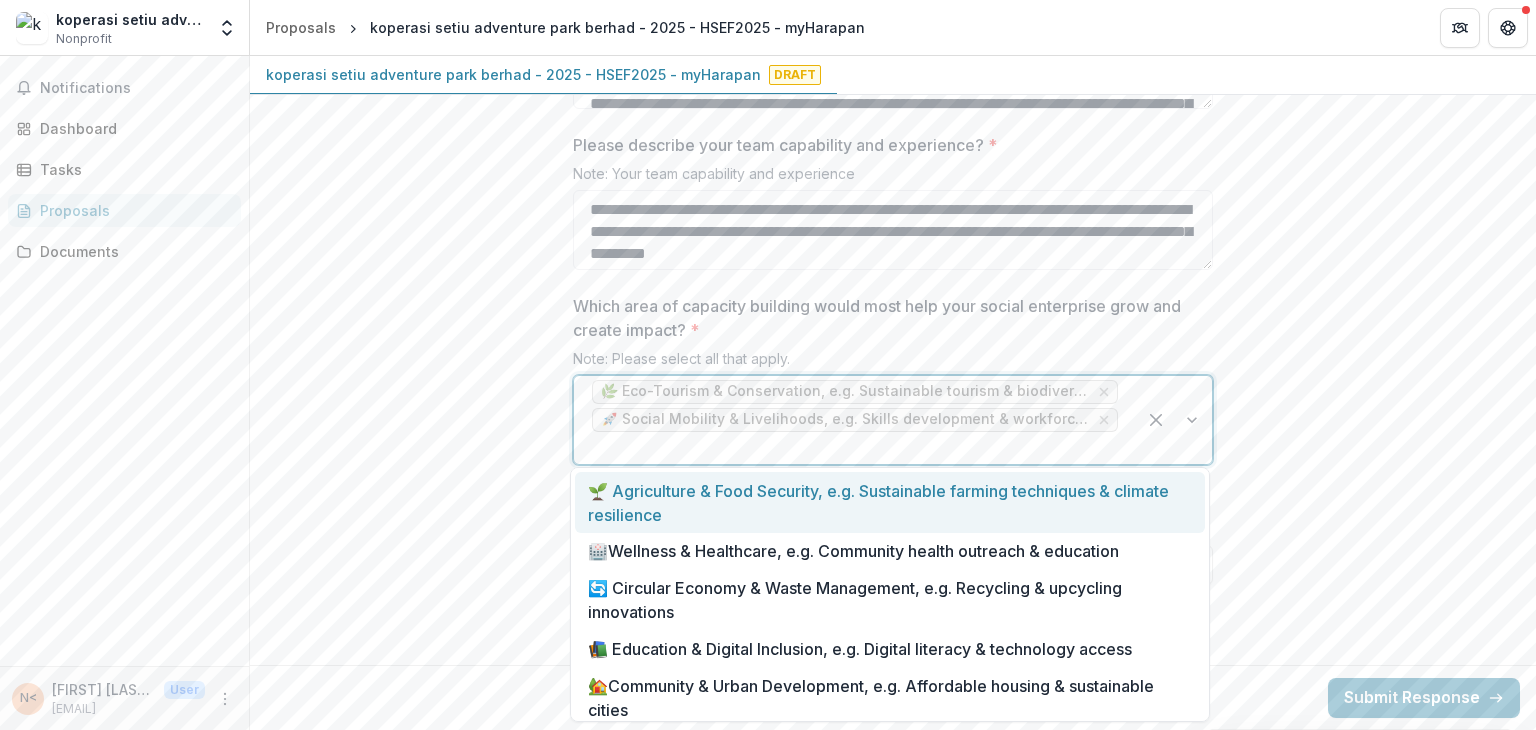 click on "🌿 Eco-Tourism & Conservation, e.g. Sustainable tourism & biodiversity protection" at bounding box center [845, 391] 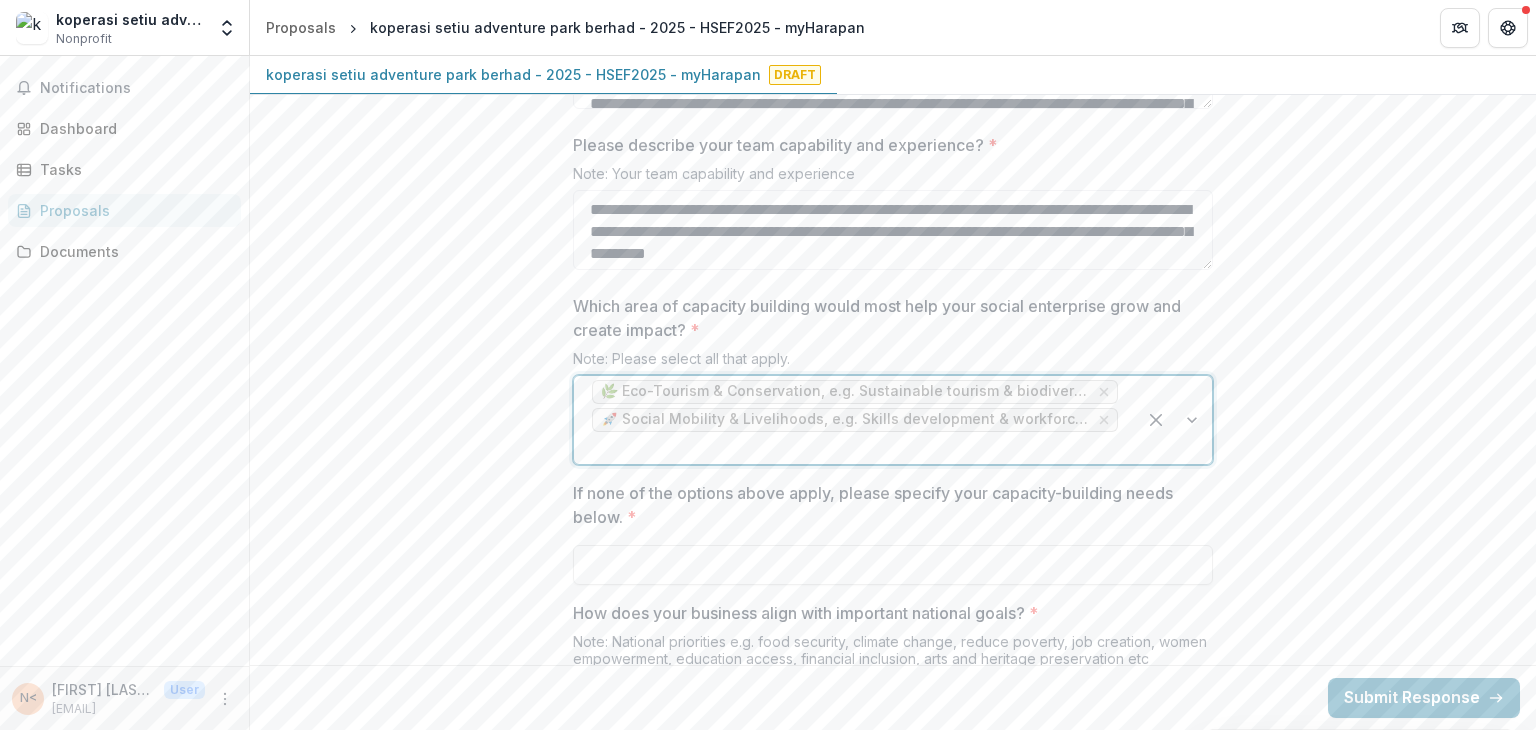 click on "🌿 Eco-Tourism & Conservation, e.g. Sustainable tourism & biodiversity protection" at bounding box center [845, 391] 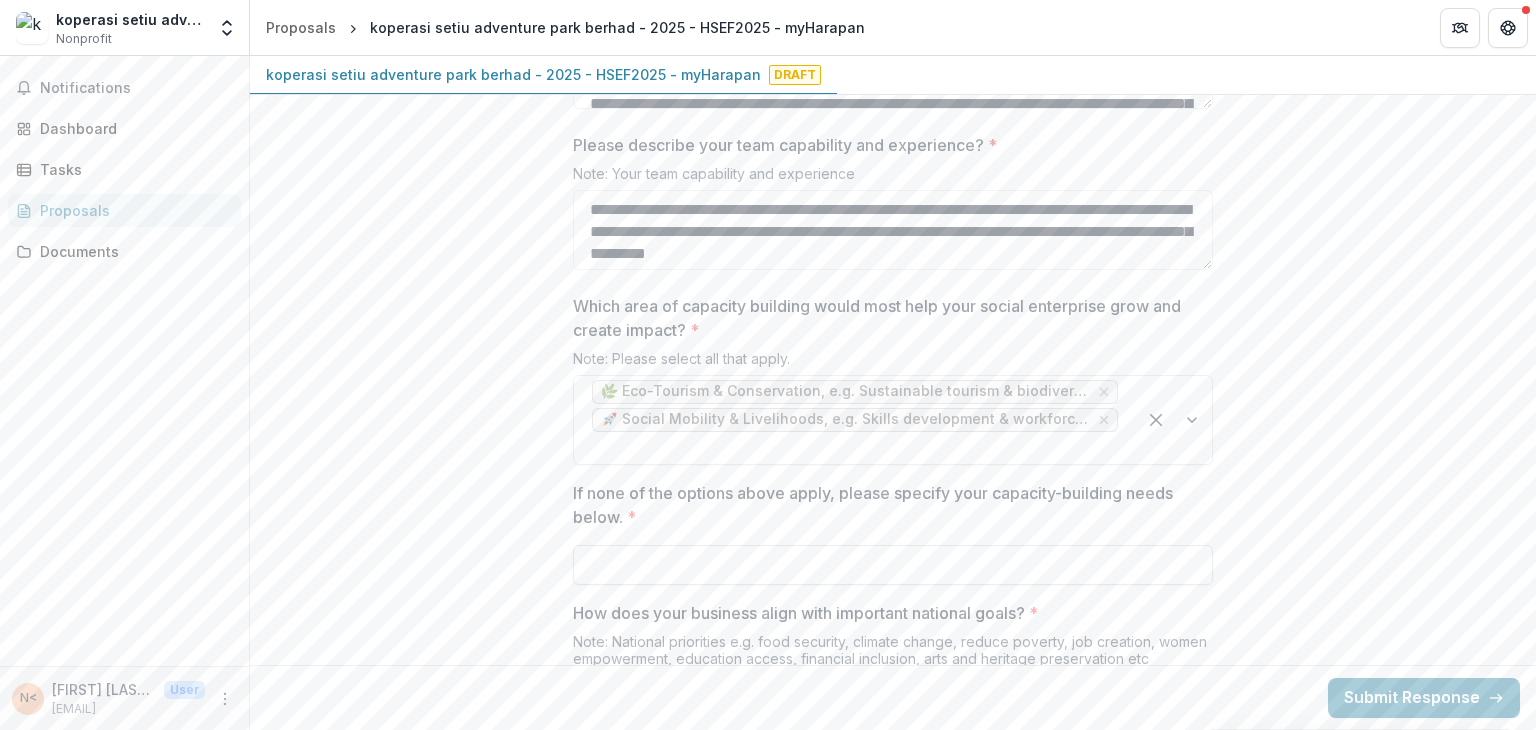 click on "If none of the options above apply, please specify your capacity-building needs below. *" at bounding box center (893, 565) 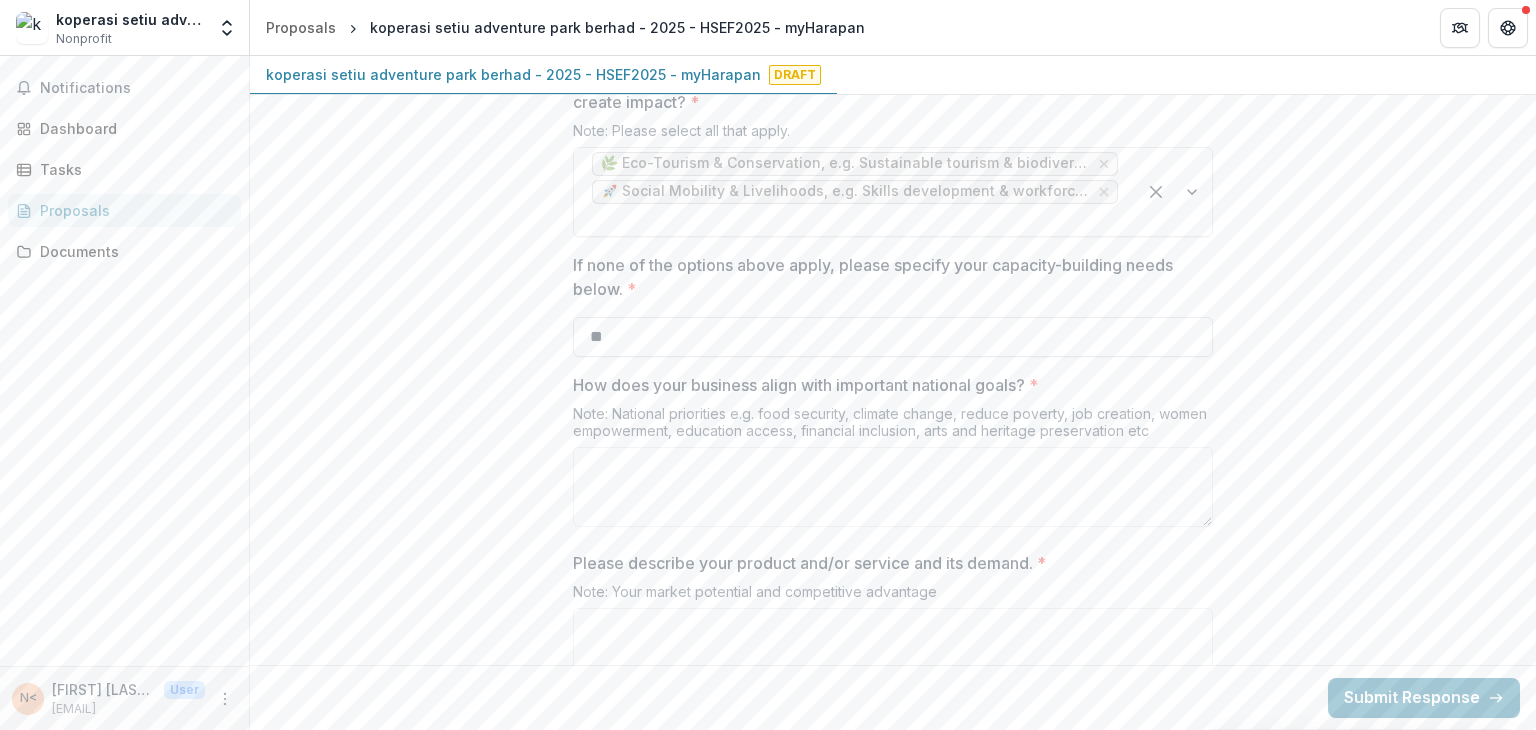 scroll, scrollTop: 3083, scrollLeft: 0, axis: vertical 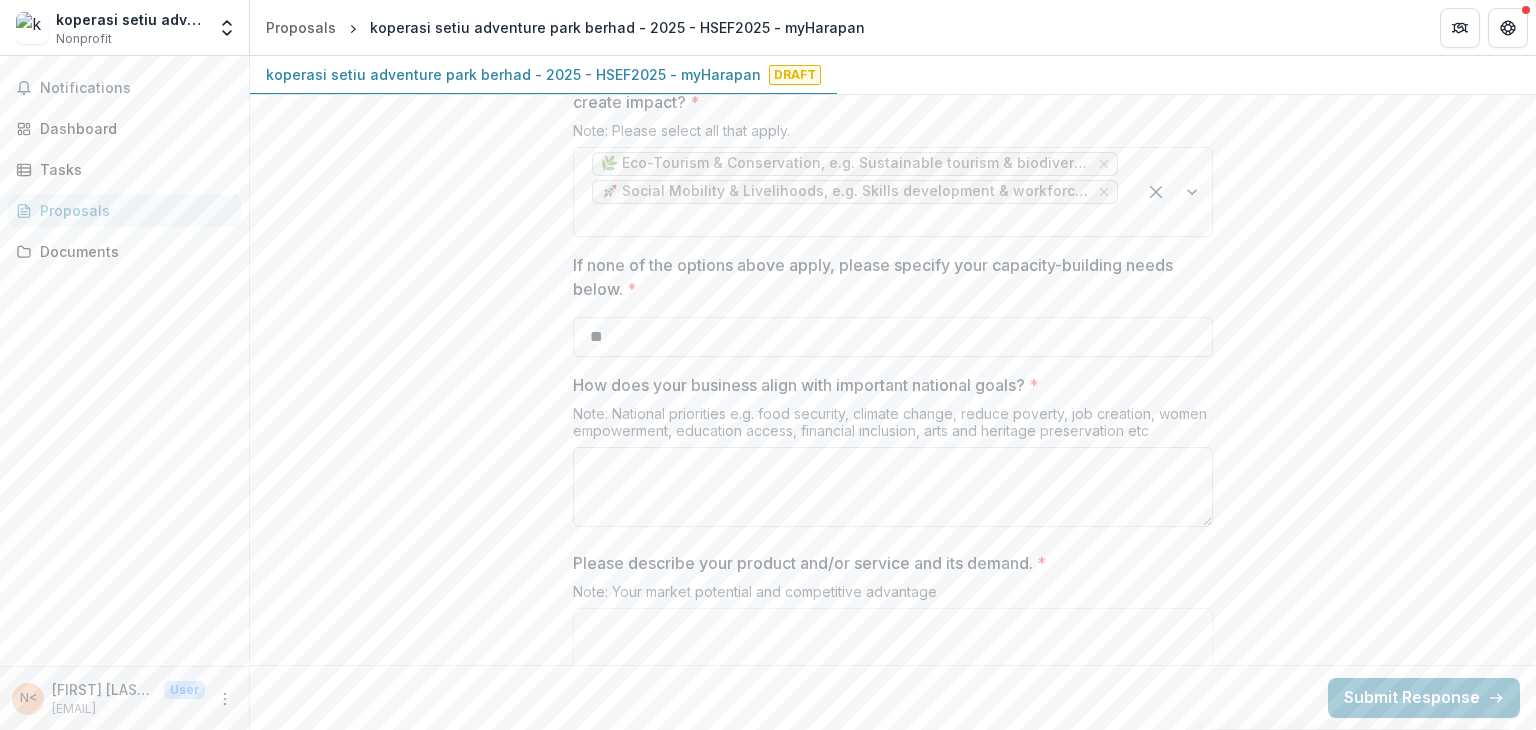 type on "**" 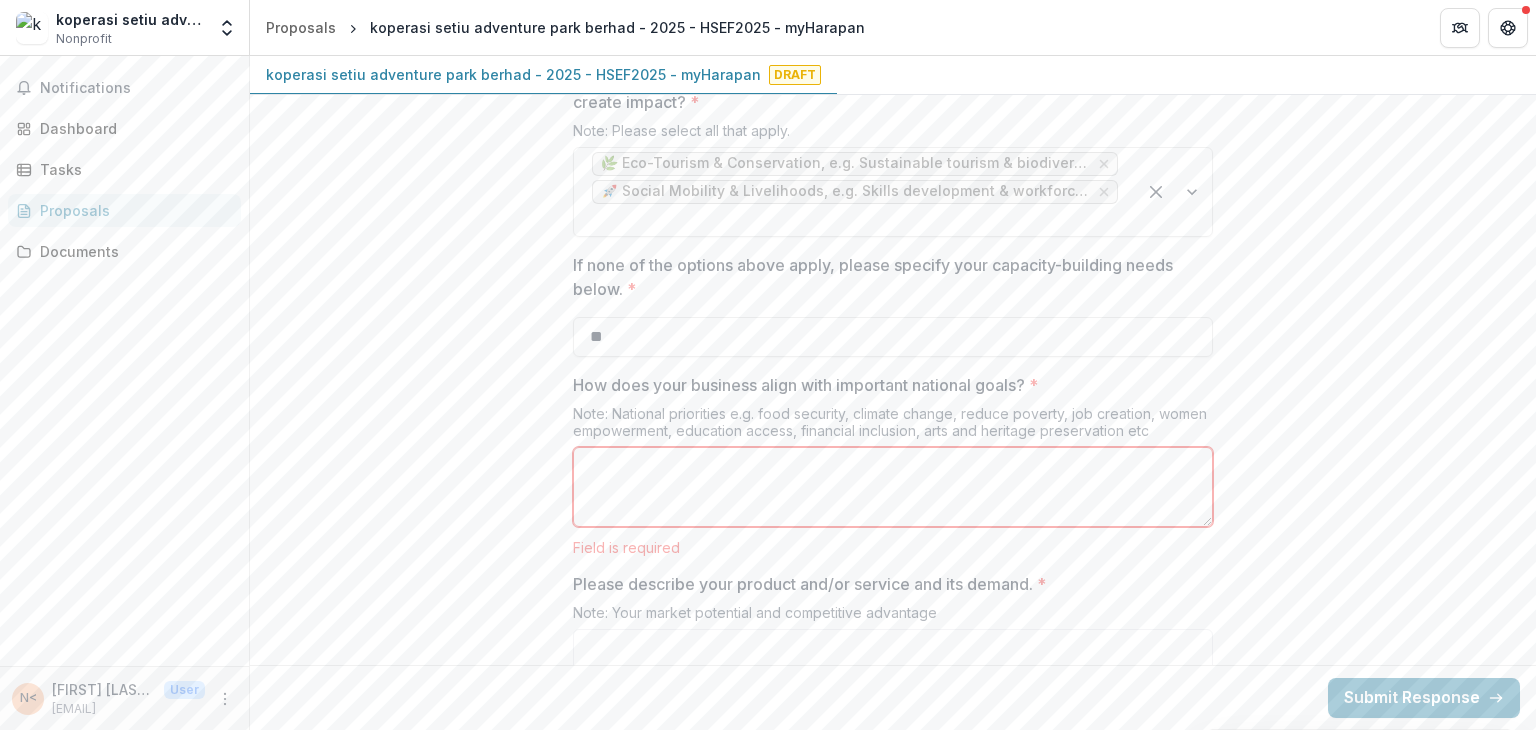 click on "How does your business align with important national goals?  *" at bounding box center [893, 487] 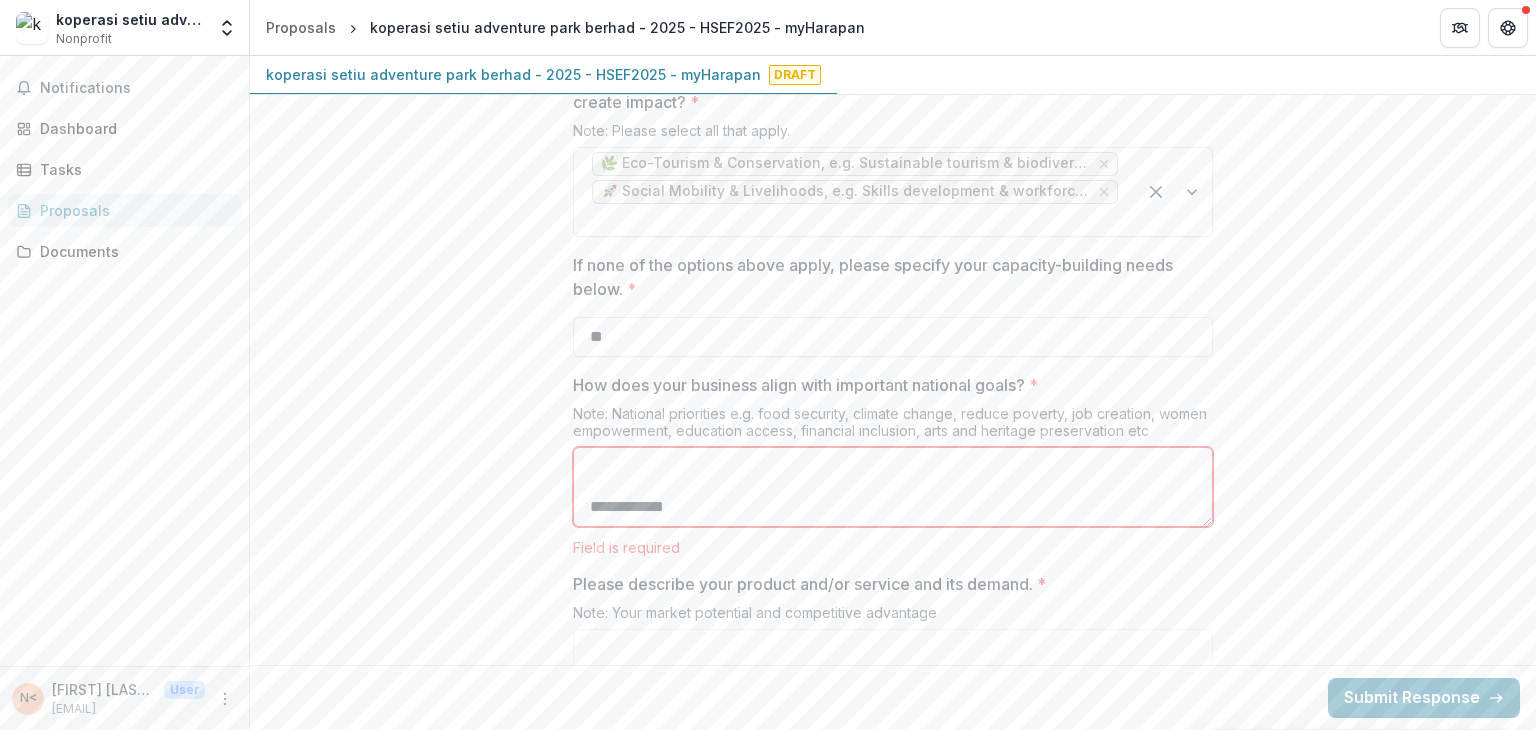 scroll, scrollTop: 620, scrollLeft: 0, axis: vertical 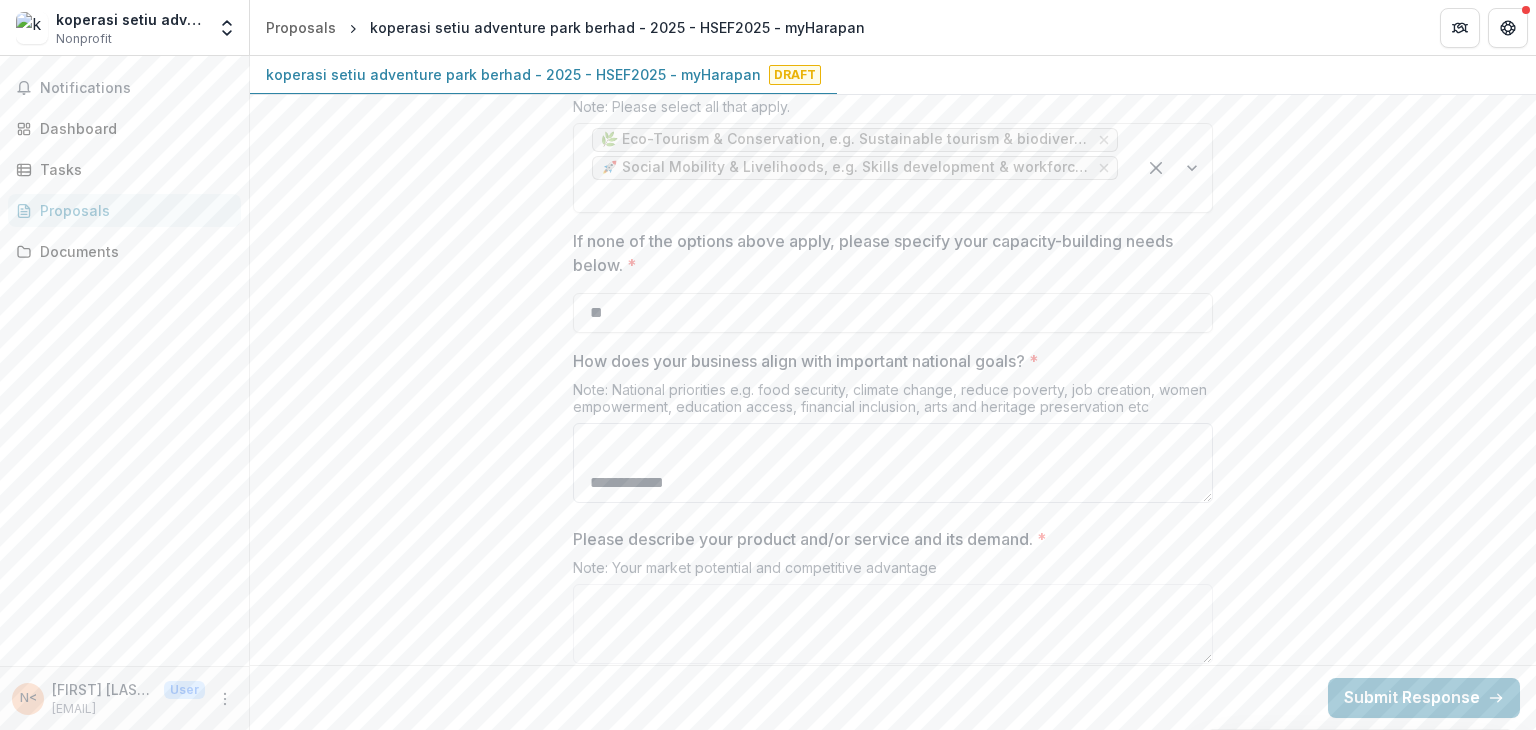 click on "**********" at bounding box center (893, 463) 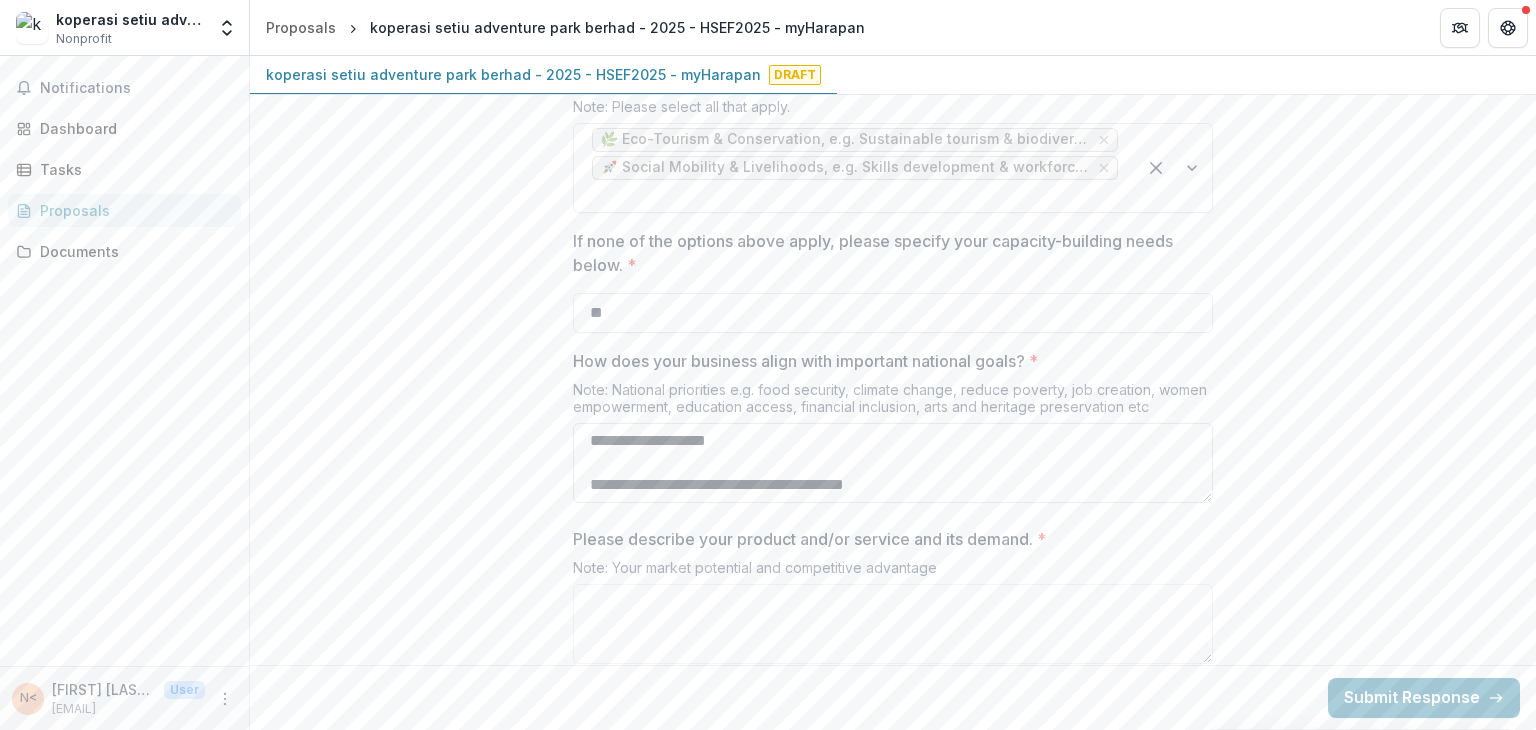 scroll, scrollTop: 0, scrollLeft: 0, axis: both 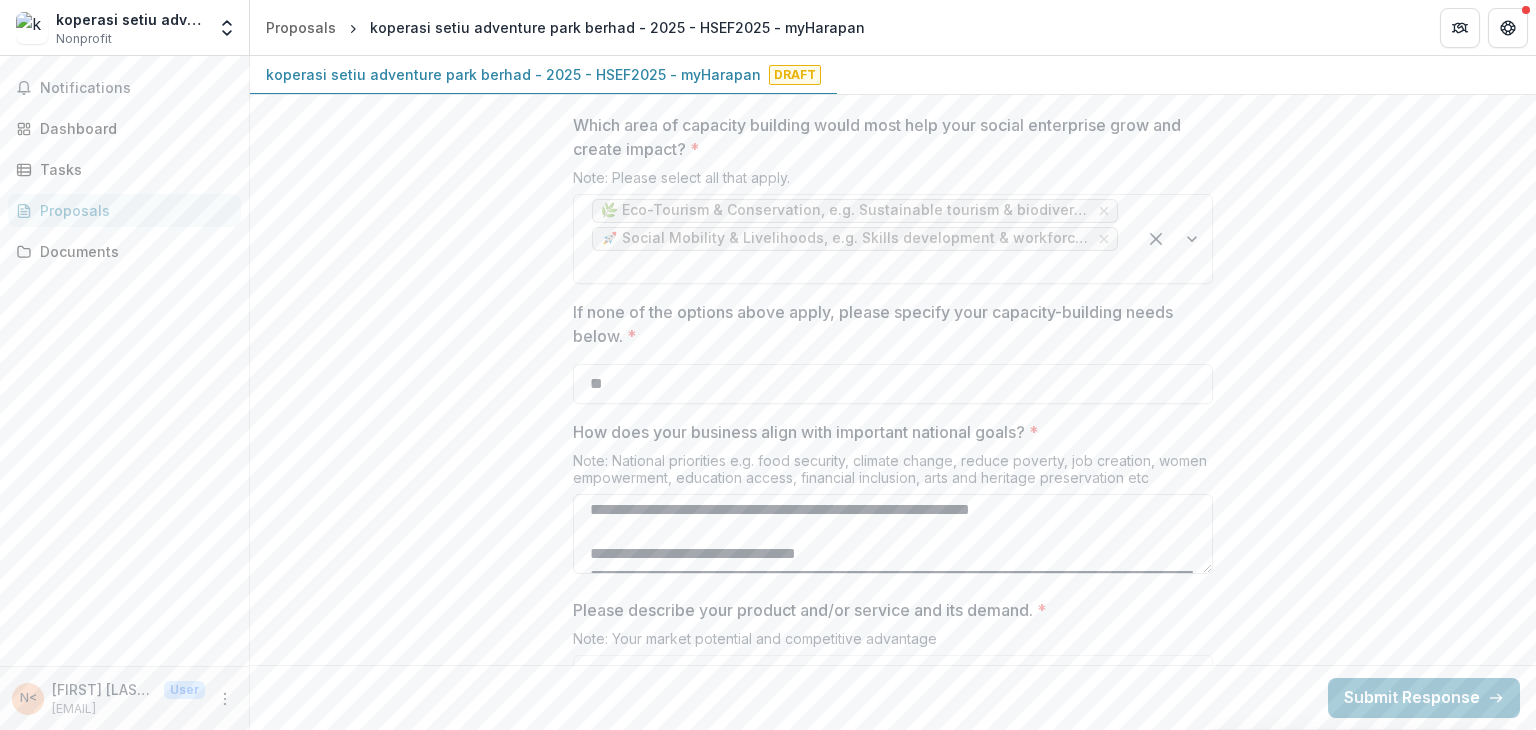click on "**********" at bounding box center [893, 534] 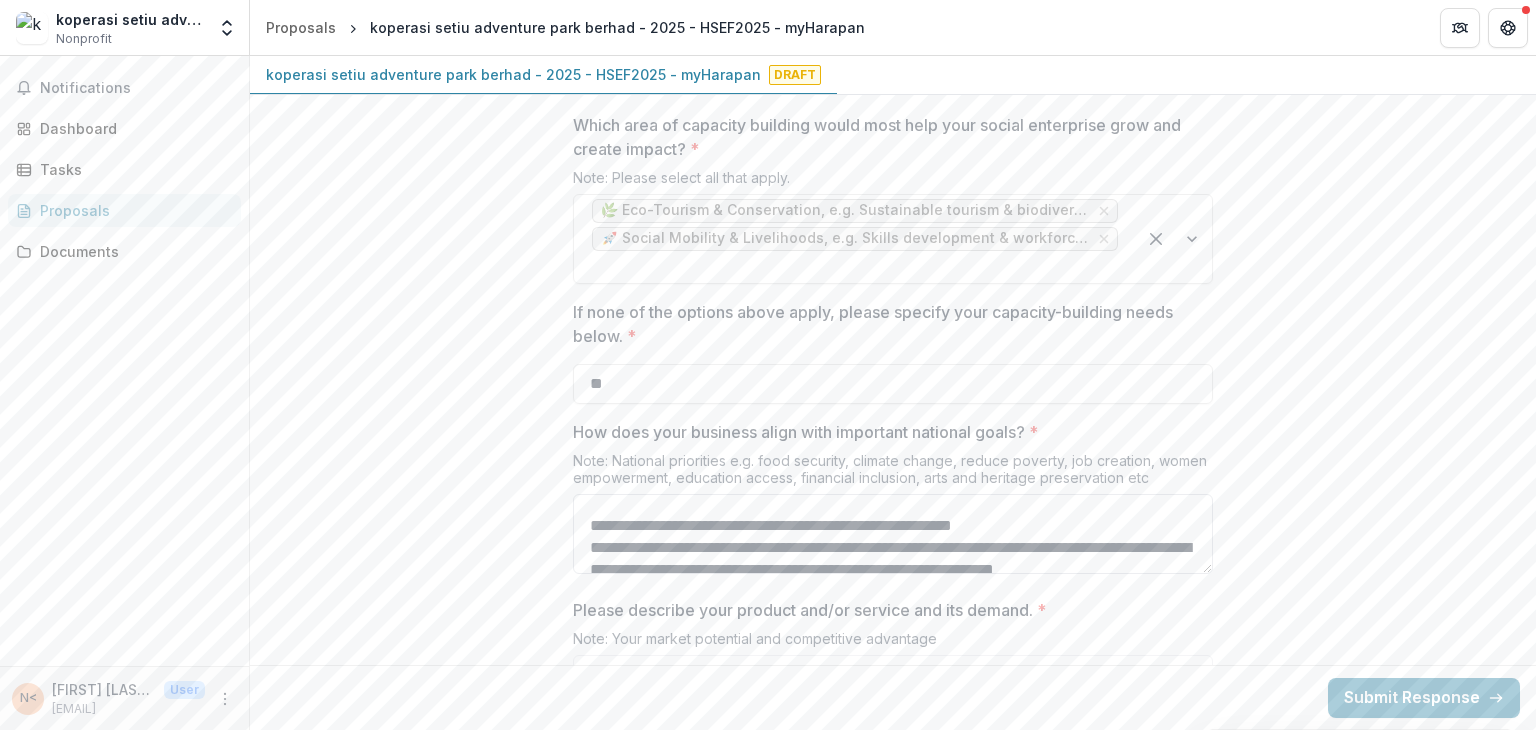 click on "**********" at bounding box center [893, 534] 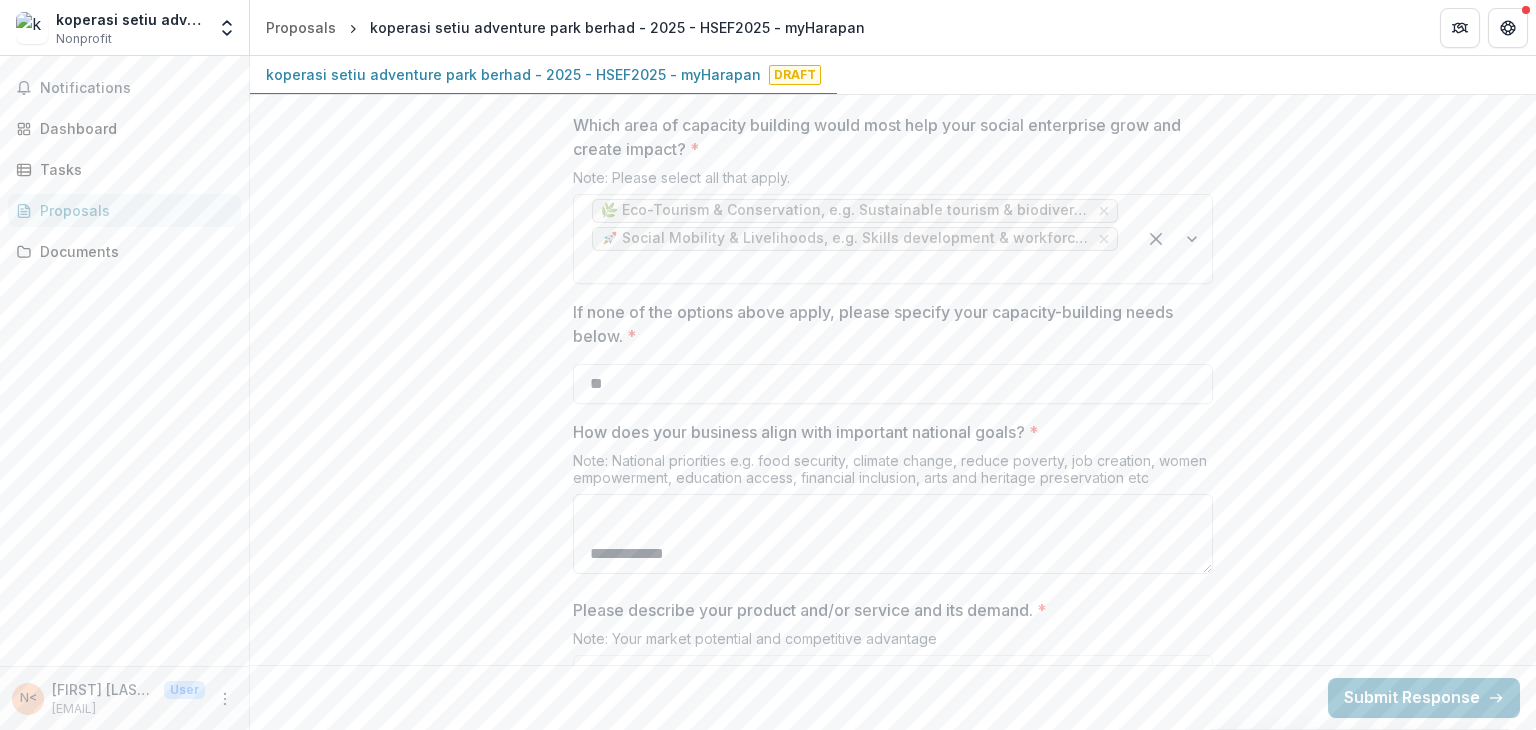 scroll, scrollTop: 538, scrollLeft: 0, axis: vertical 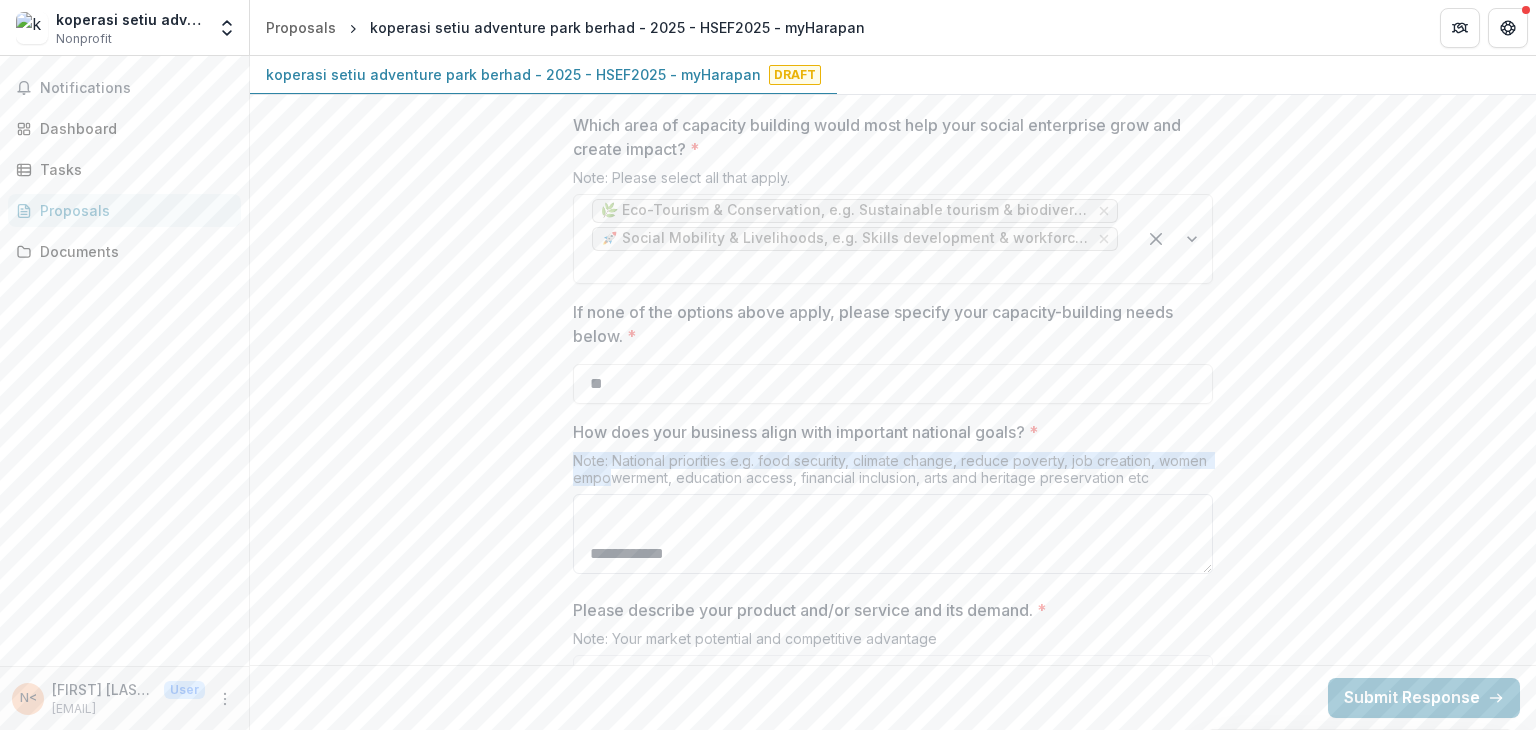 drag, startPoint x: 743, startPoint y: 513, endPoint x: 617, endPoint y: 501, distance: 126.57014 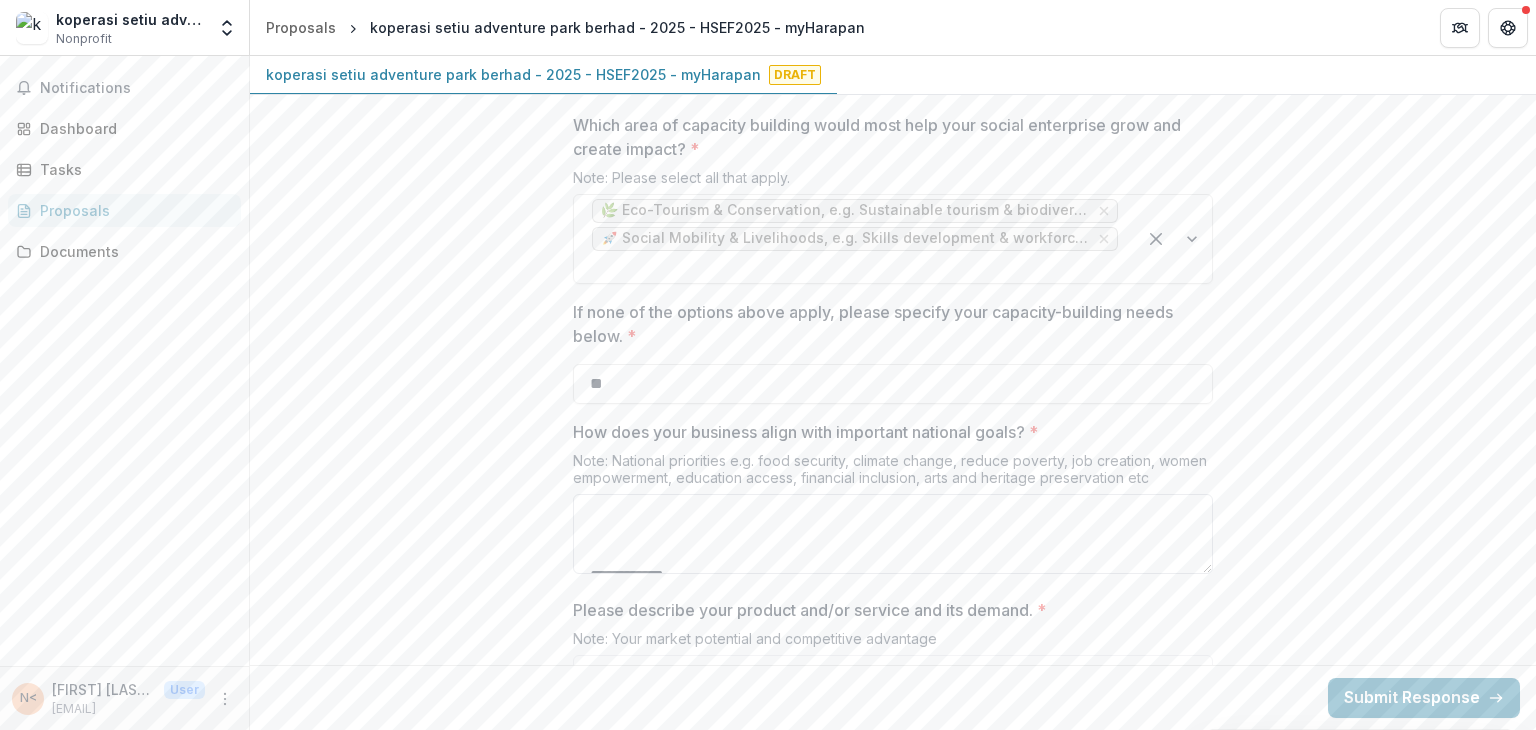 click on "**********" at bounding box center [893, 534] 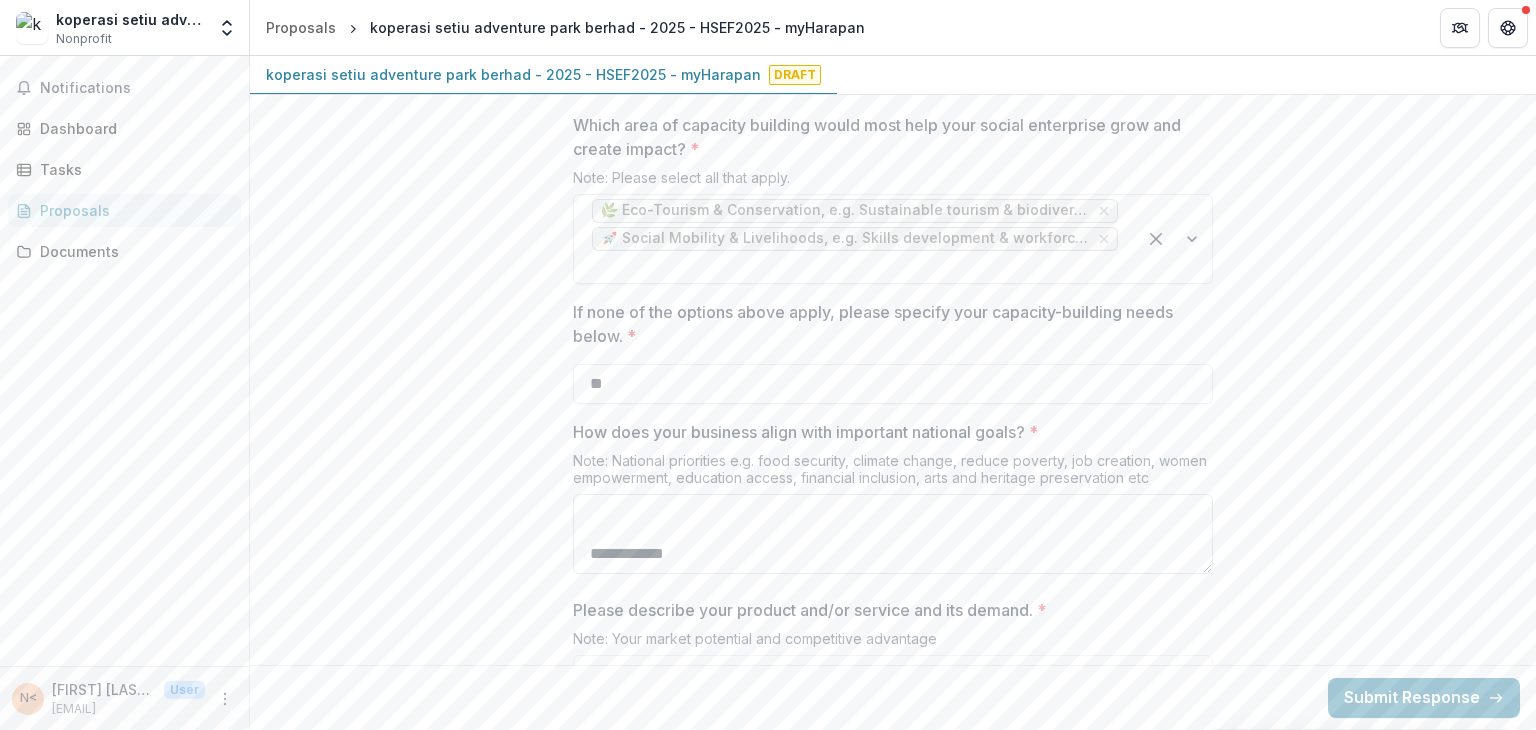scroll, scrollTop: 620, scrollLeft: 0, axis: vertical 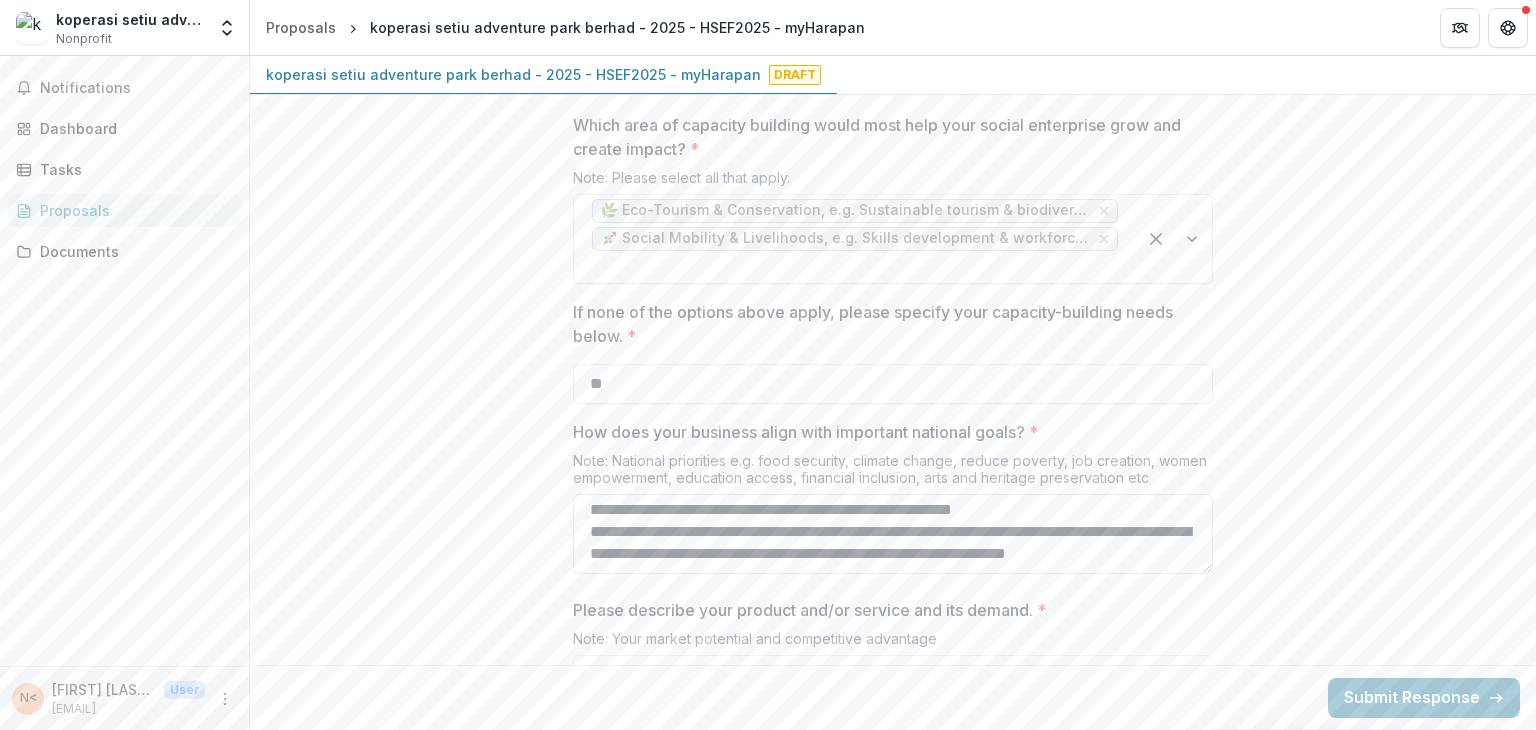 click on "**********" at bounding box center (893, 534) 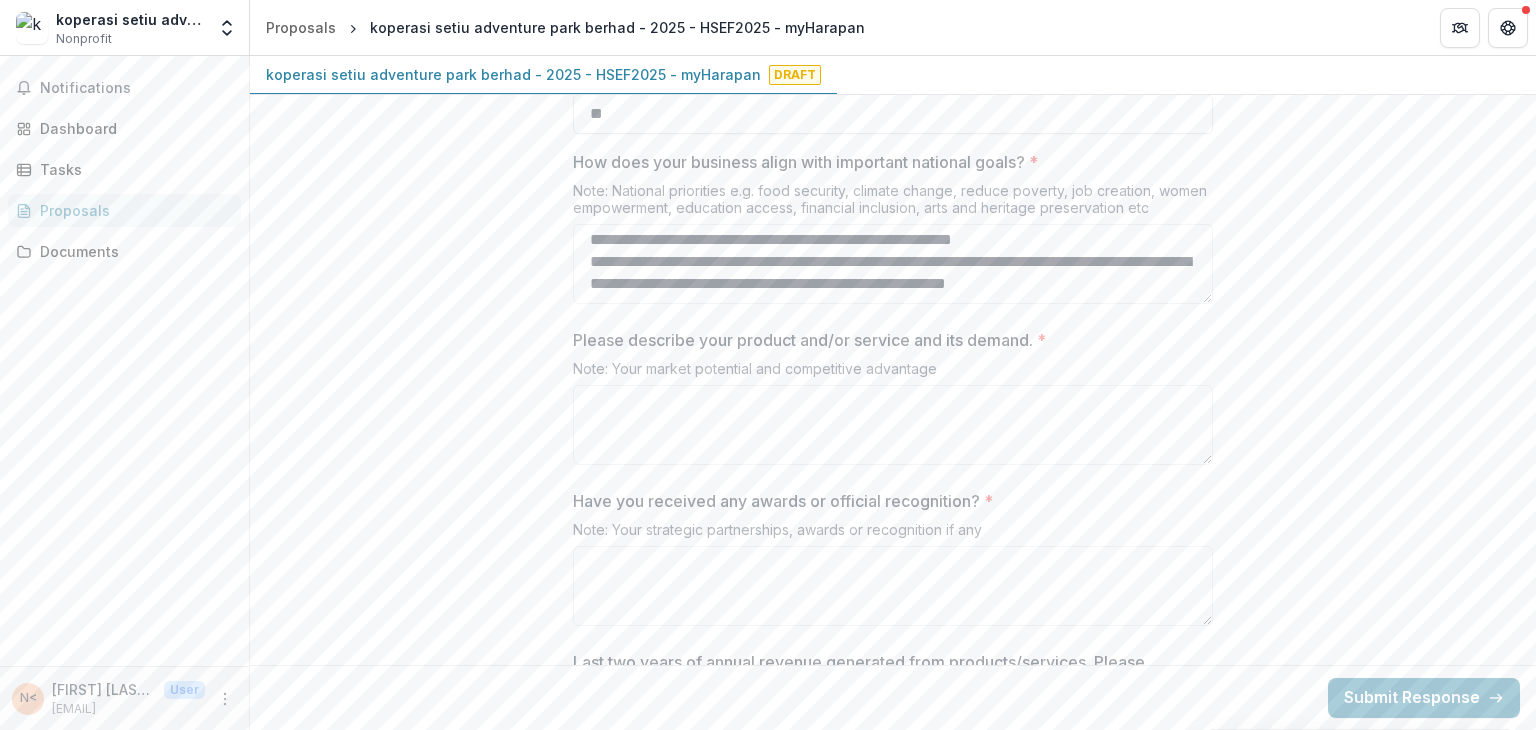 scroll, scrollTop: 3312, scrollLeft: 0, axis: vertical 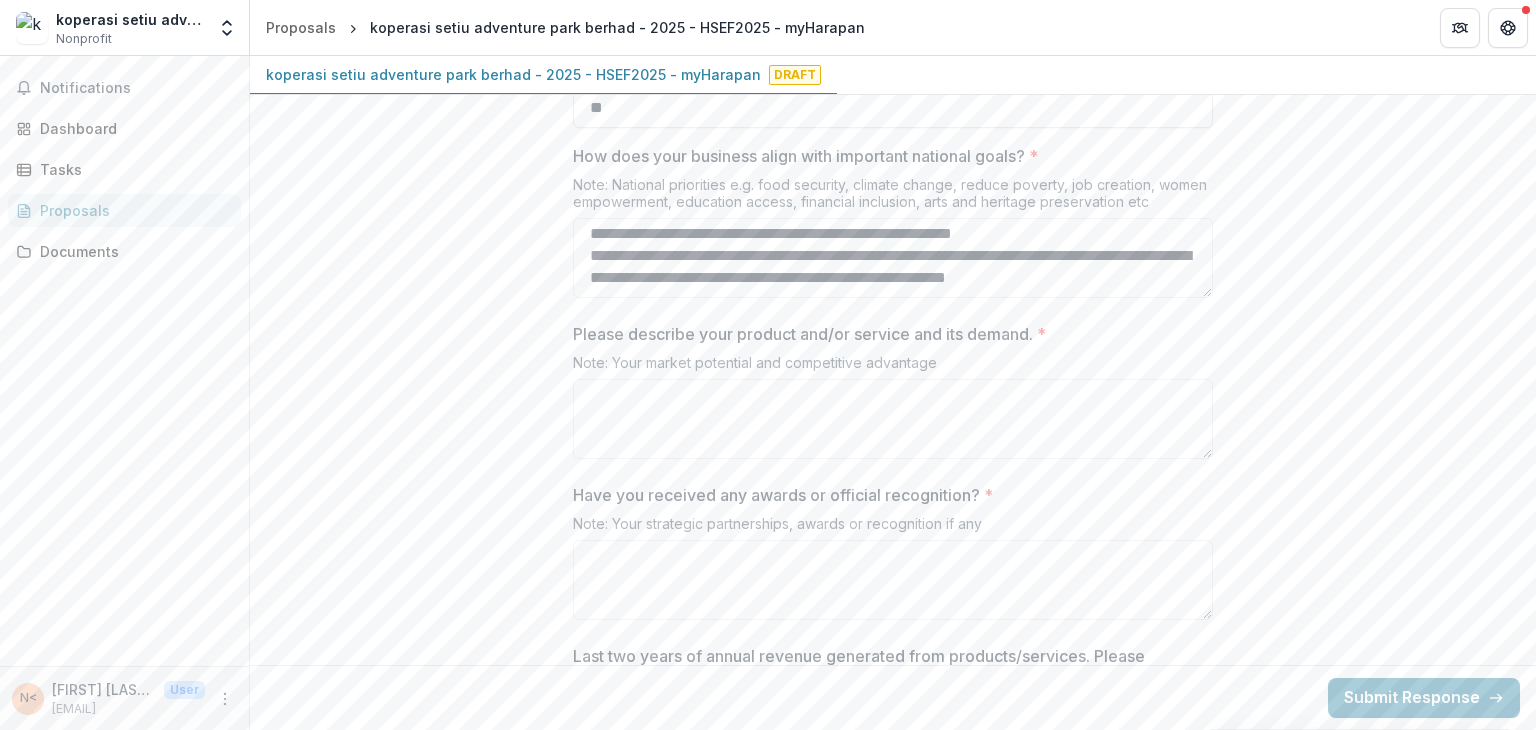 type on "**********" 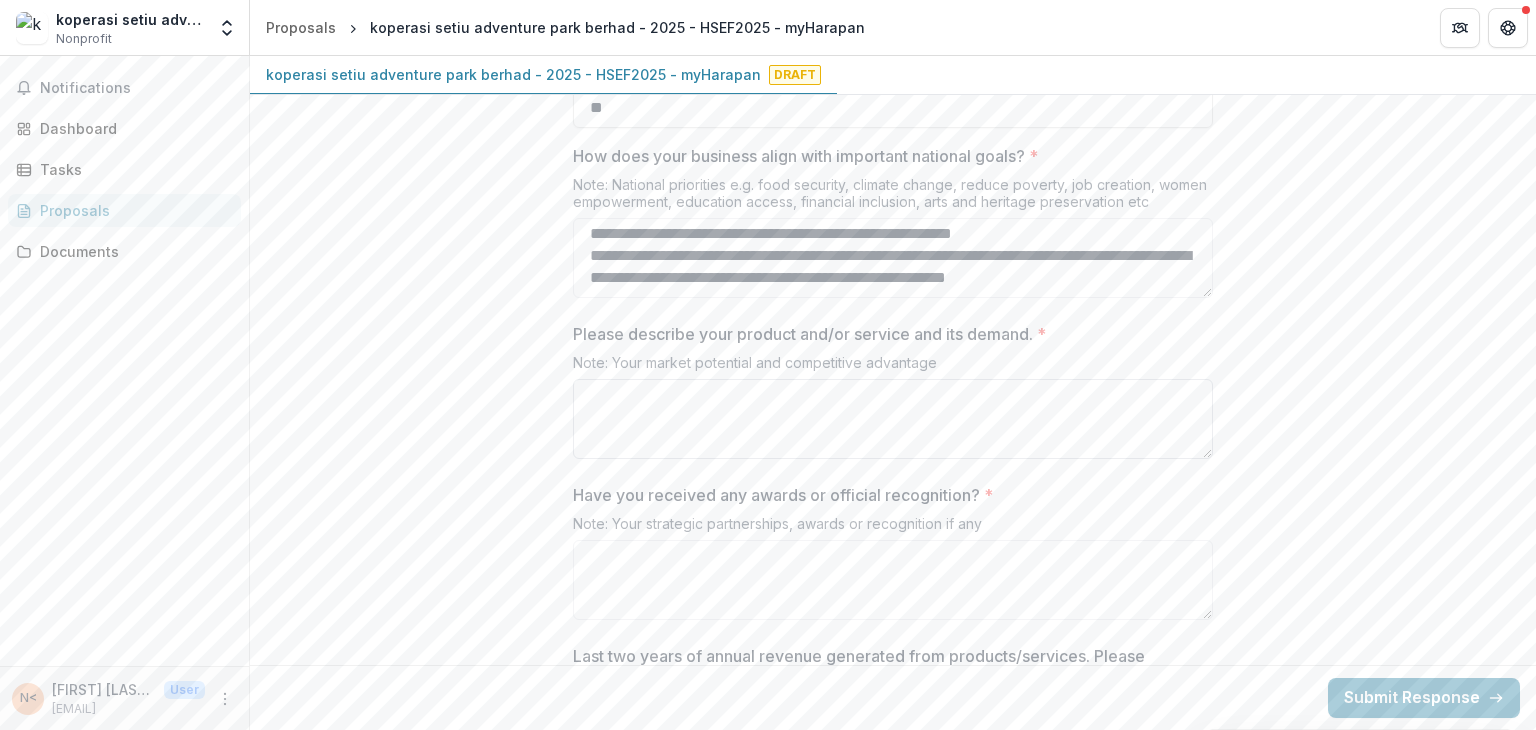 click on "Please describe your product and/or service and its demand. *" at bounding box center [893, 419] 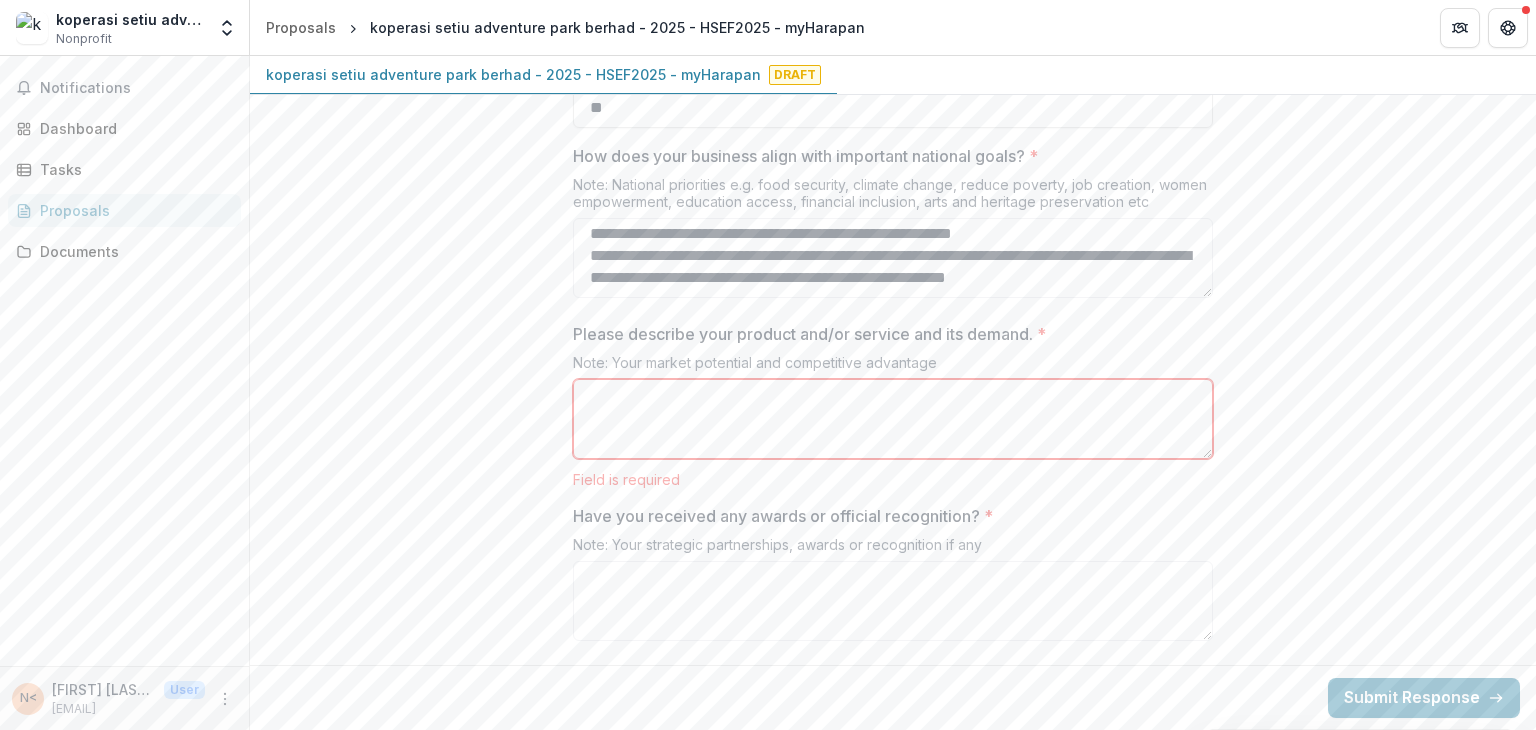 click on "Please describe your product and/or service and its demand. *" at bounding box center (893, 419) 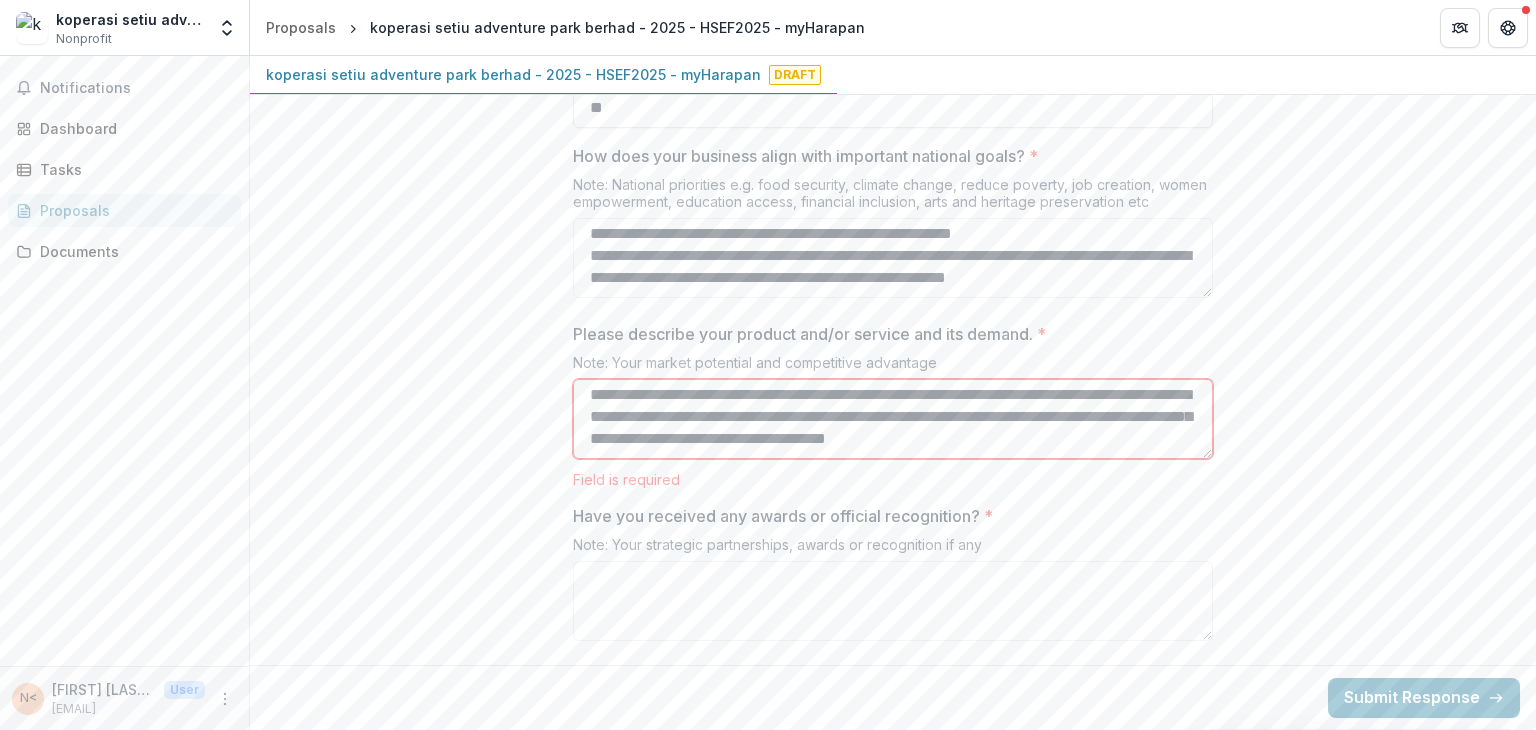 scroll, scrollTop: 1018, scrollLeft: 0, axis: vertical 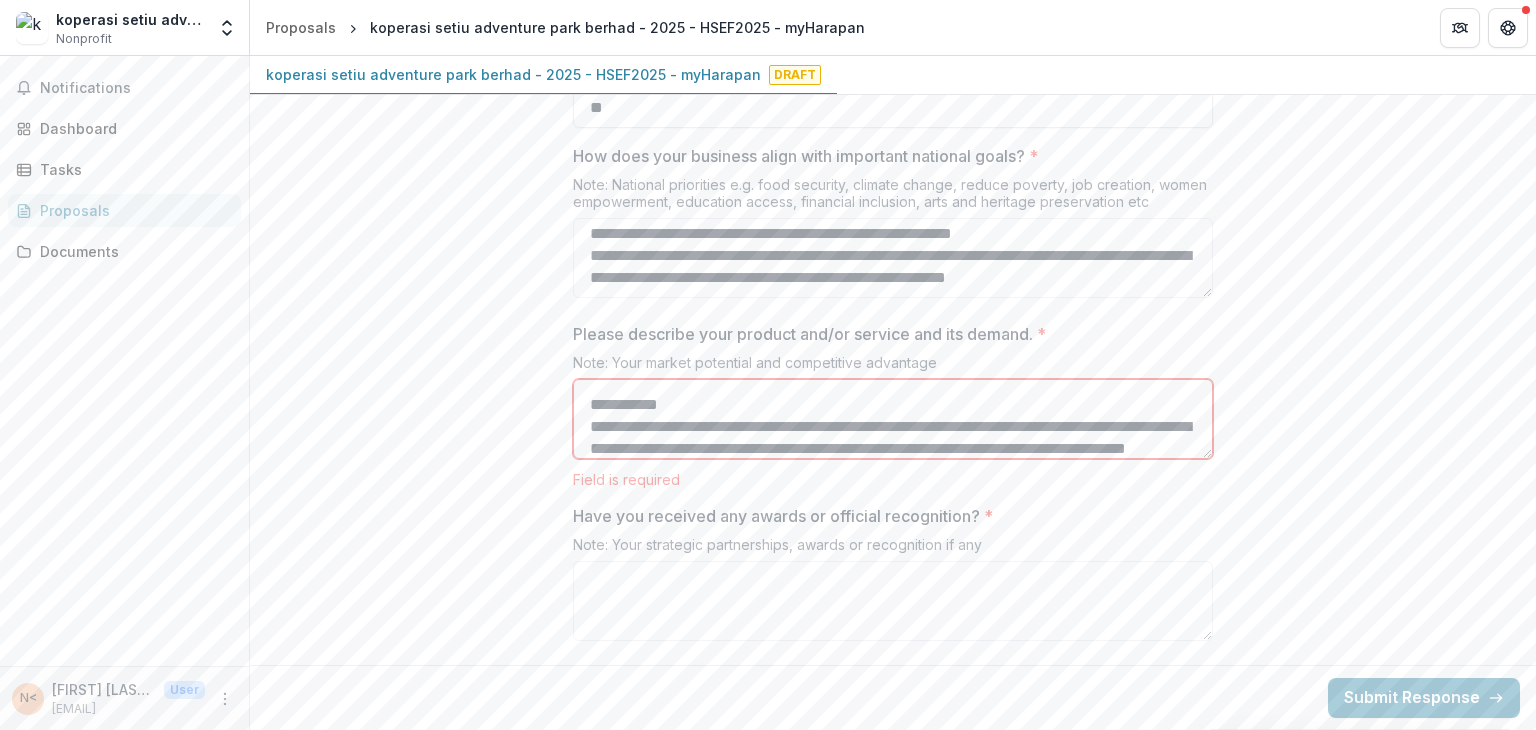 click on "Please describe your product and/or service and its demand. *" at bounding box center [893, 419] 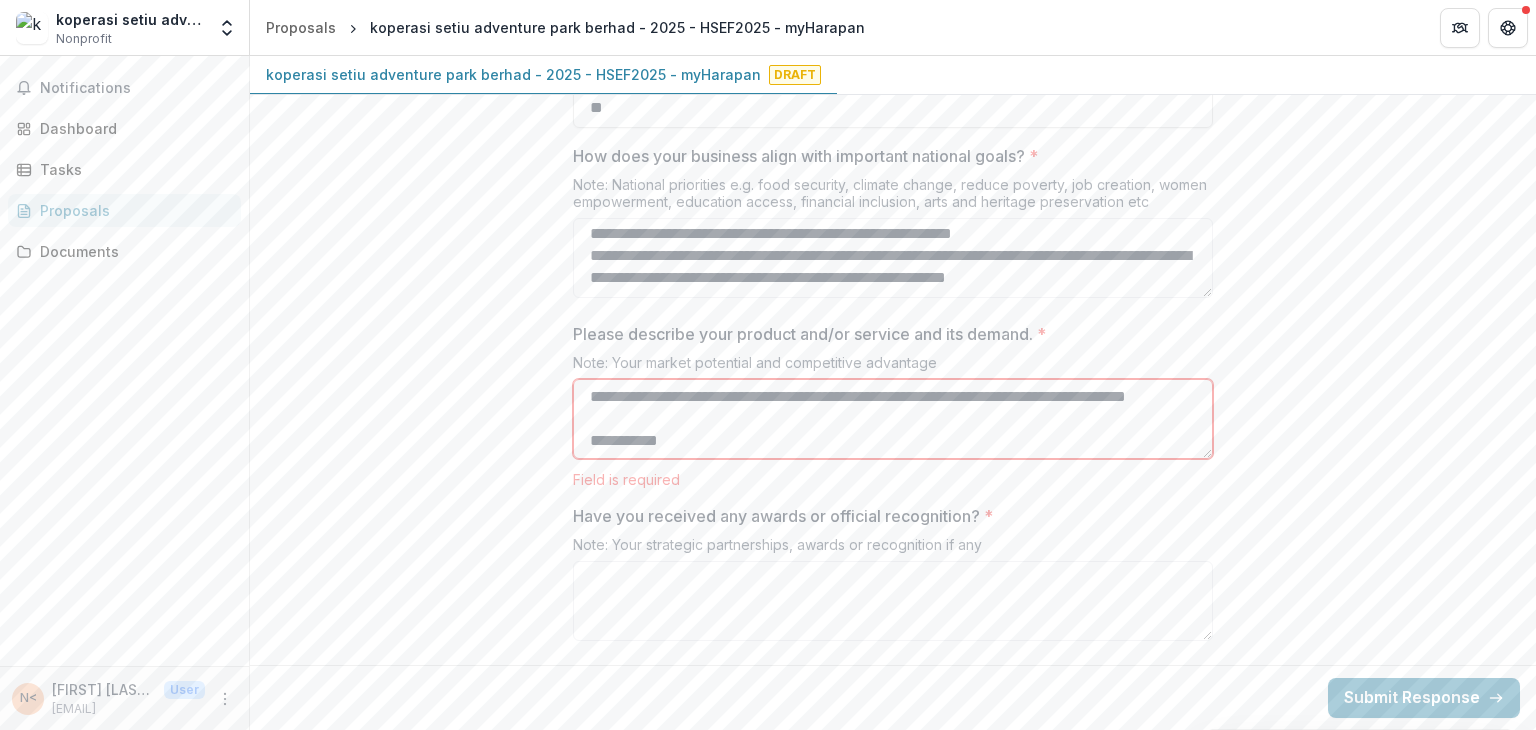 scroll, scrollTop: 551, scrollLeft: 0, axis: vertical 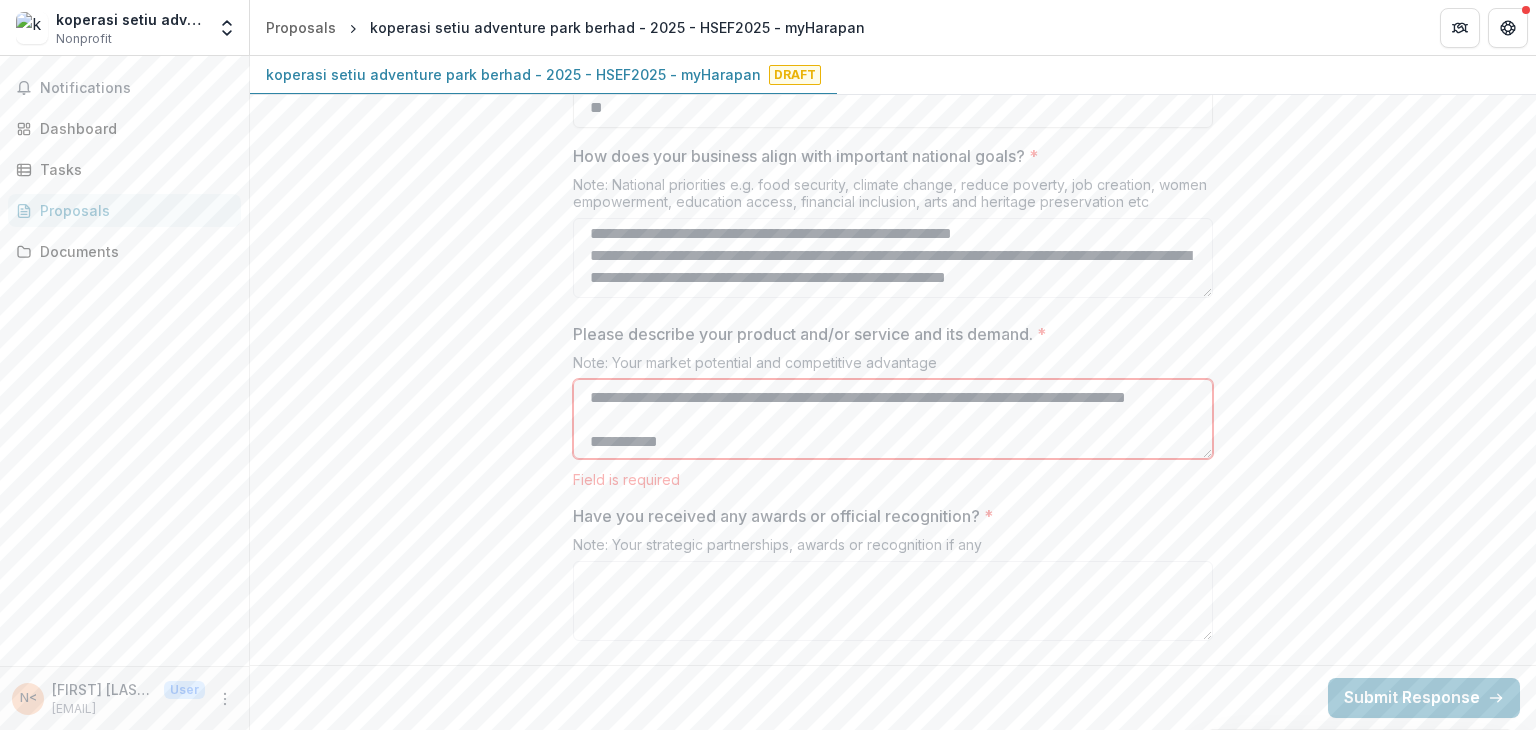 click on "Please describe your product and/or service and its demand. *" at bounding box center [893, 419] 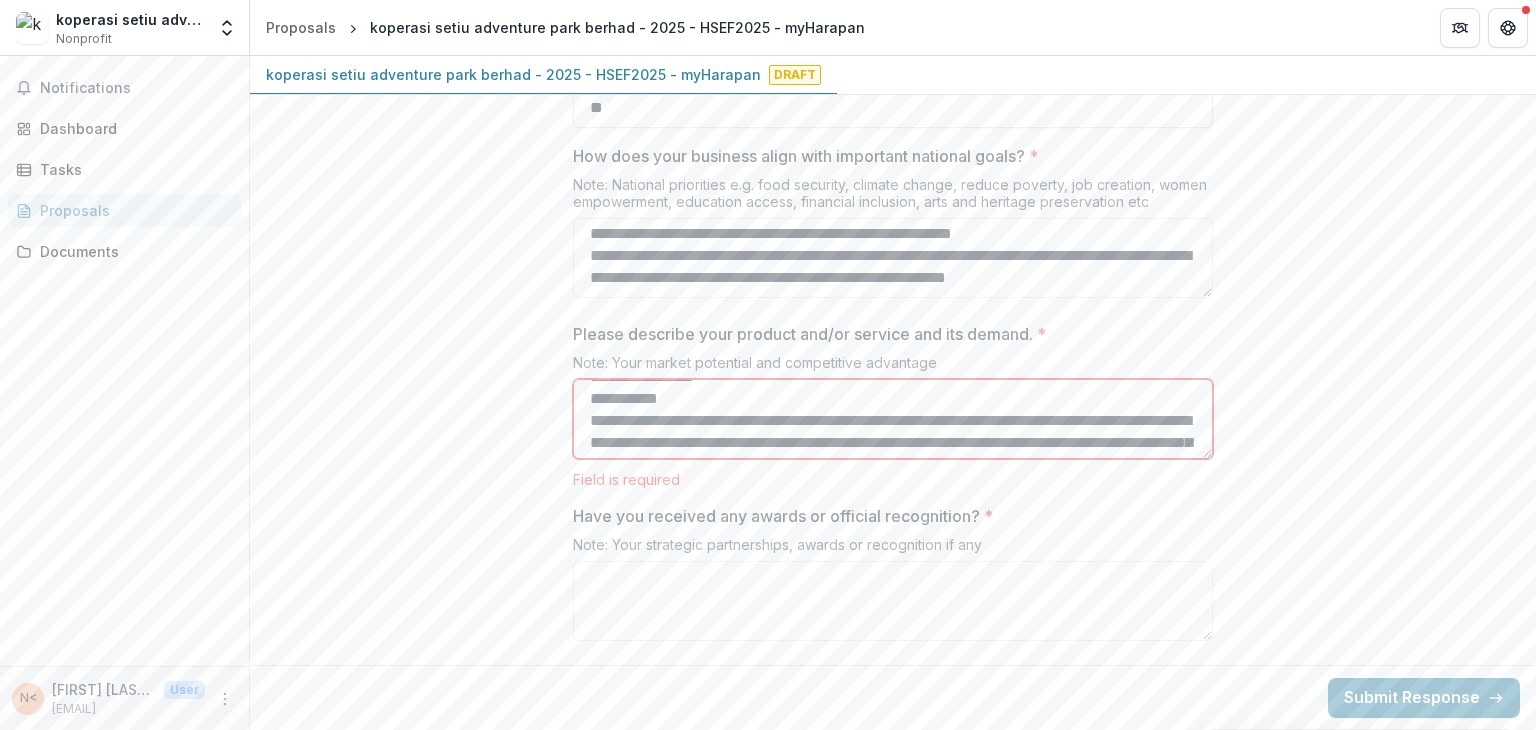 scroll, scrollTop: 262, scrollLeft: 0, axis: vertical 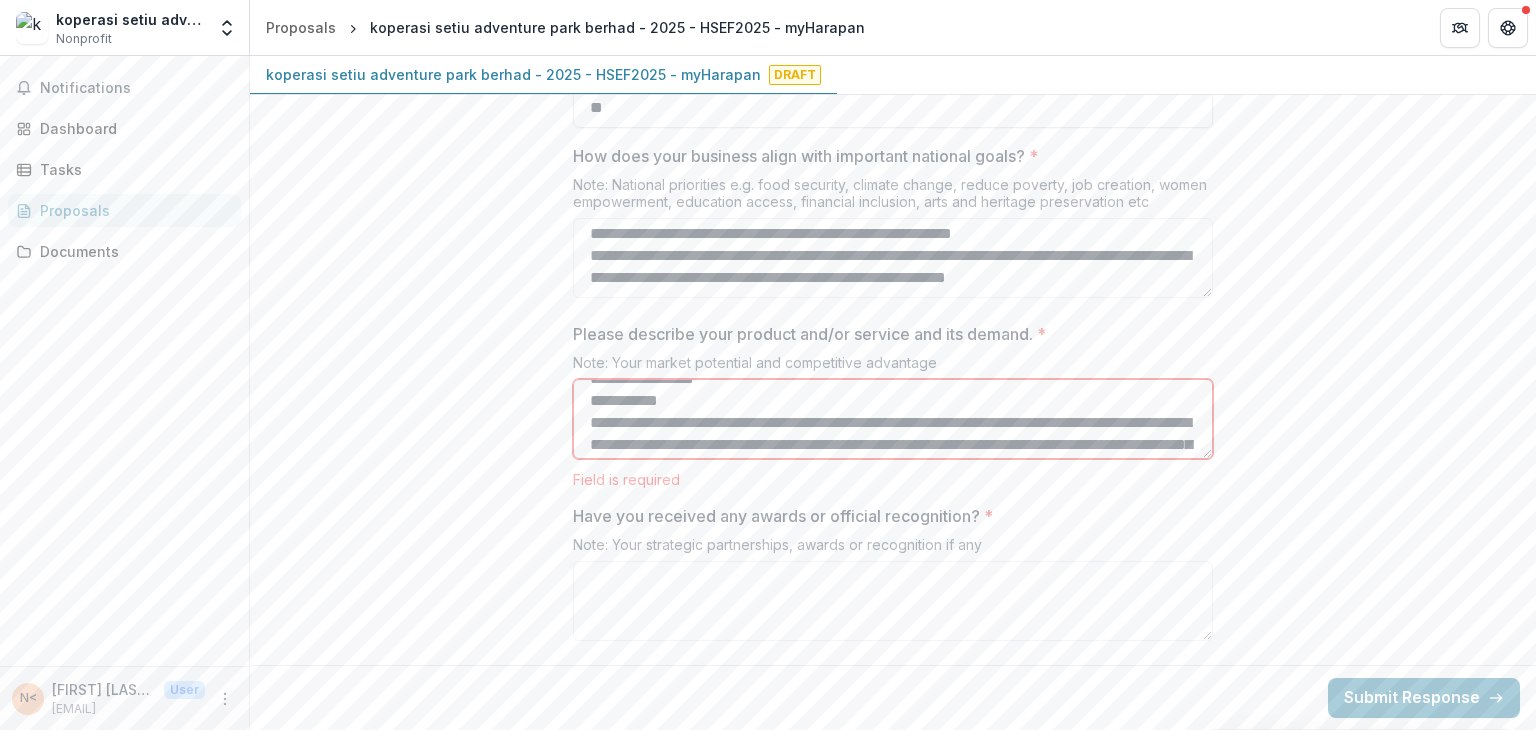 click on "Please describe your product and/or service and its demand. *" at bounding box center (893, 419) 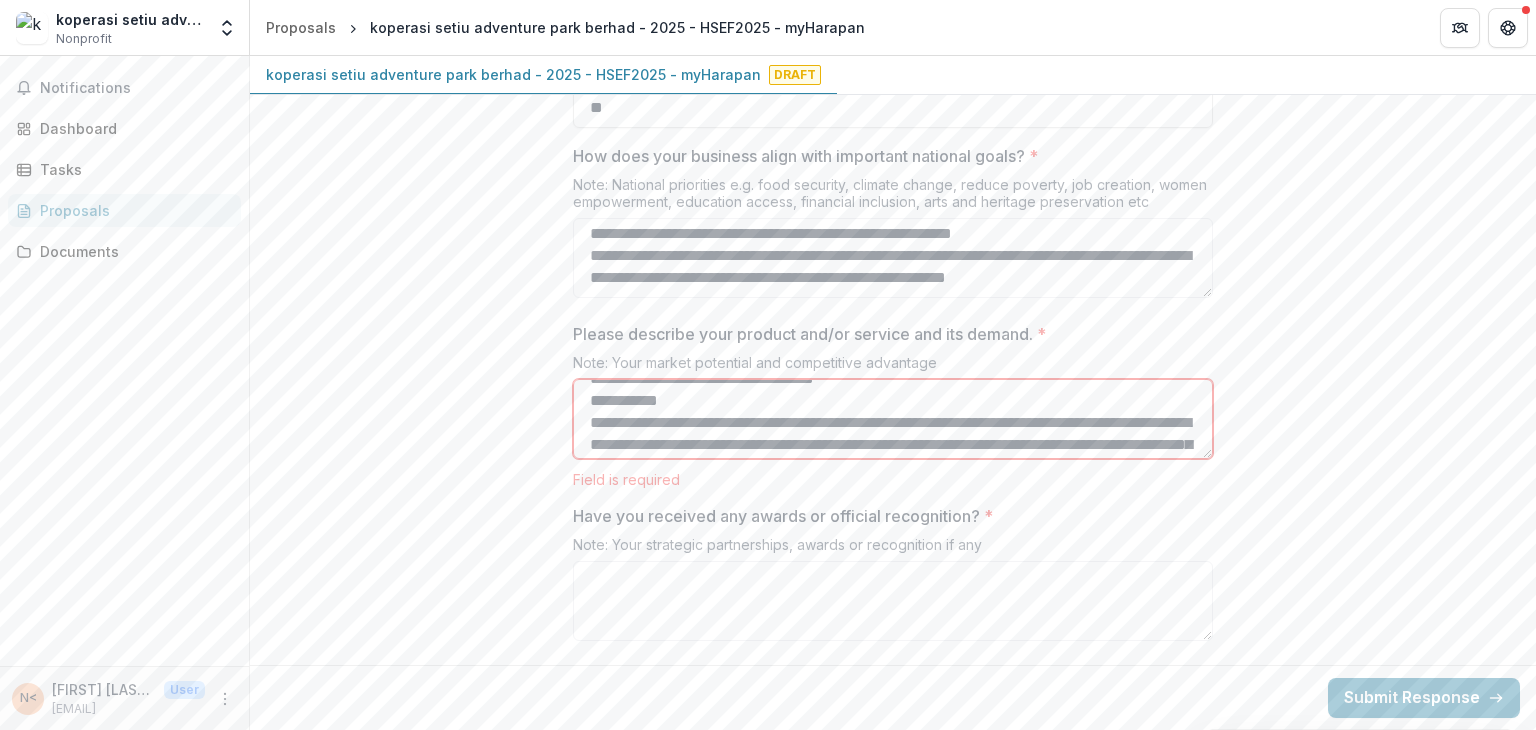 scroll, scrollTop: 0, scrollLeft: 0, axis: both 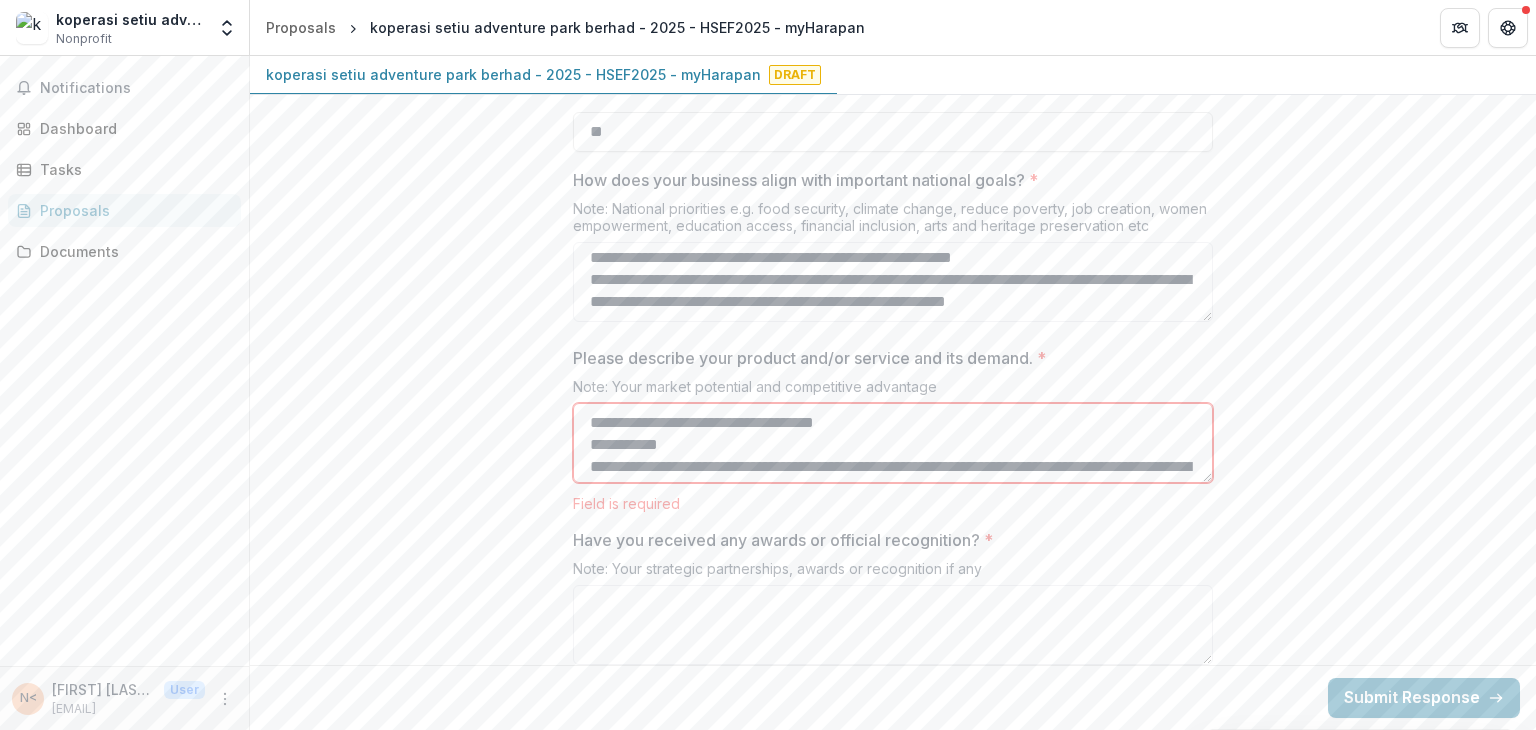 click on "Please describe your product and/or service and its demand. *" at bounding box center (893, 443) 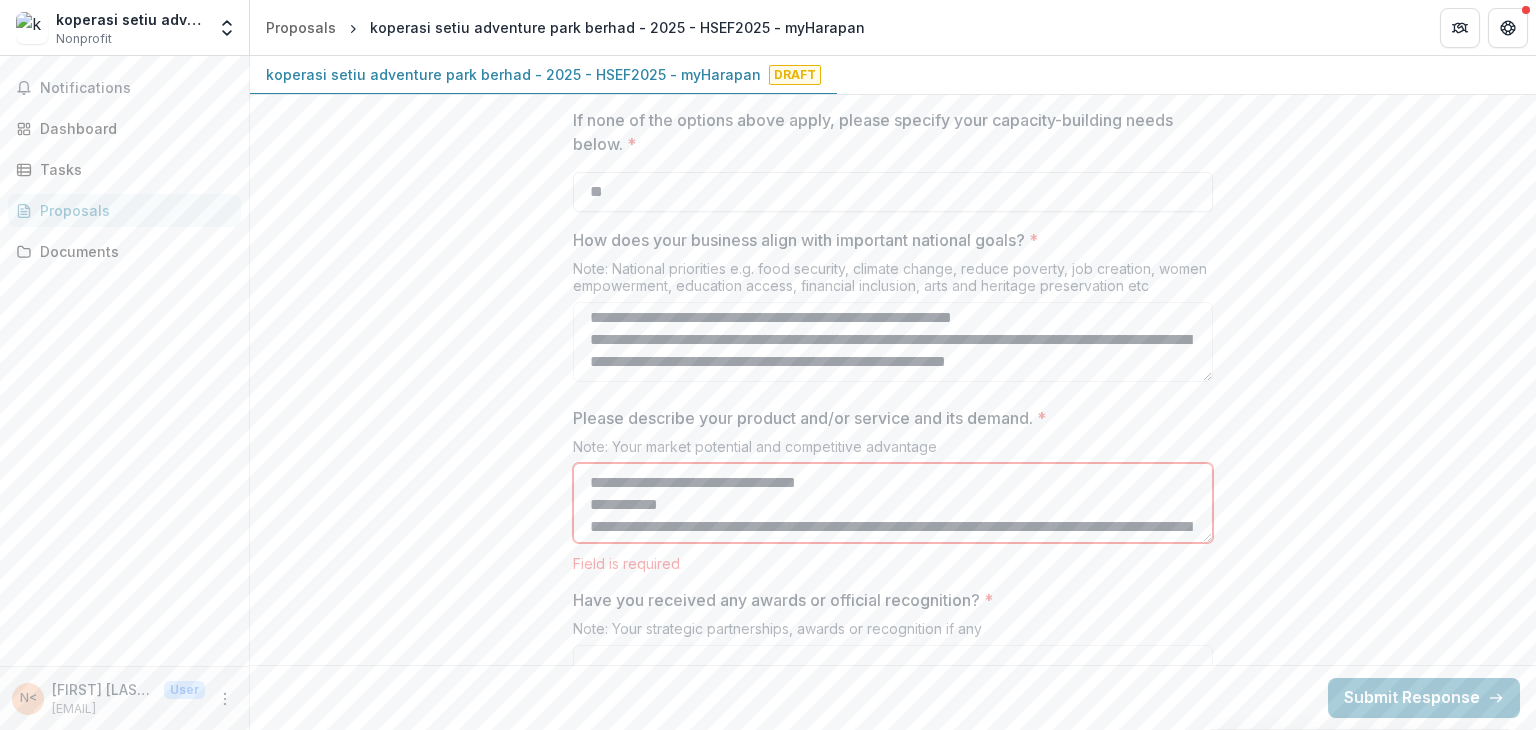 scroll, scrollTop: 3227, scrollLeft: 0, axis: vertical 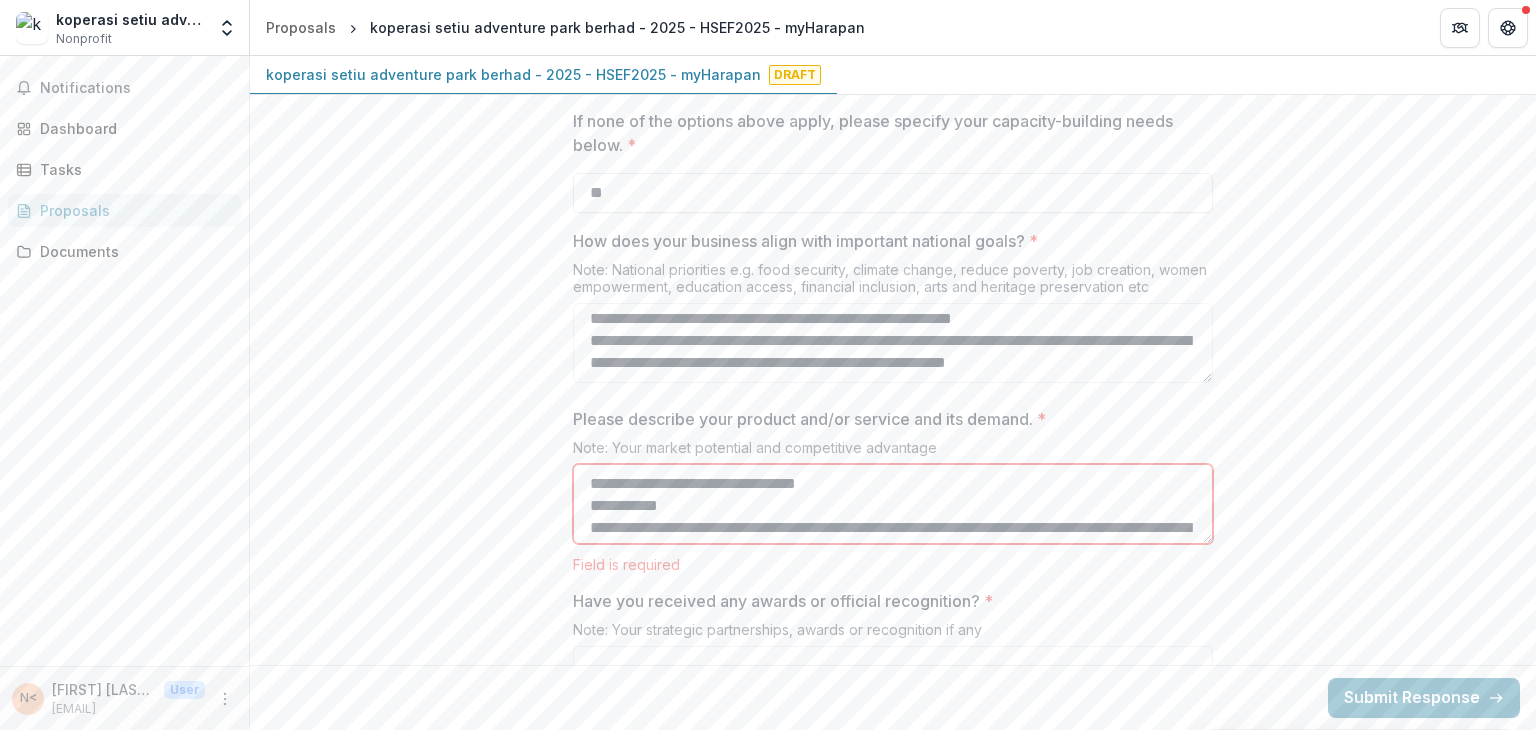 click on "Please describe your product and/or service and its demand. *" at bounding box center (893, 504) 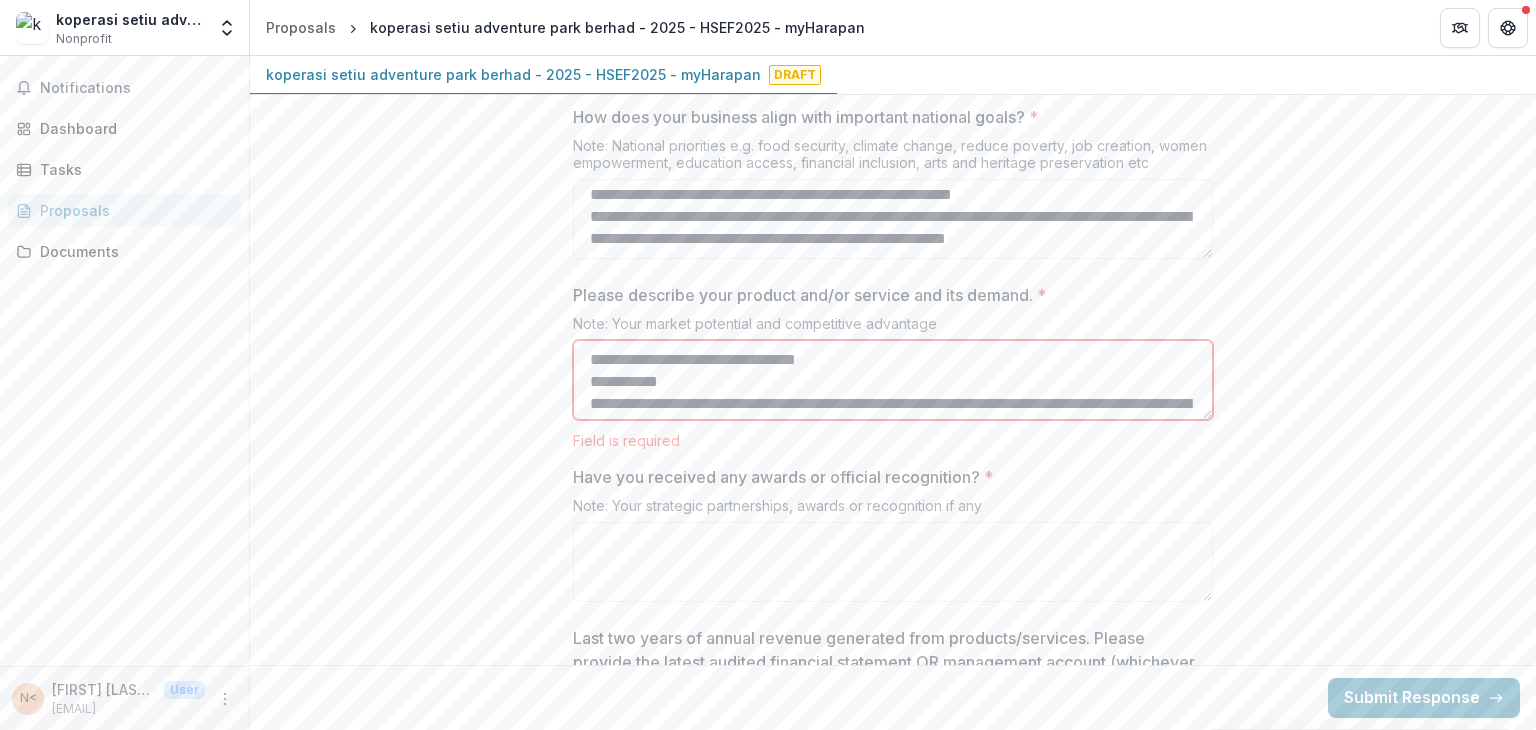scroll, scrollTop: 3360, scrollLeft: 0, axis: vertical 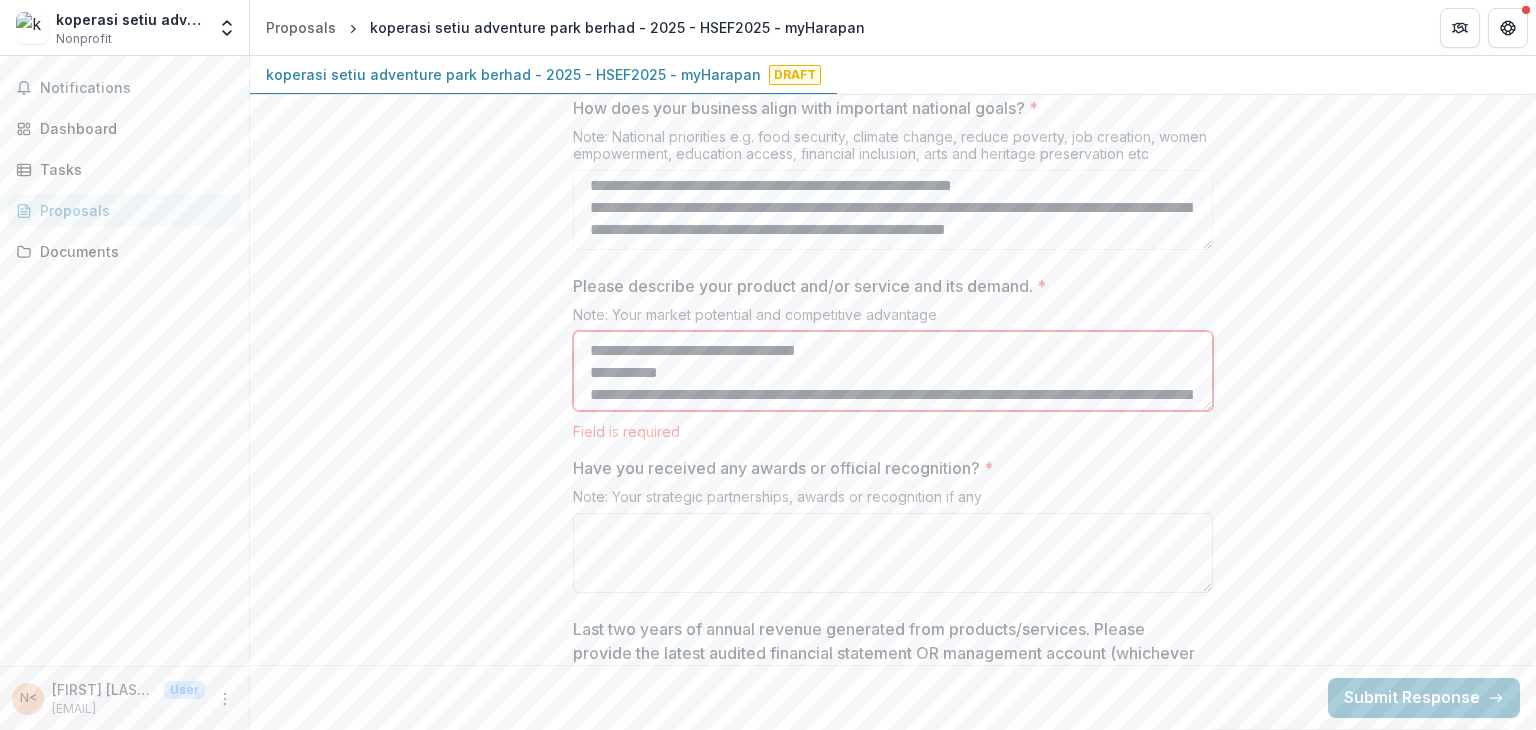 type on "**********" 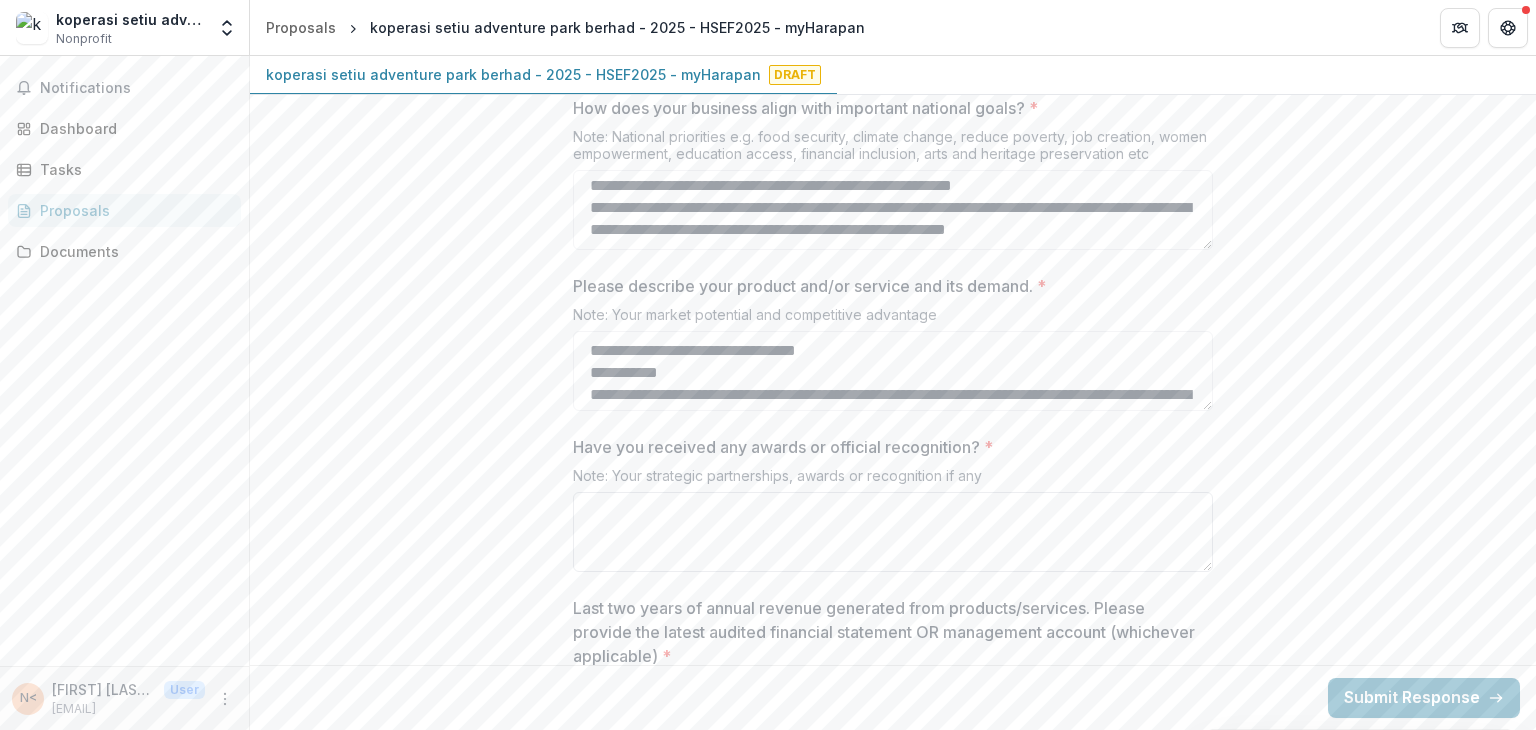 click on "Have you received any awards or official recognition? *" at bounding box center (893, 532) 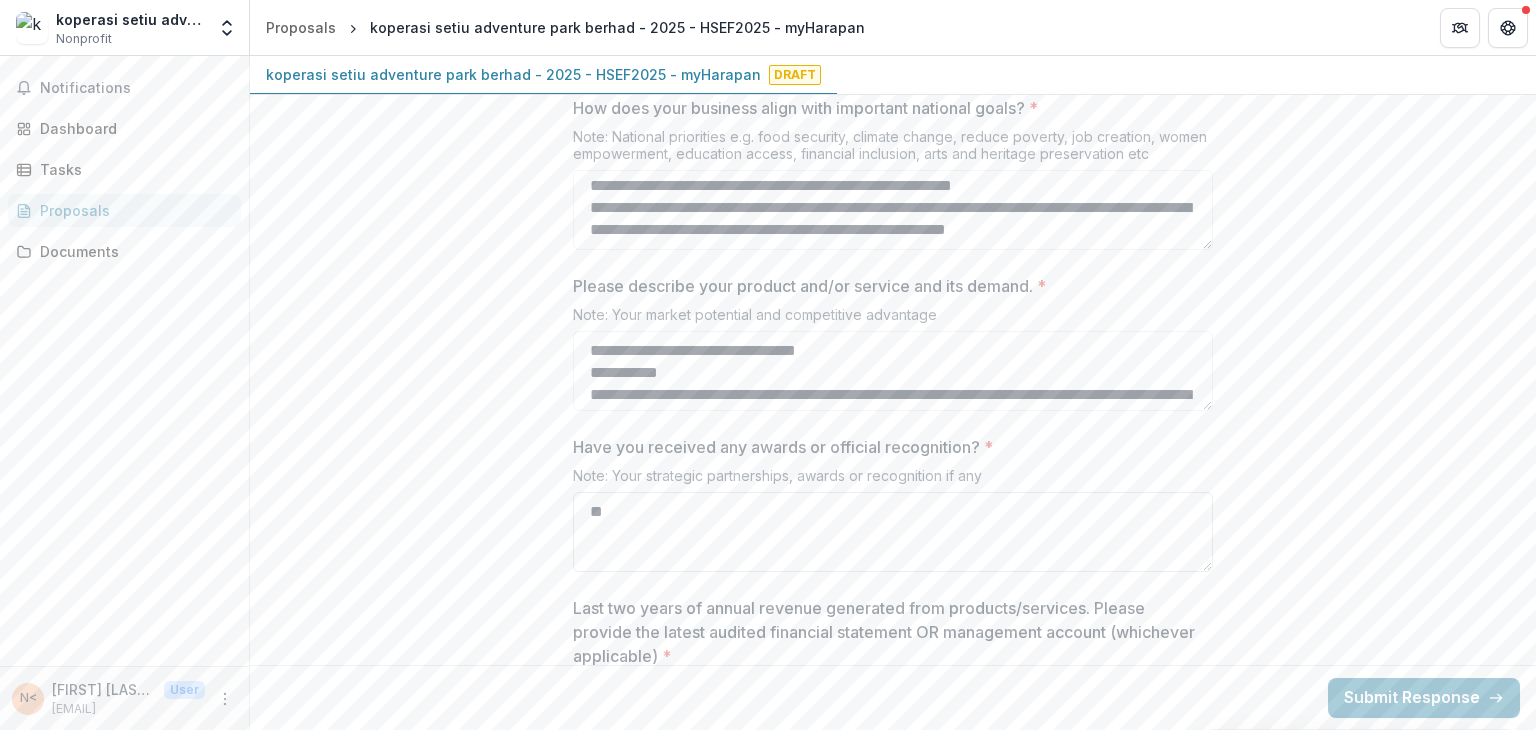 type on "*" 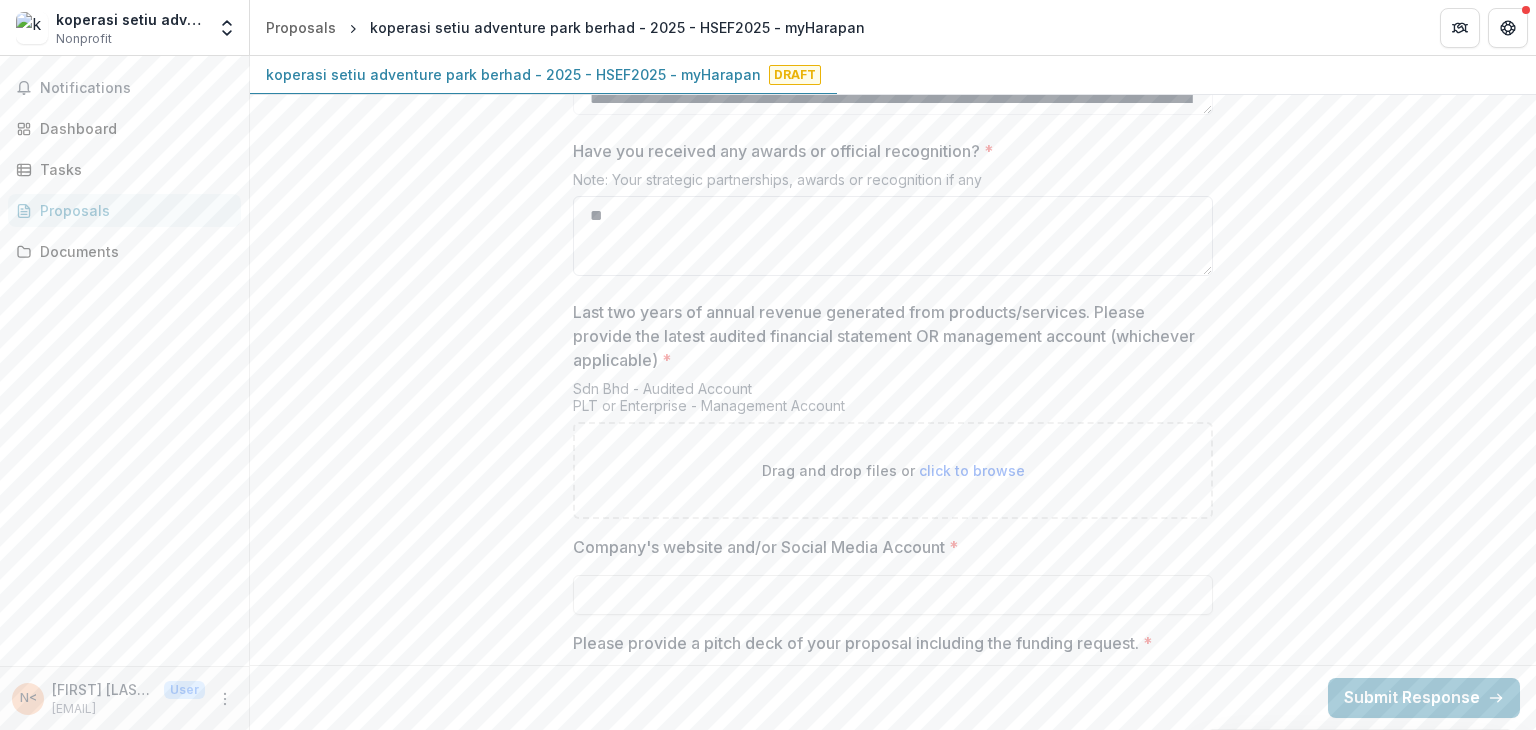 scroll, scrollTop: 3659, scrollLeft: 0, axis: vertical 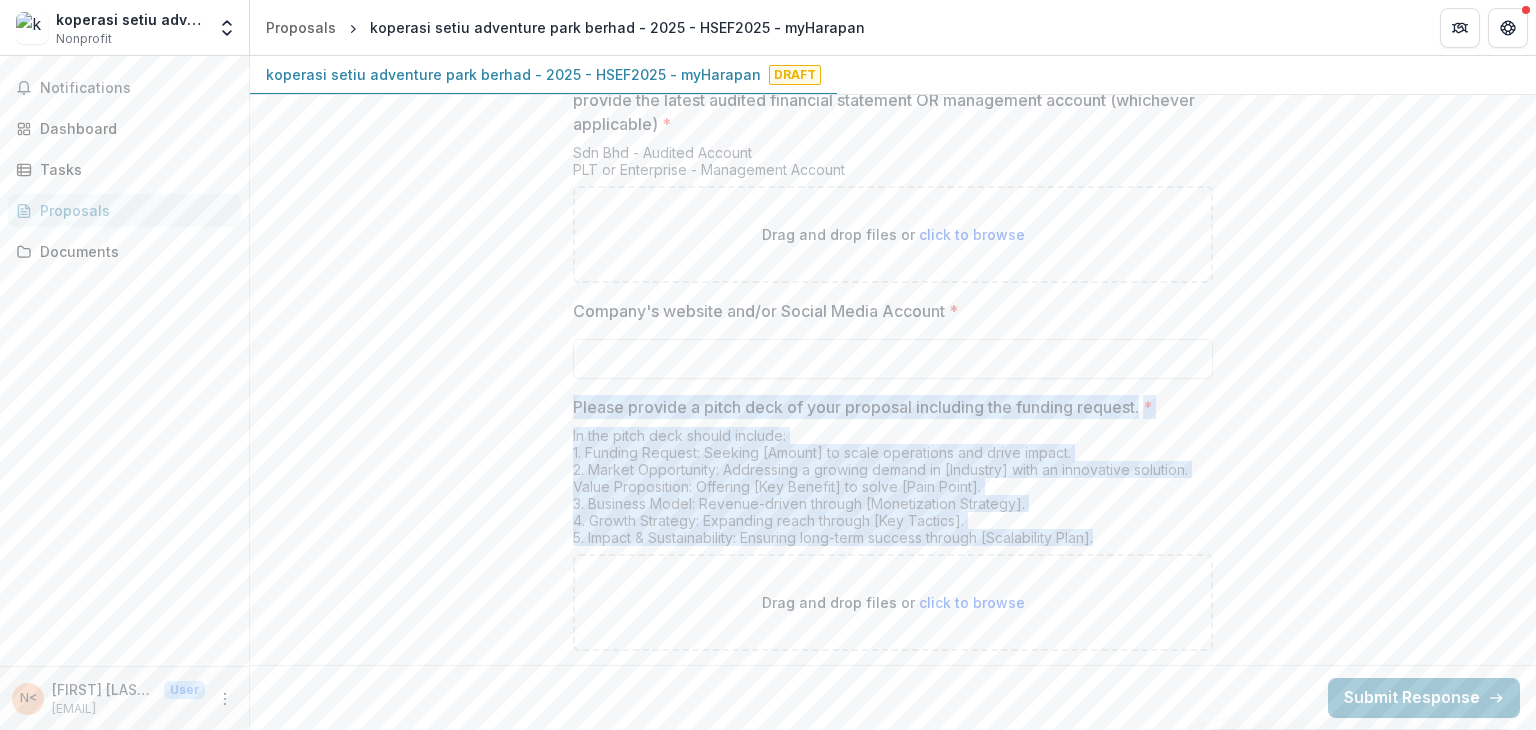 drag, startPoint x: 568, startPoint y: 394, endPoint x: 1130, endPoint y: 528, distance: 577.7543 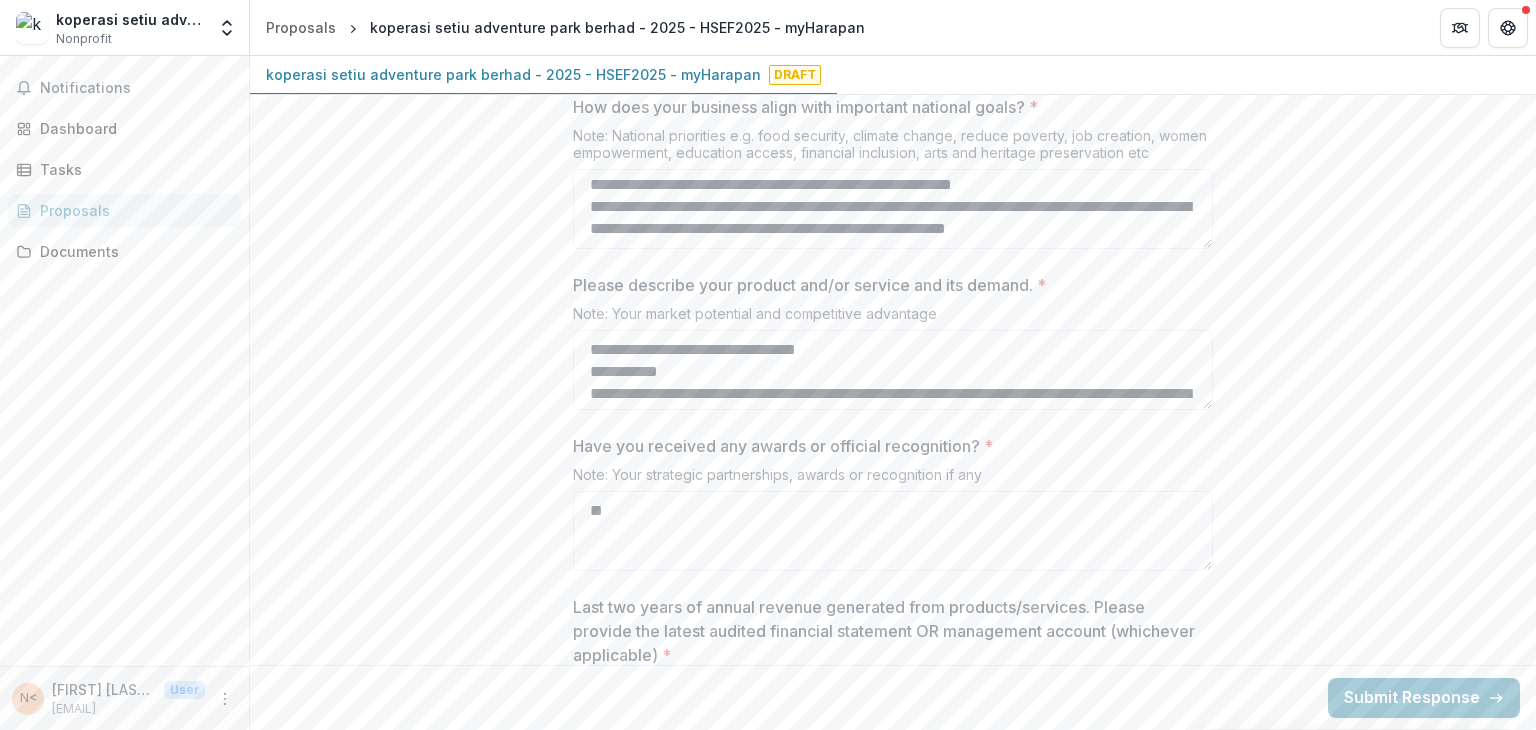 scroll, scrollTop: 3300, scrollLeft: 0, axis: vertical 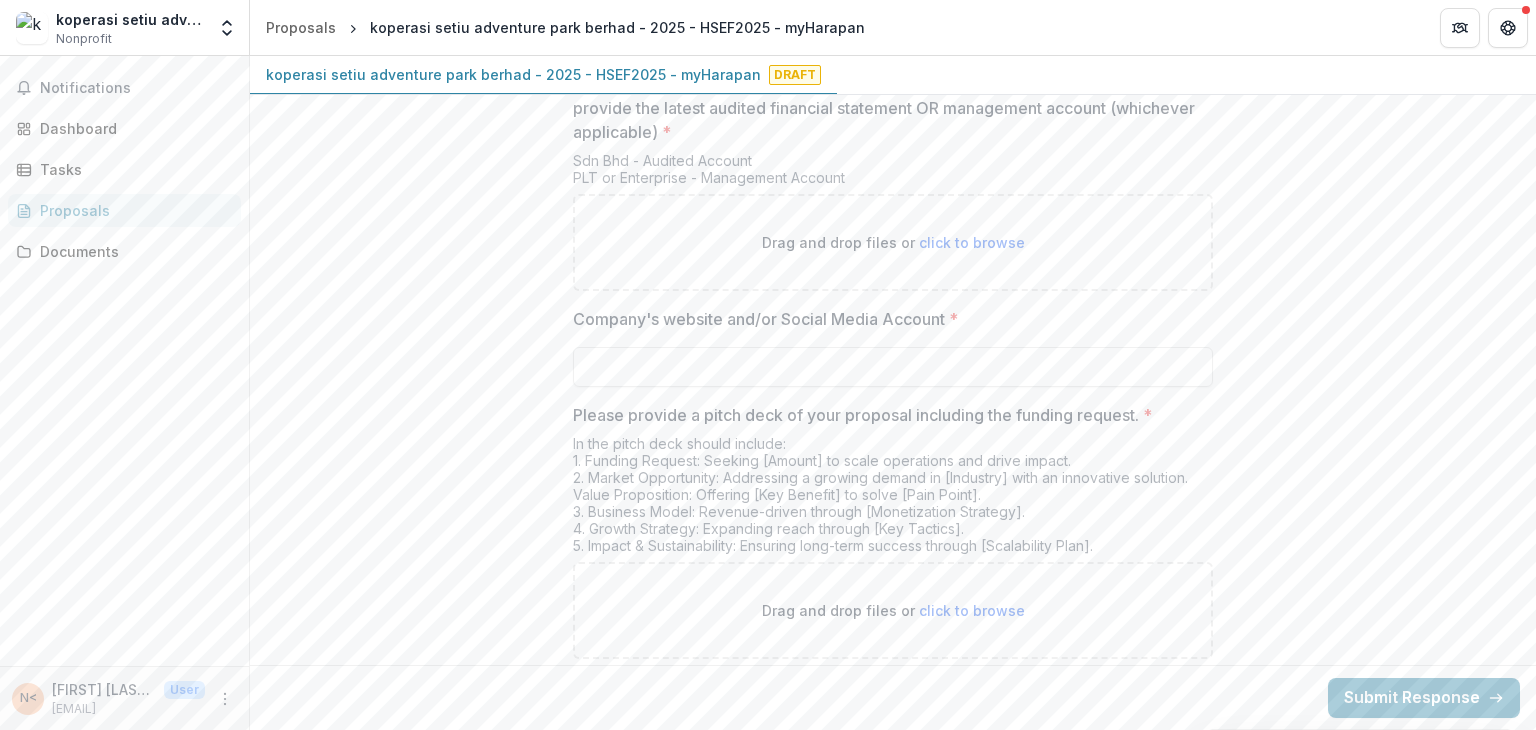 click on "**********" at bounding box center [893, -1359] 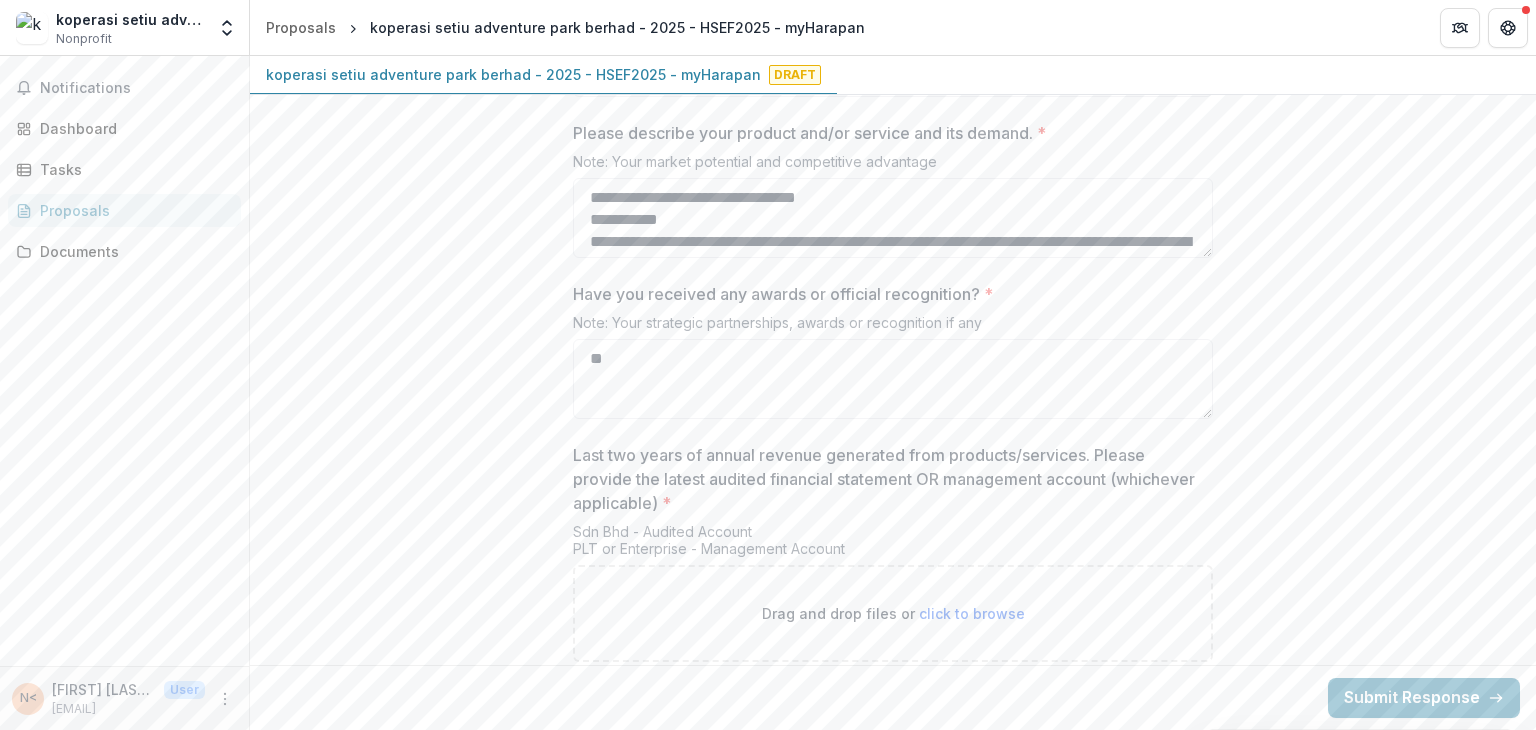 scroll, scrollTop: 3524, scrollLeft: 0, axis: vertical 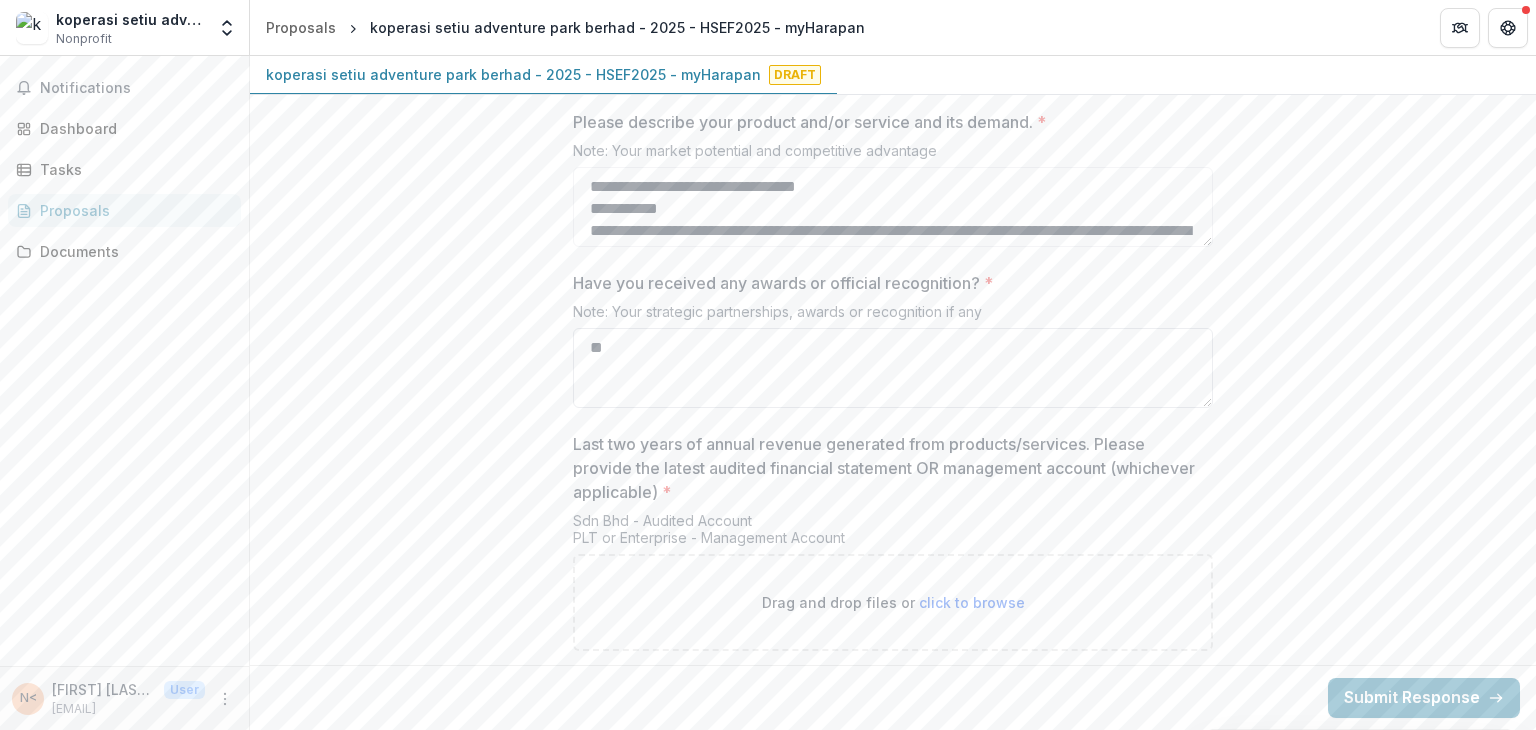 click on "**" at bounding box center [893, 368] 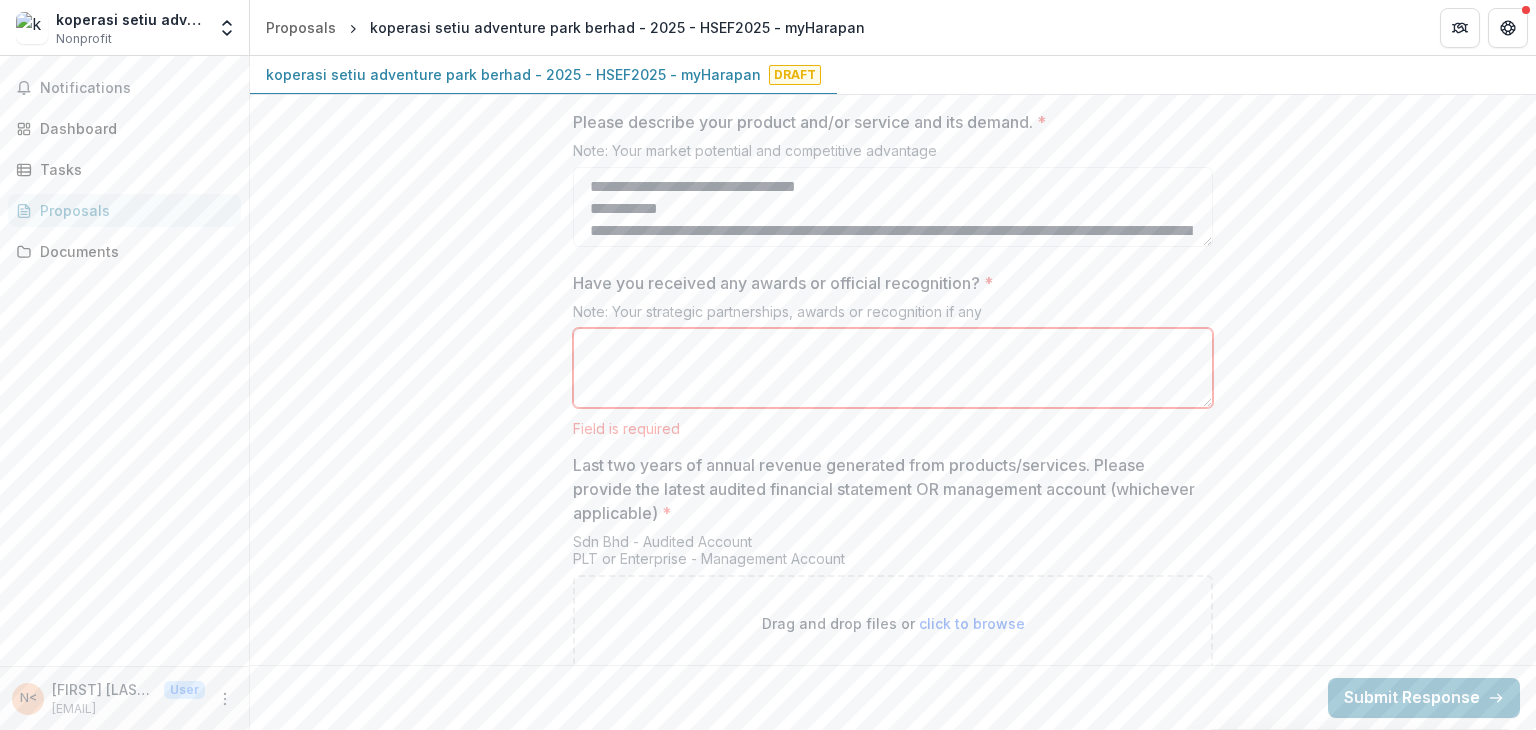 click on "Have you received any awards or official recognition? *" at bounding box center [893, 368] 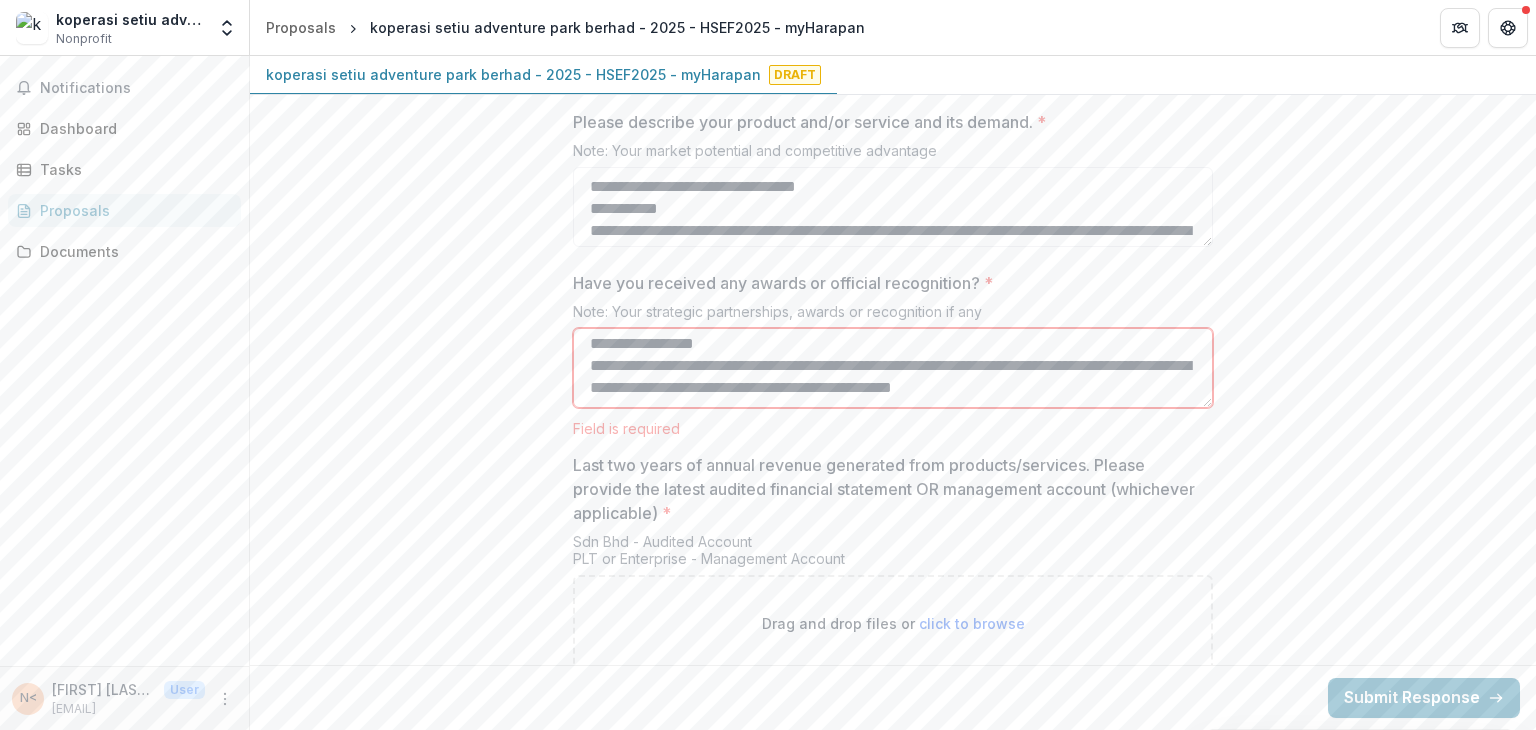 scroll, scrollTop: 382, scrollLeft: 0, axis: vertical 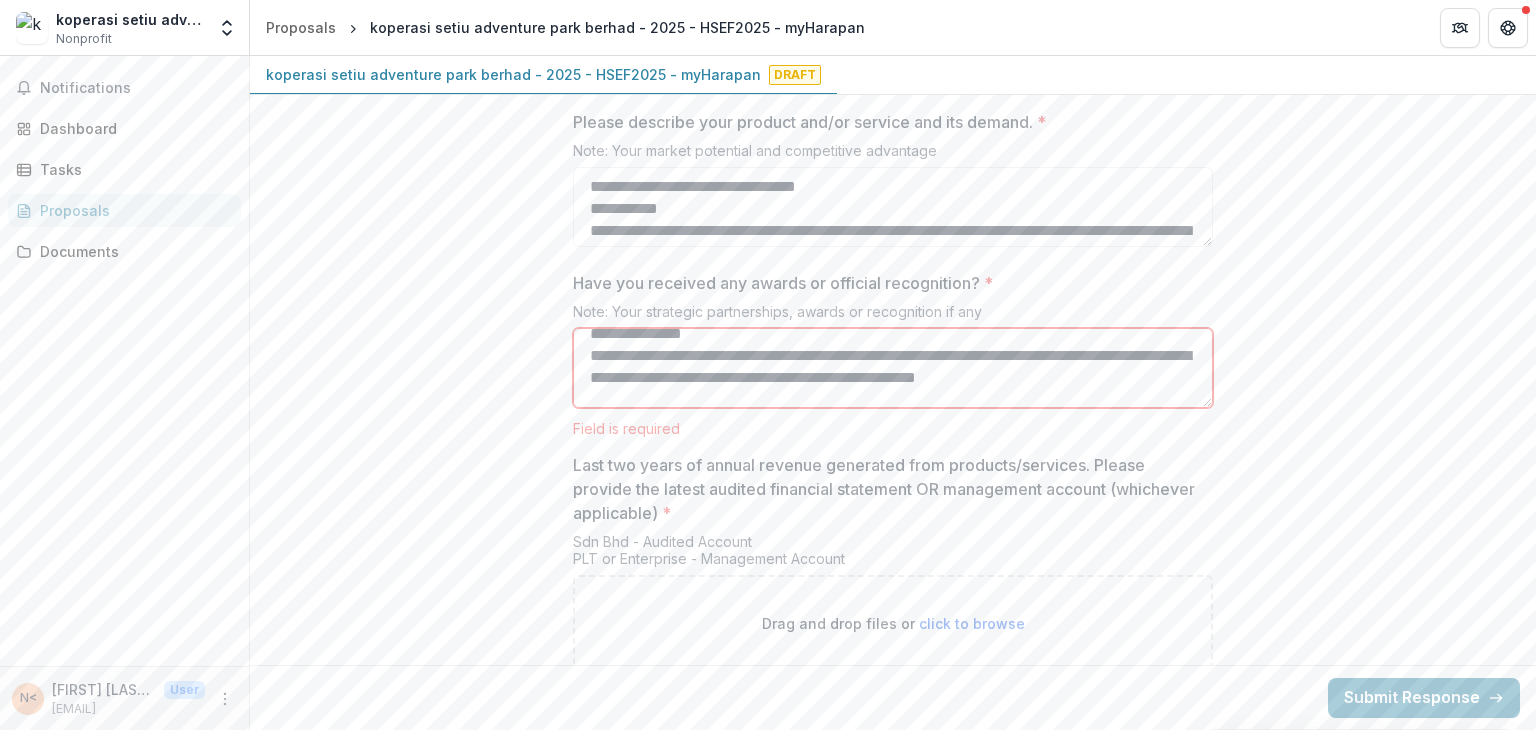 drag, startPoint x: 608, startPoint y: 333, endPoint x: 618, endPoint y: 355, distance: 24.166092 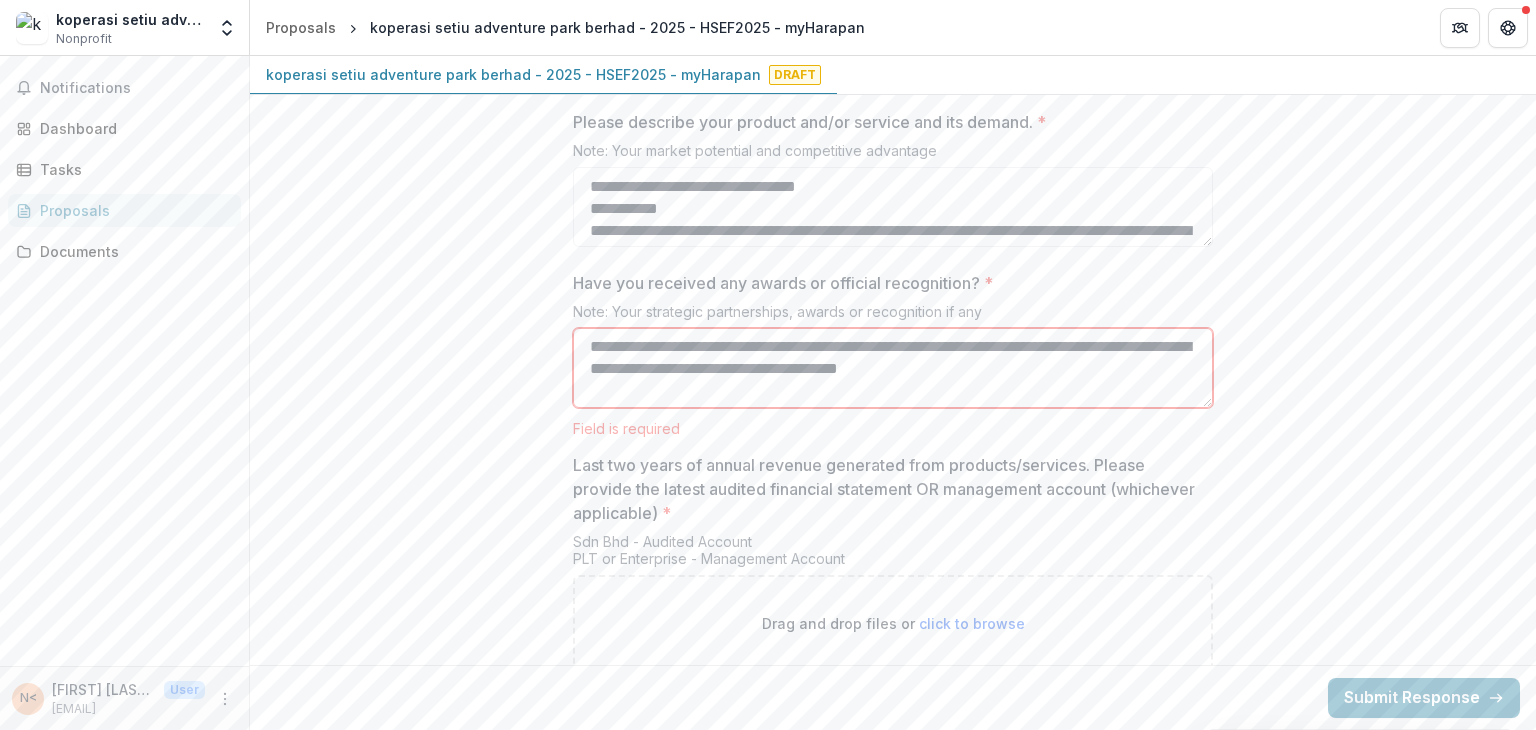 scroll, scrollTop: 176, scrollLeft: 0, axis: vertical 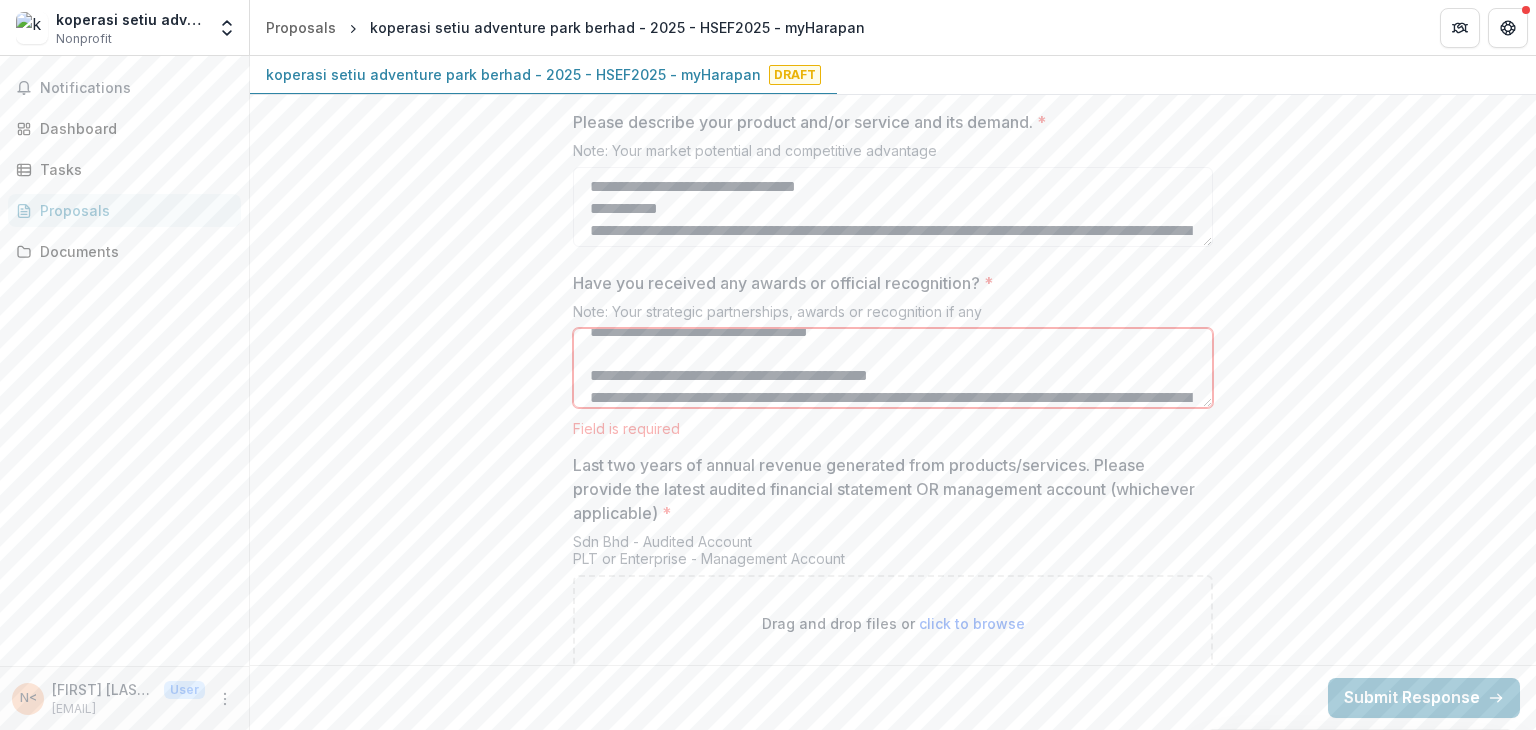 drag, startPoint x: 614, startPoint y: 339, endPoint x: 668, endPoint y: 317, distance: 58.30952 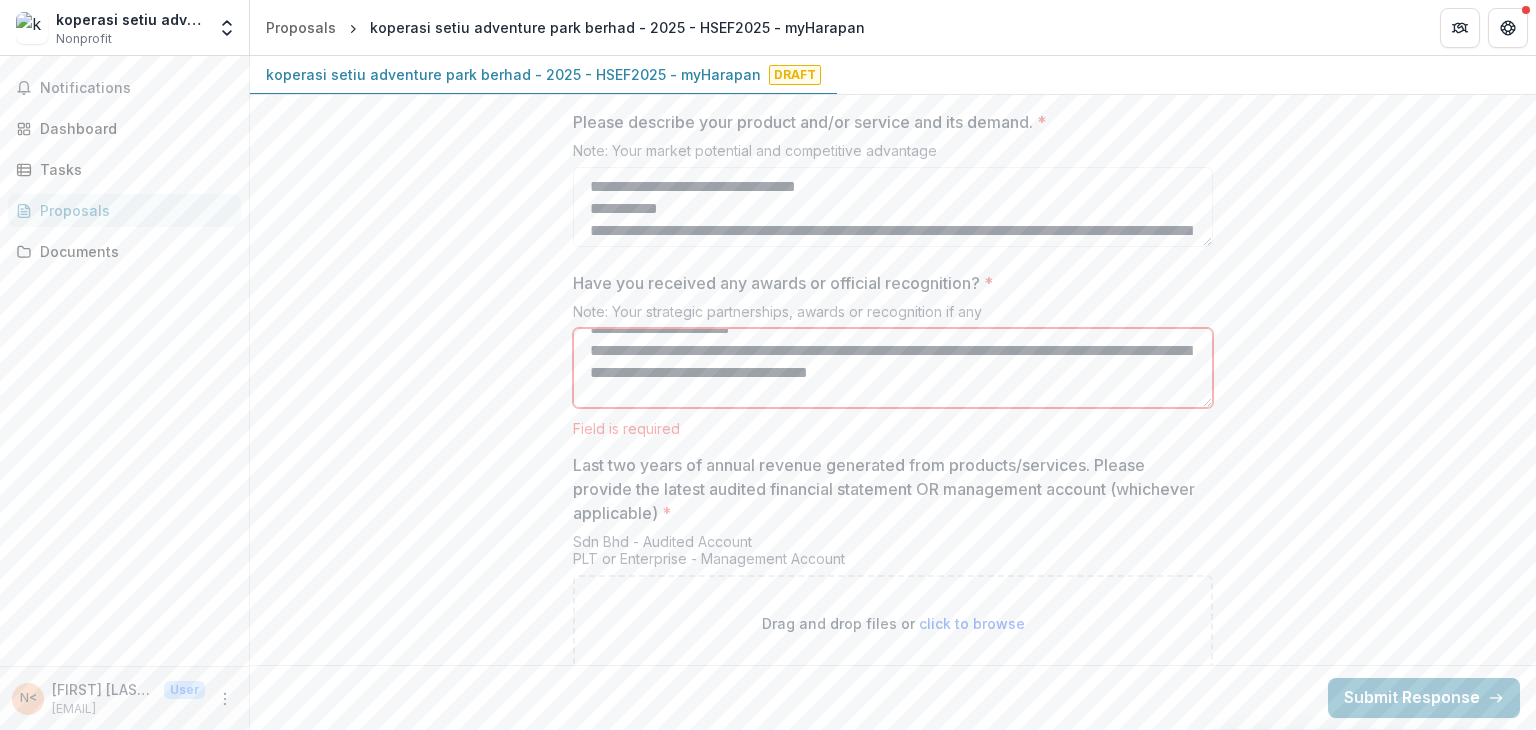 click on "**********" at bounding box center (893, 368) 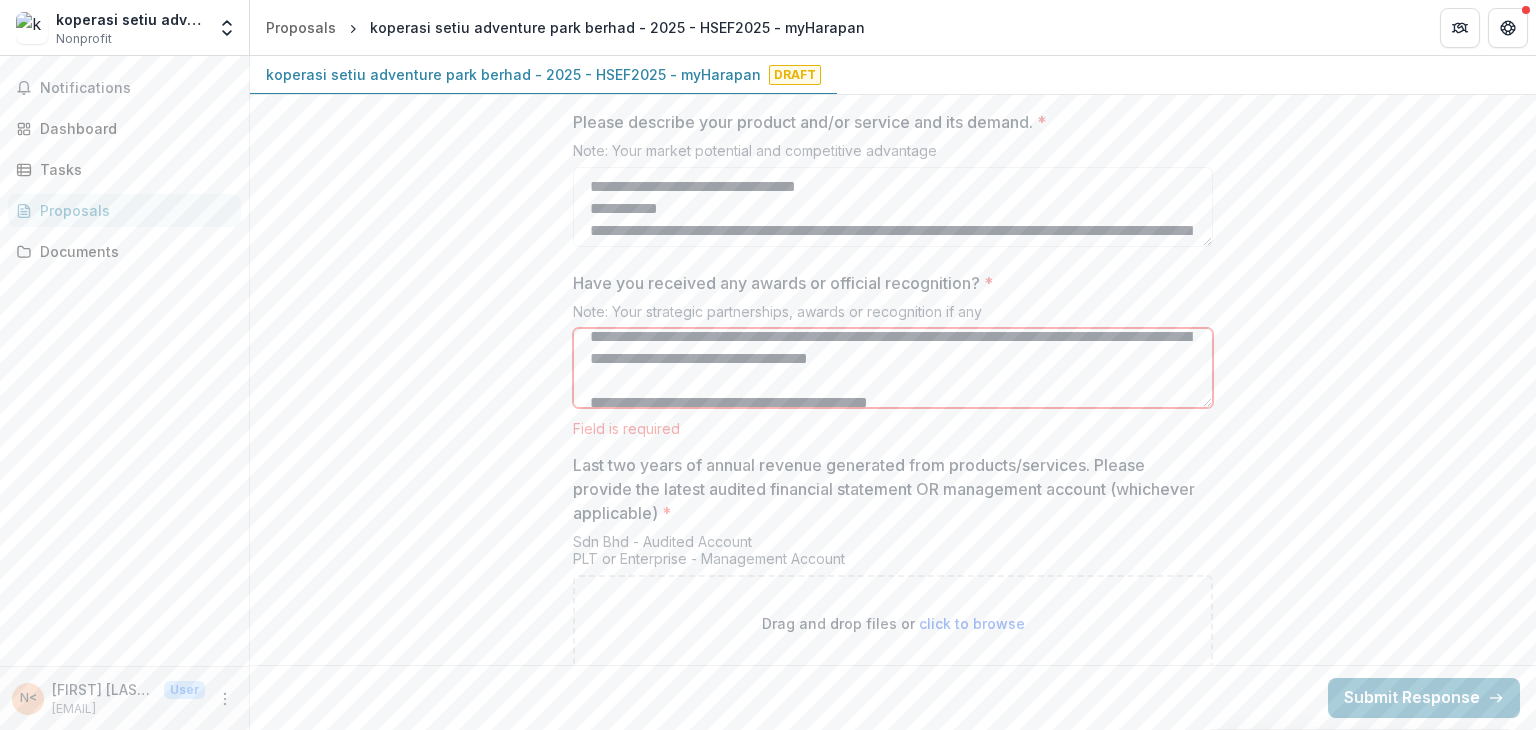 scroll, scrollTop: 122, scrollLeft: 0, axis: vertical 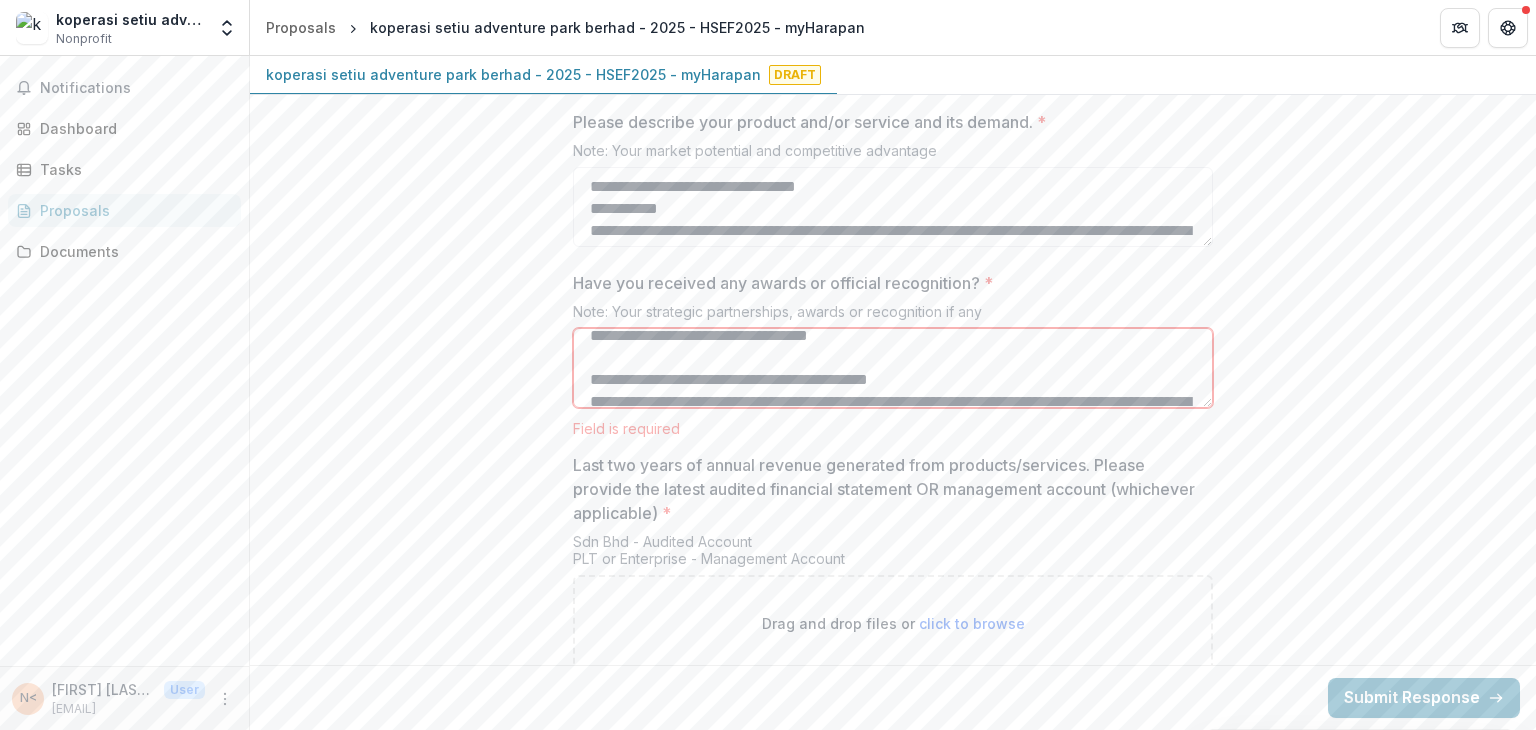click on "**********" at bounding box center [893, 368] 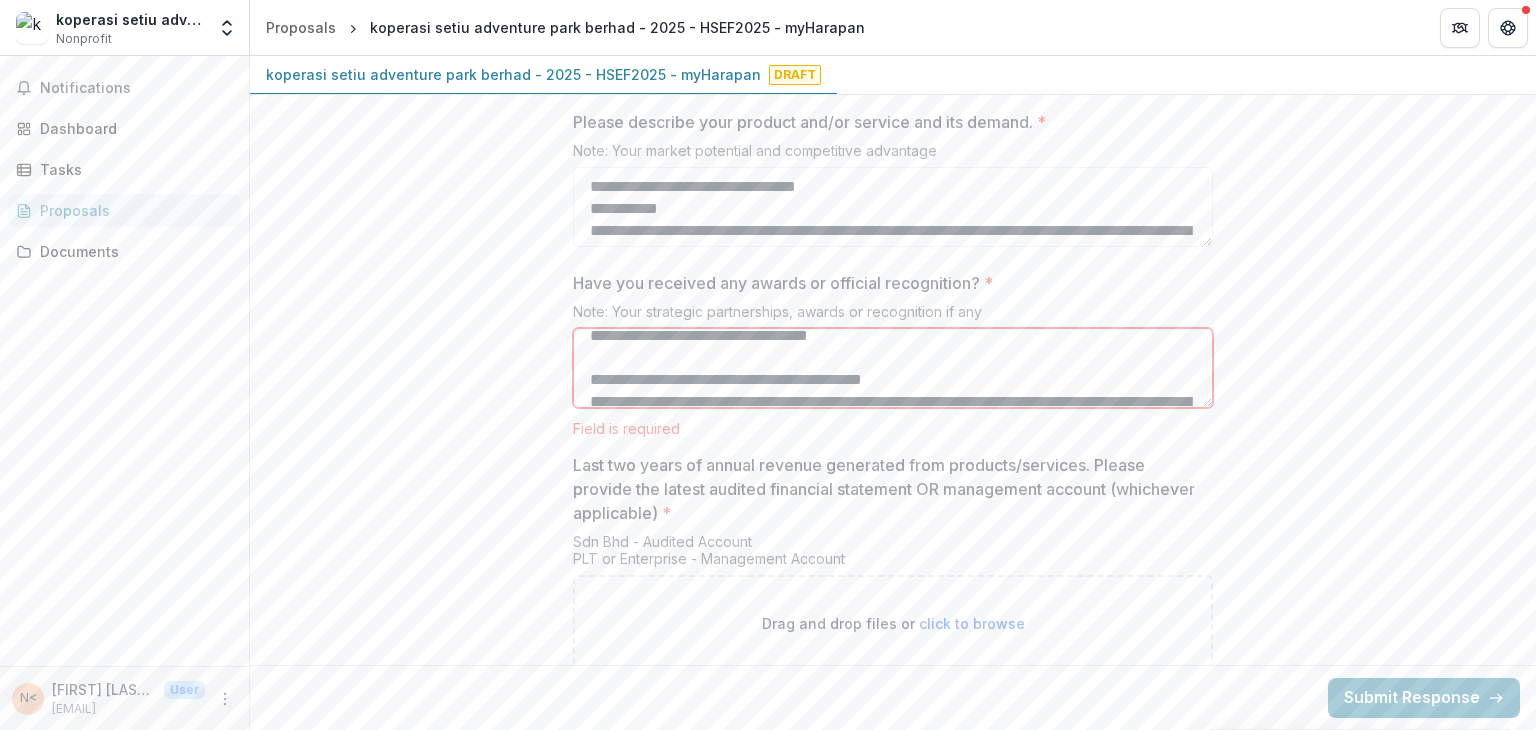 scroll, scrollTop: 126, scrollLeft: 0, axis: vertical 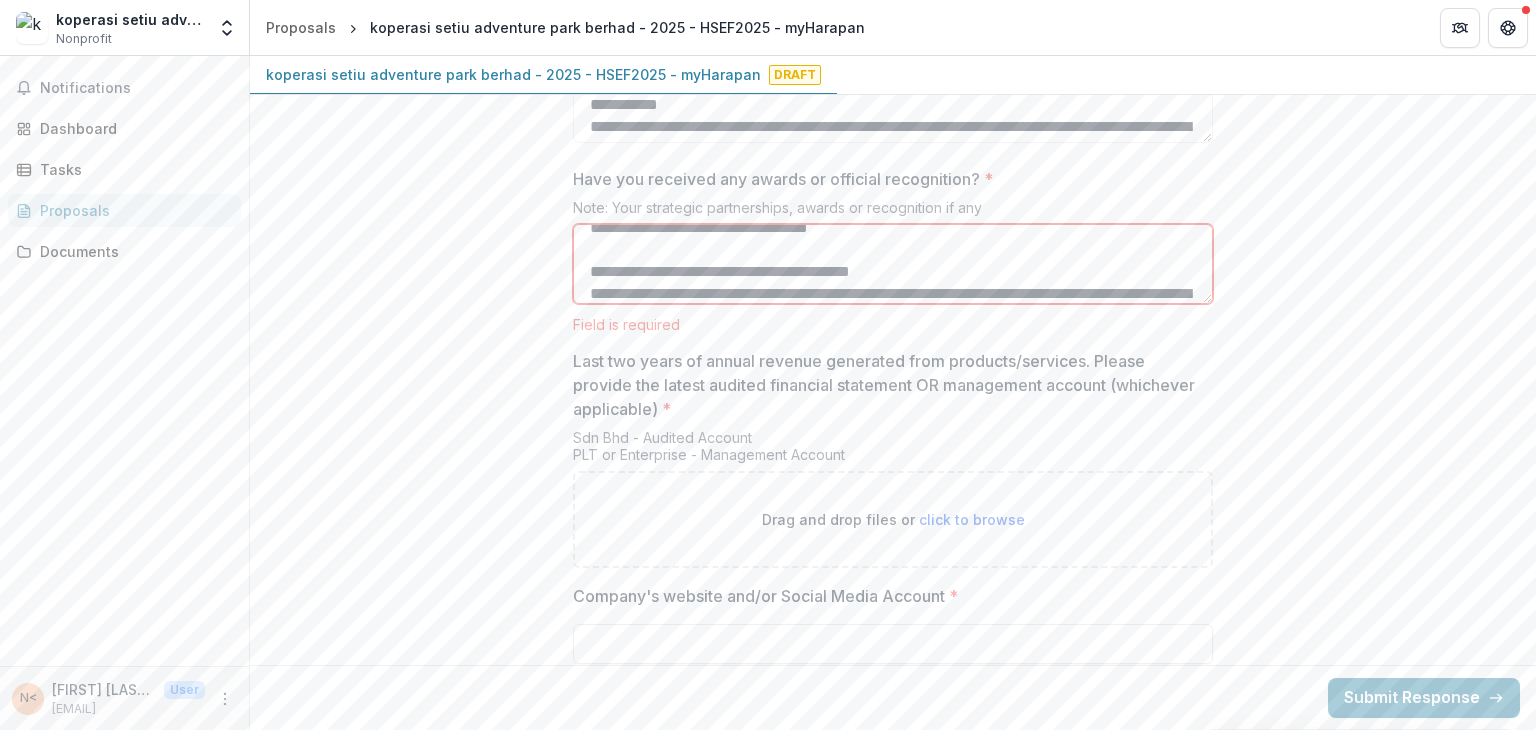 type on "**********" 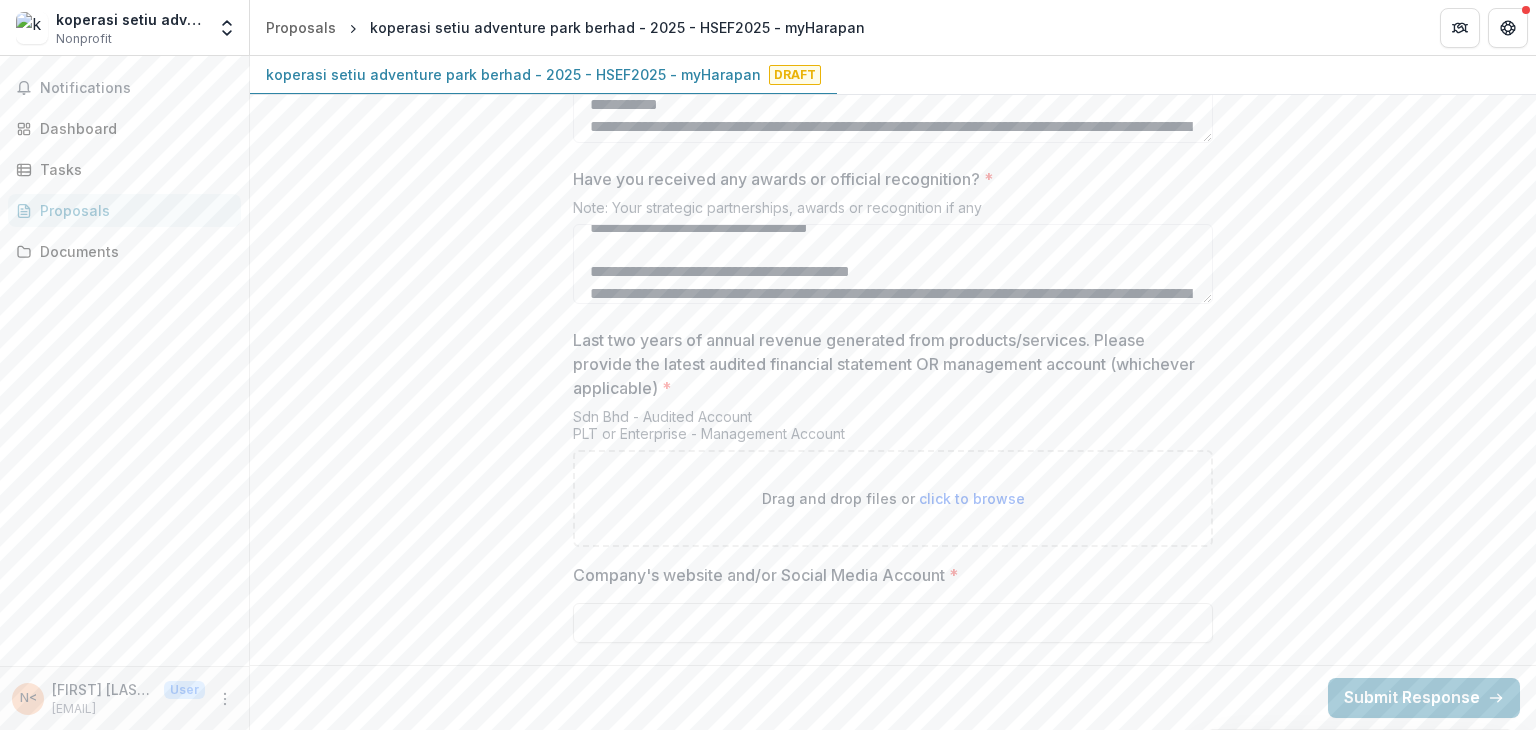 click on "Last two years of annual revenue generated from products/services. Please provide the latest audited financial statement OR management account (whichever applicable) *" at bounding box center [887, 364] 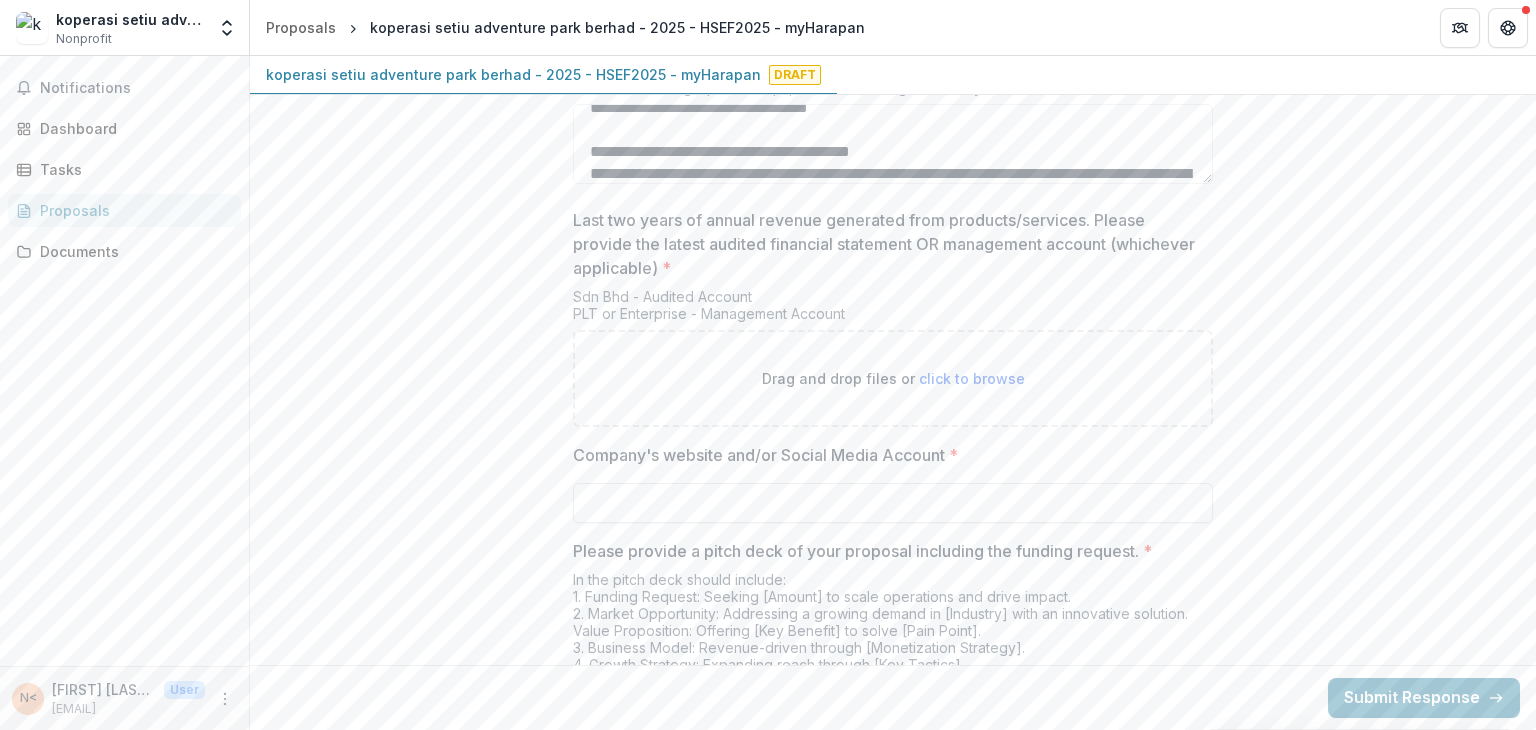 scroll, scrollTop: 3832, scrollLeft: 0, axis: vertical 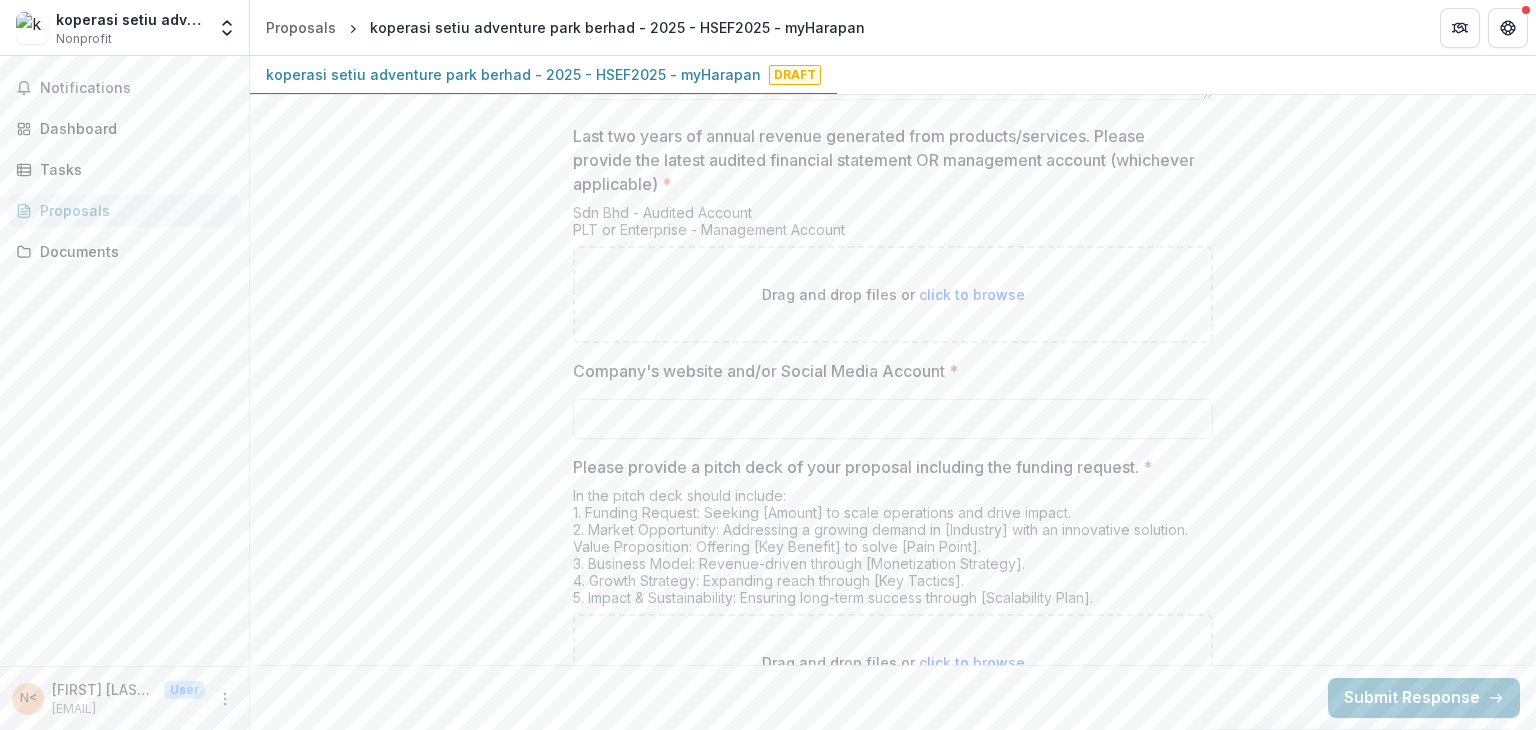 click on "**********" at bounding box center [893, -1307] 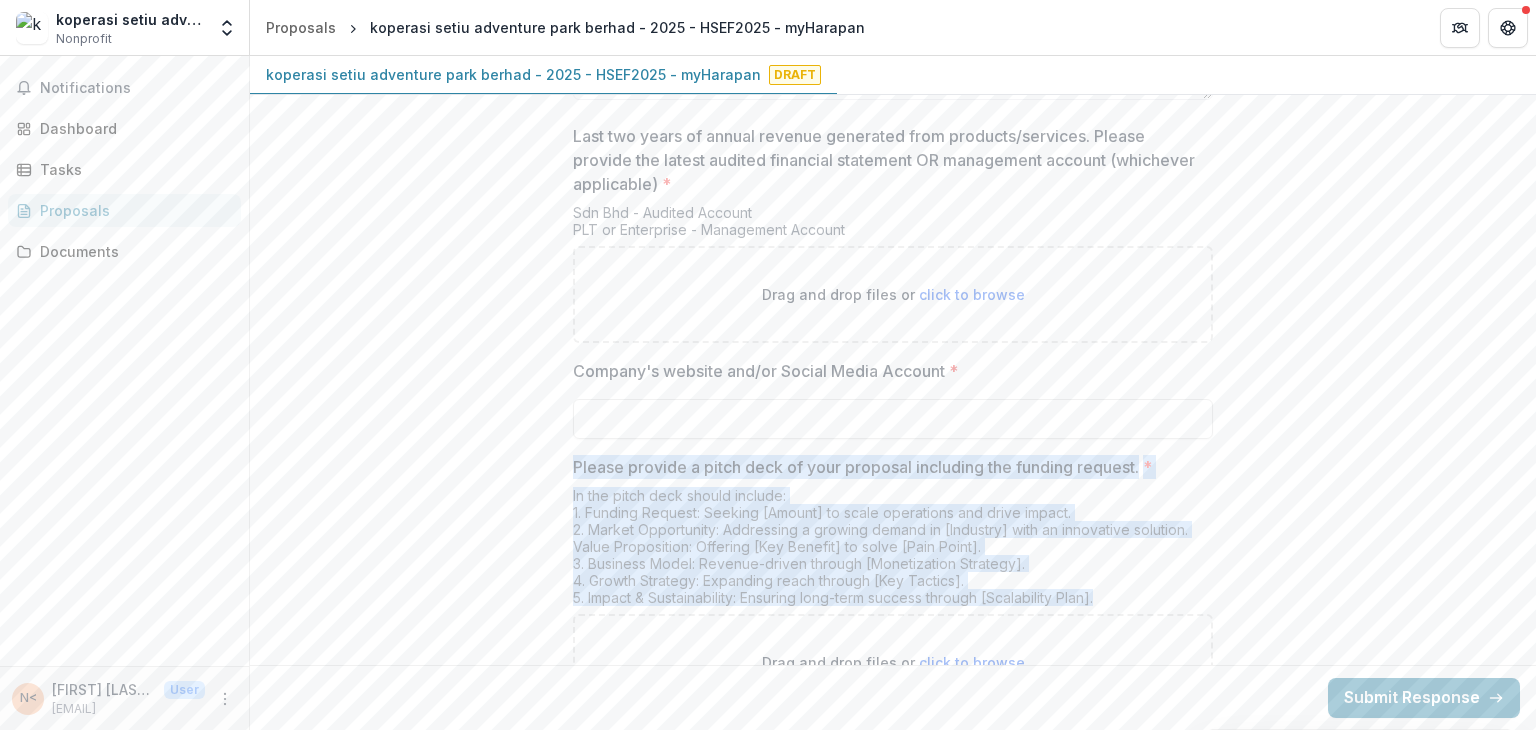 click on "In the pitch deck should include:
1. Funding Request: Seeking [Amount] to scale operations and drive impact.
2. Market Opportunity: Addressing a growing demand in [Industry] with an innovative solution.
Value Proposition: Offering [Key Benefit] to solve [Pain Point].
3. Business Model: Revenue-driven through [Monetization Strategy].
4. Growth Strategy: Expanding reach through [Key Tactics].
5. Impact & Sustainability: Ensuring long-term success through [Scalability Plan]." at bounding box center (893, 550) 